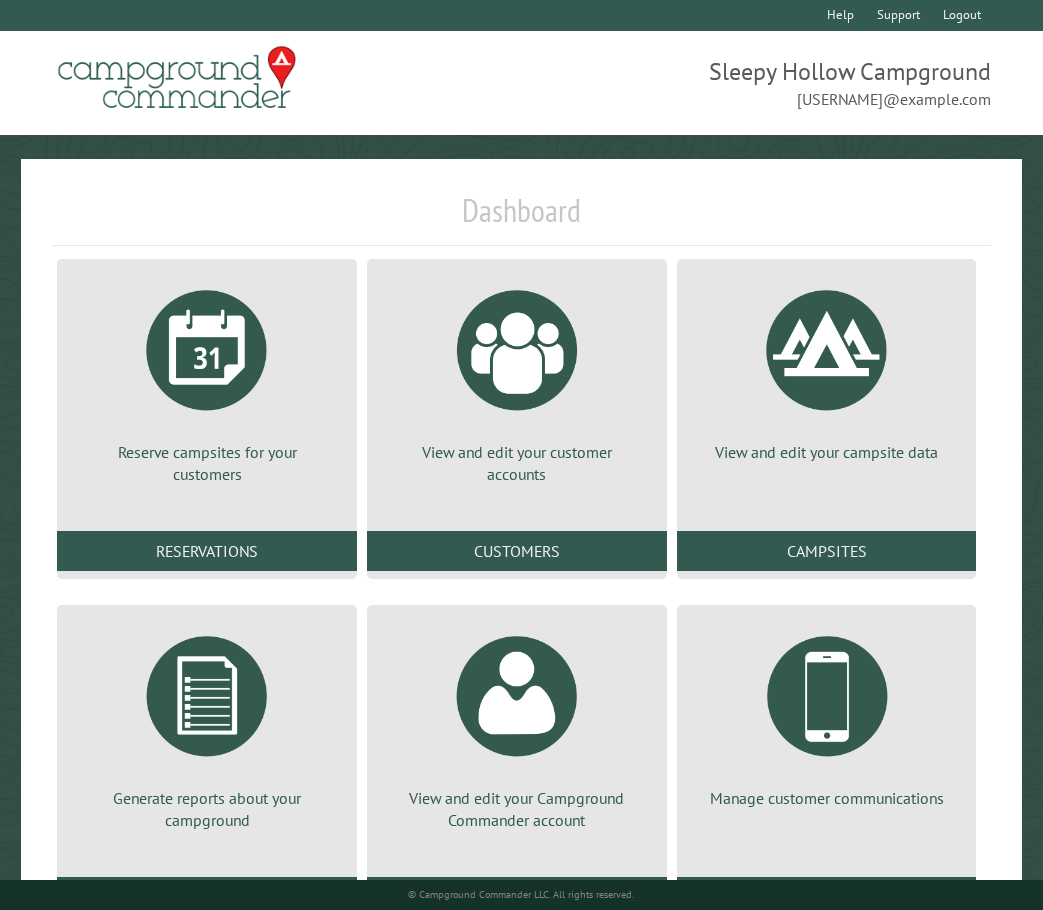 scroll, scrollTop: 0, scrollLeft: 0, axis: both 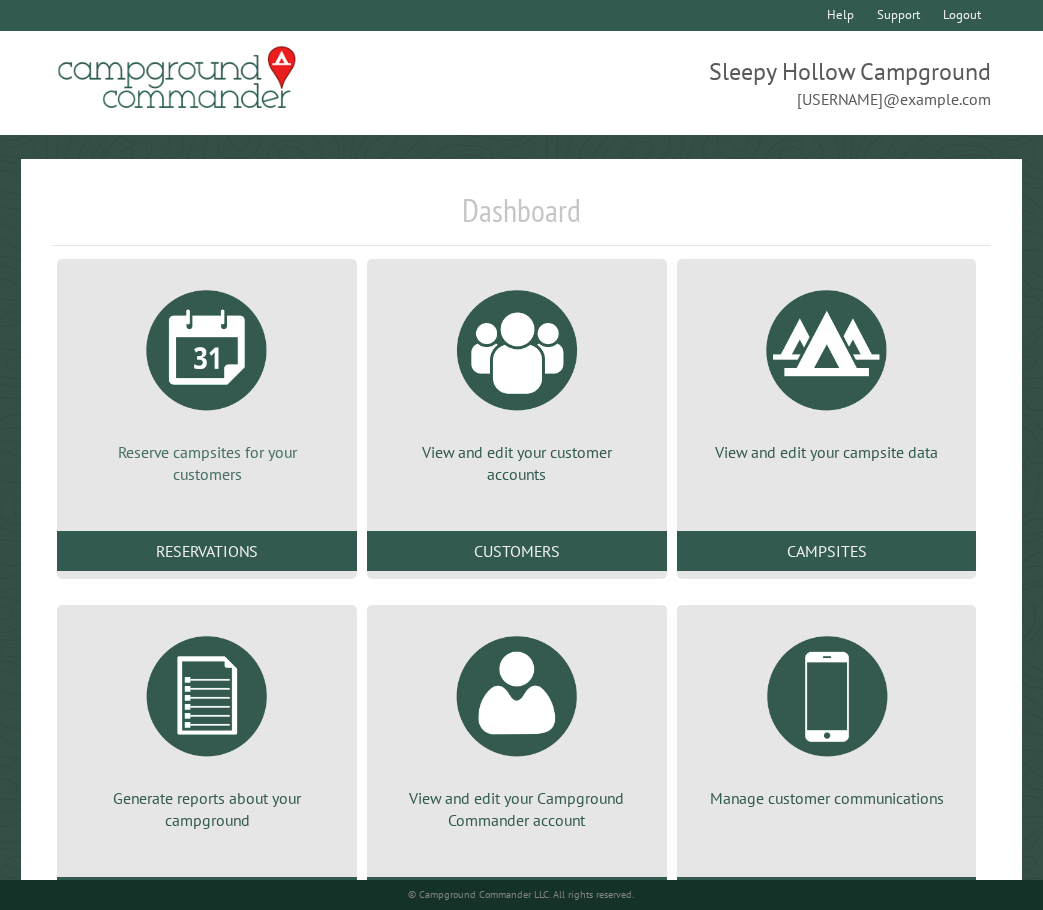 click at bounding box center (207, 350) 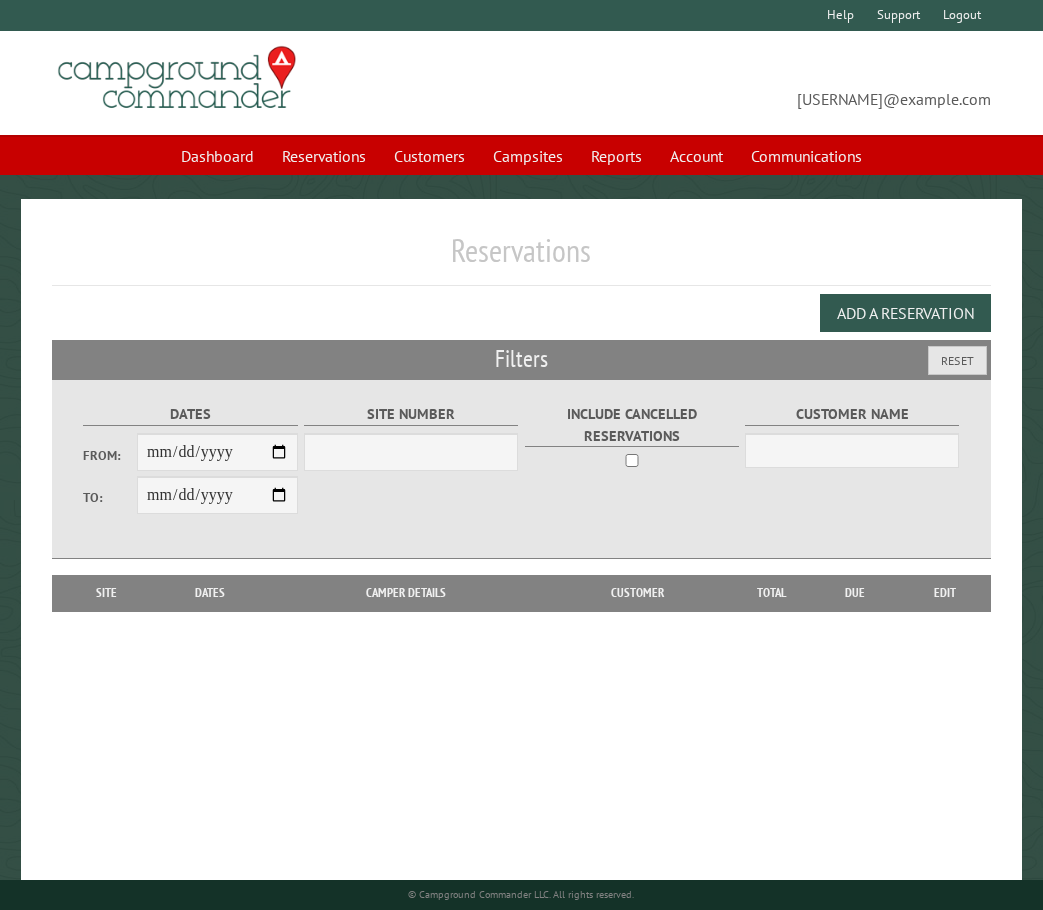 scroll, scrollTop: 0, scrollLeft: 0, axis: both 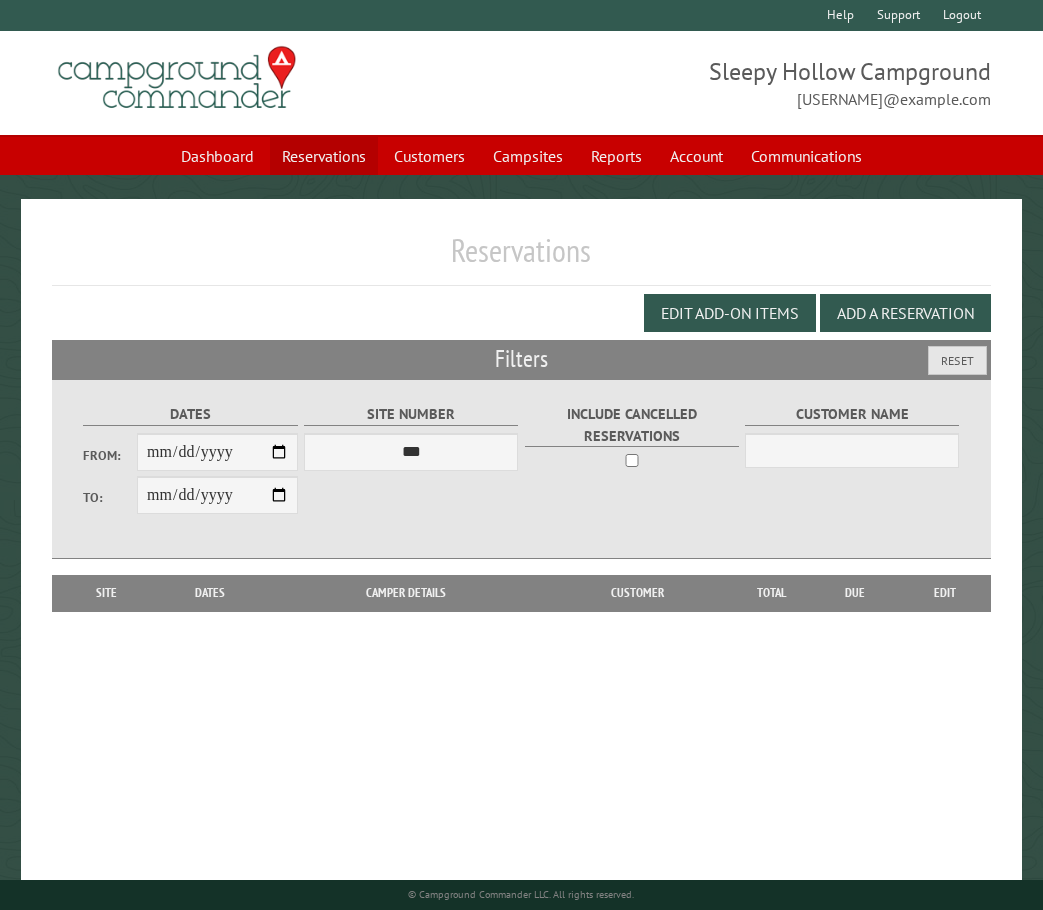 click on "Reservations" at bounding box center [324, 156] 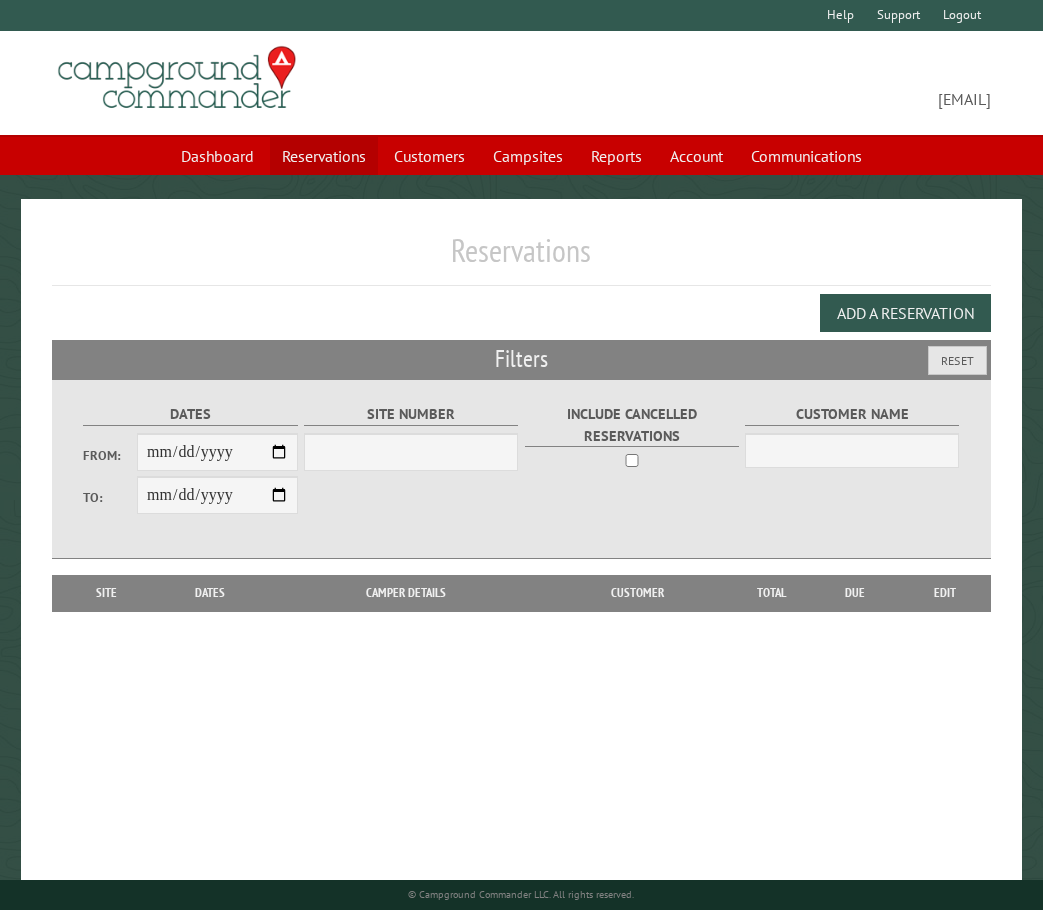 scroll, scrollTop: 0, scrollLeft: 0, axis: both 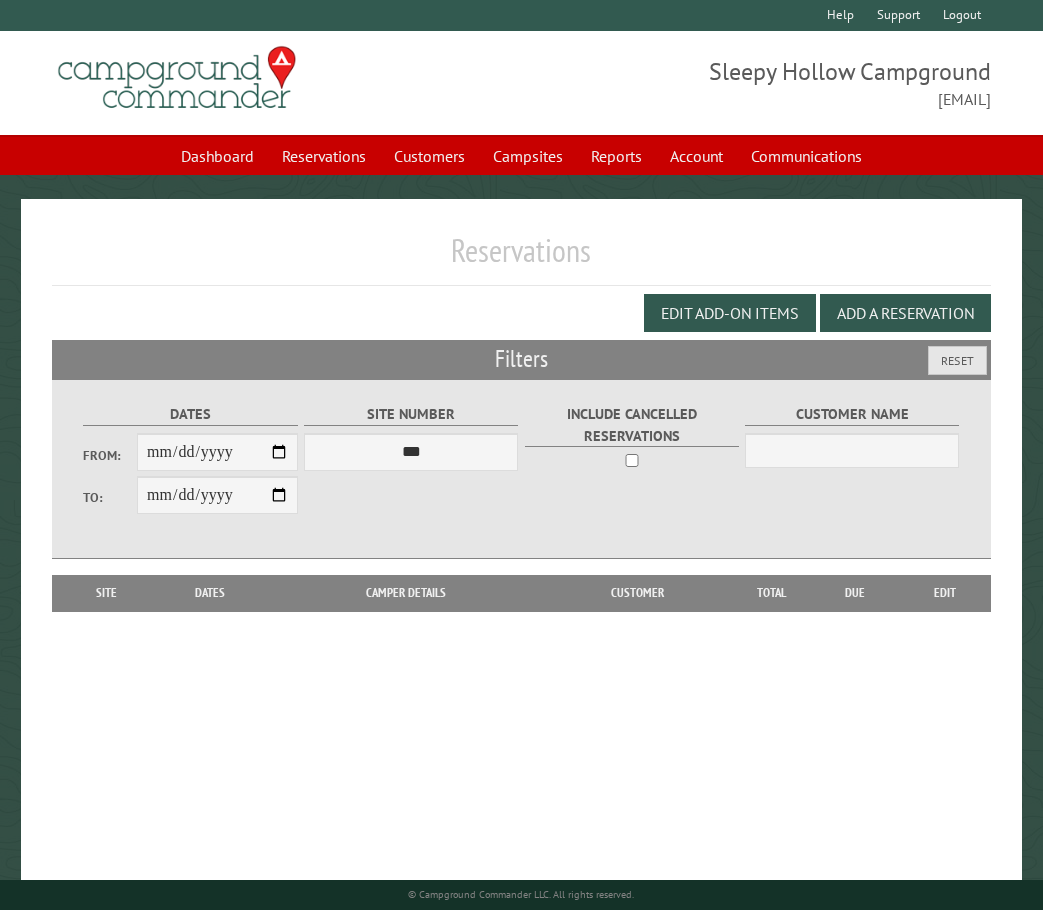 drag, startPoint x: 280, startPoint y: 453, endPoint x: 292, endPoint y: 317, distance: 136.52838 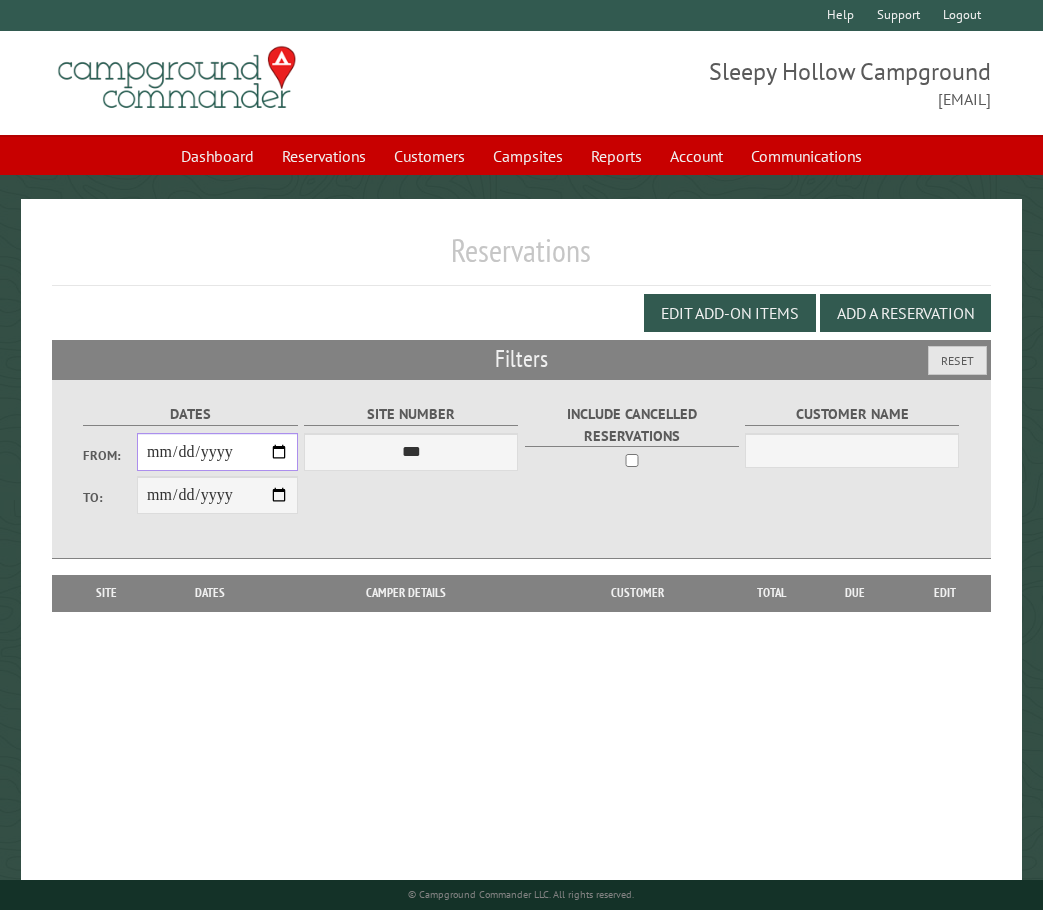 click on "From:" at bounding box center (217, 452) 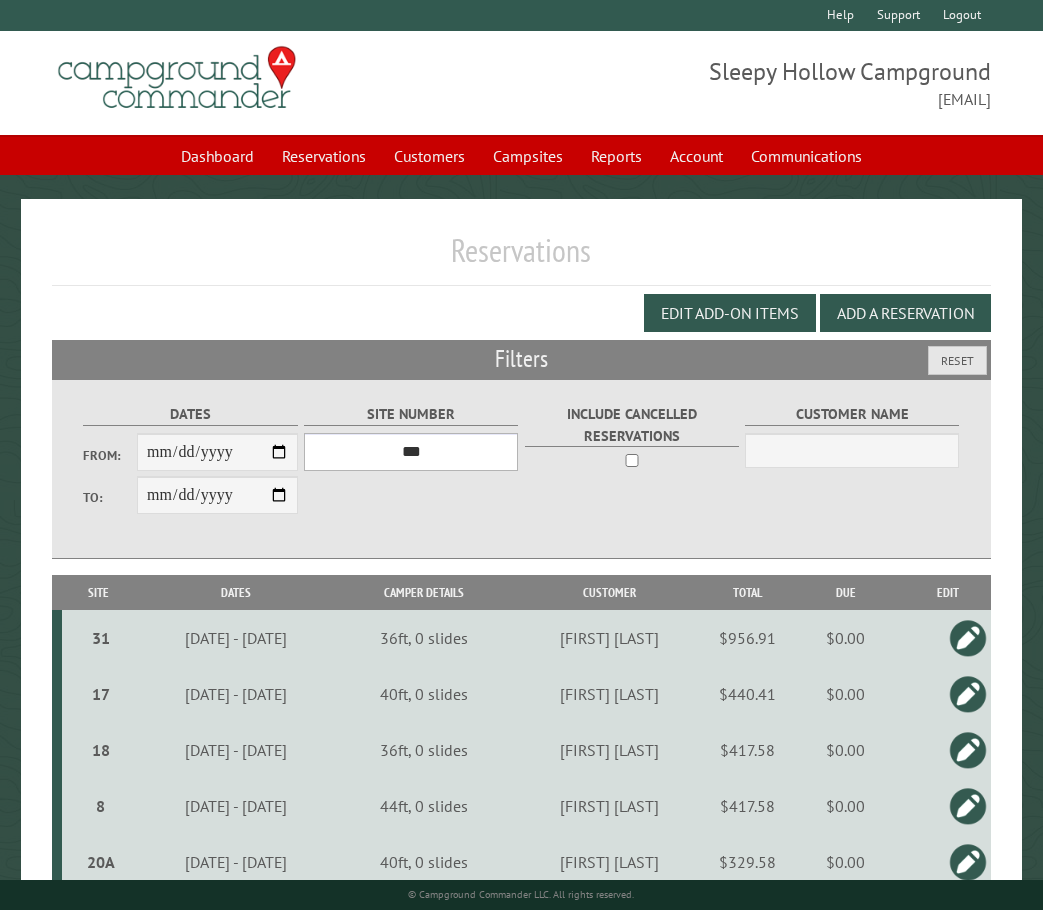 click on "*** * * * * * * * * * ** *** *** ** ** ** ** ** ** ** ** ** ** *** *** ** ** ** ** ** ** ** ** ** ** *** *** ** ** ** ** ** ** ** ** *** *** ** ** ** ** ** ** *** *** ** ** ** ** ** *** ** ** ** ** ** ** ** ** ** ** ** ** ** ** ** ** ** ** ** ** ** ** ** ** **" at bounding box center (411, 452) 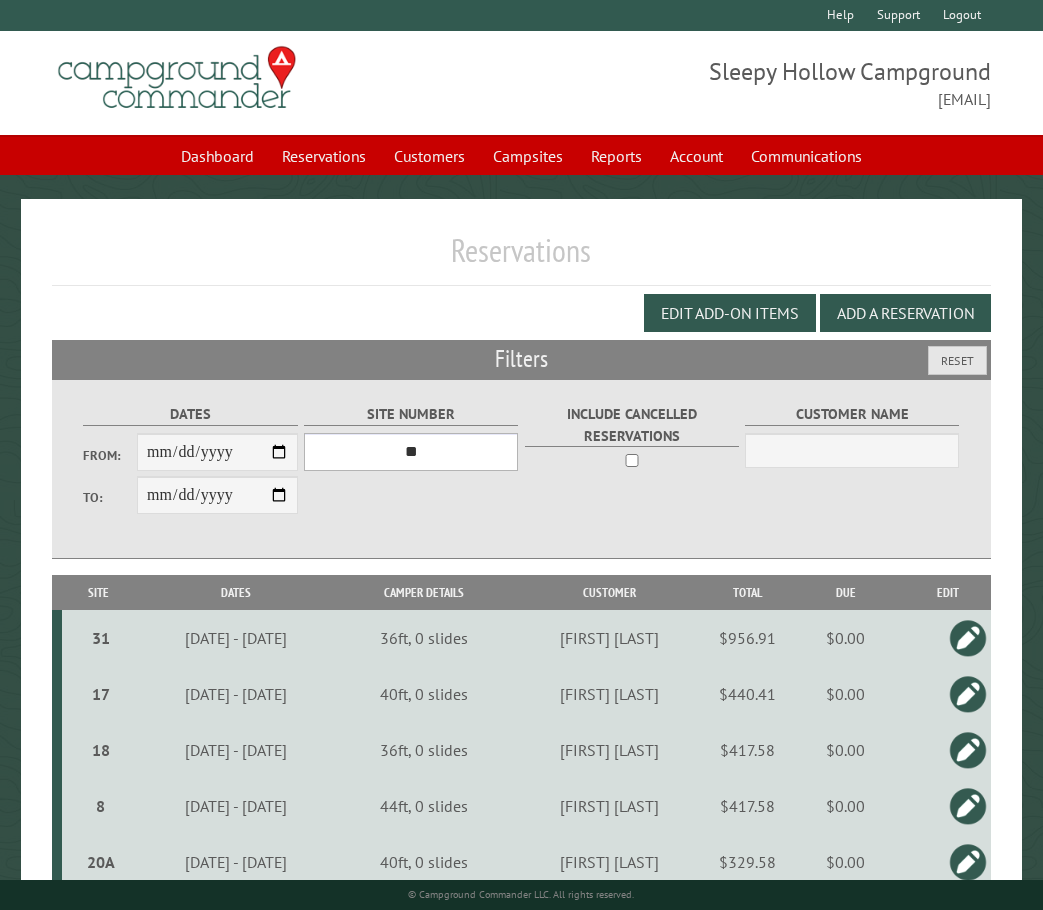 click on "*** * * * * * * * * * ** *** *** ** ** ** ** ** ** ** ** ** ** *** *** ** ** ** ** ** ** ** ** ** ** *** *** ** ** ** ** ** ** ** ** *** *** ** ** ** ** ** ** *** *** ** ** ** ** ** *** ** ** ** ** ** ** ** ** ** ** ** ** ** ** ** ** ** ** ** ** ** ** ** ** **" at bounding box center [411, 452] 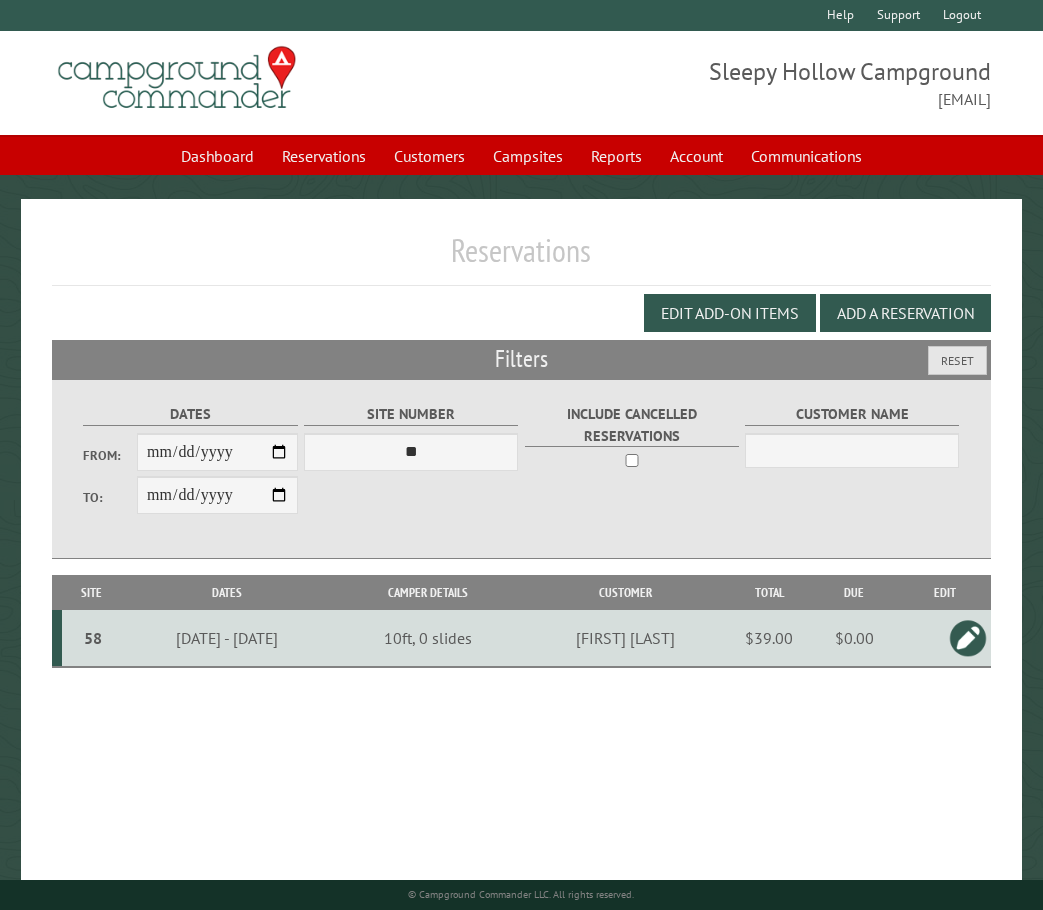 click on "58" at bounding box center (93, 638) 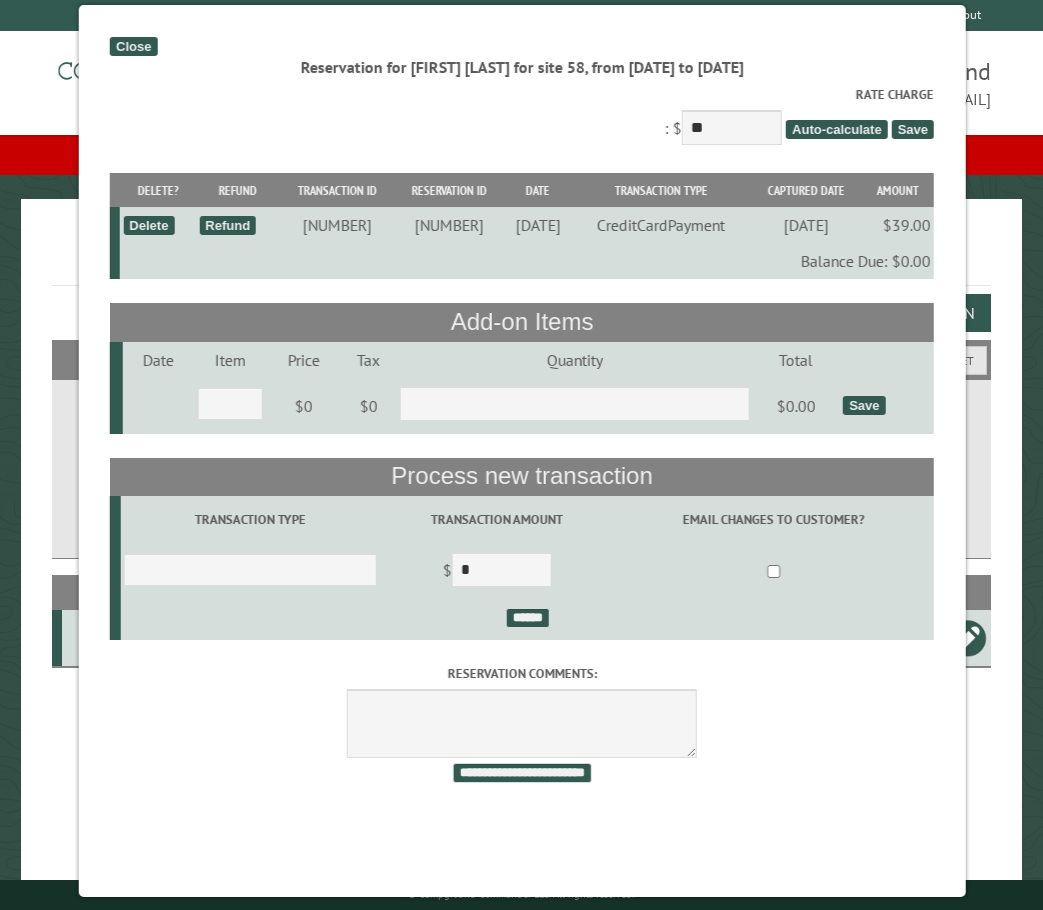 click on "Close" at bounding box center (133, 46) 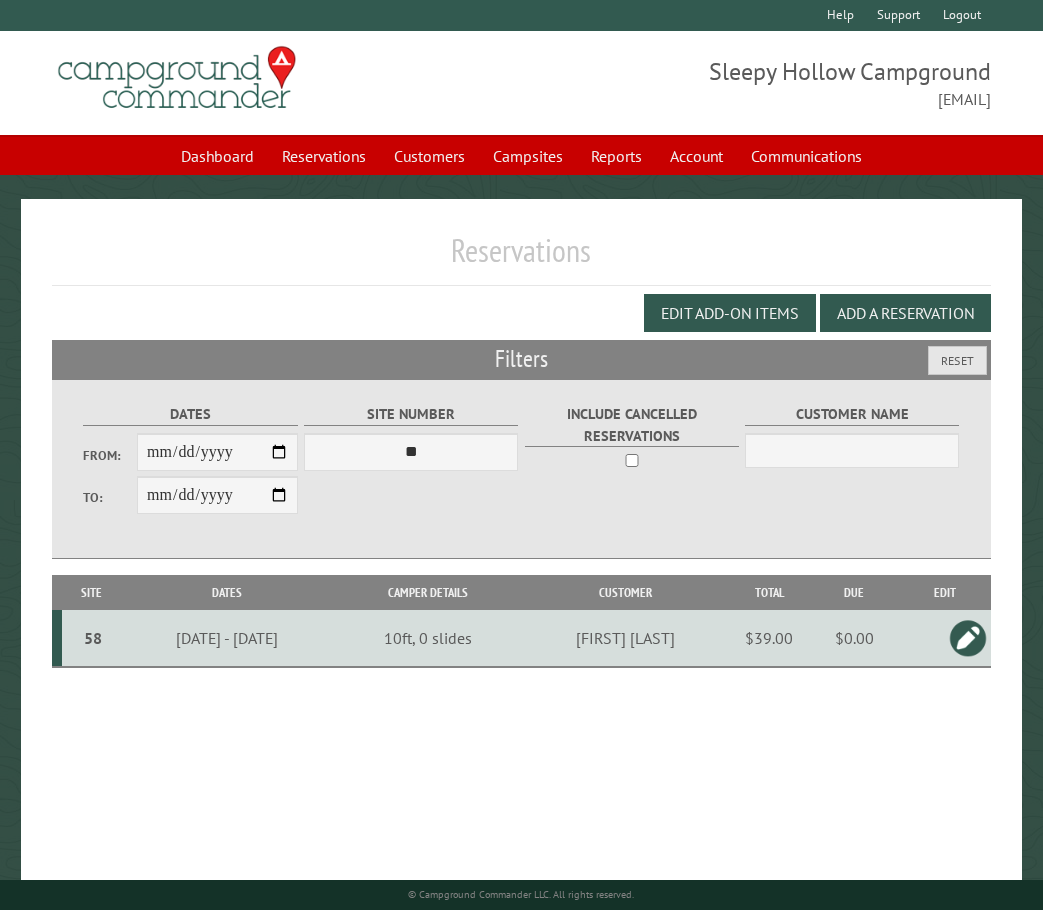 click at bounding box center [968, 638] 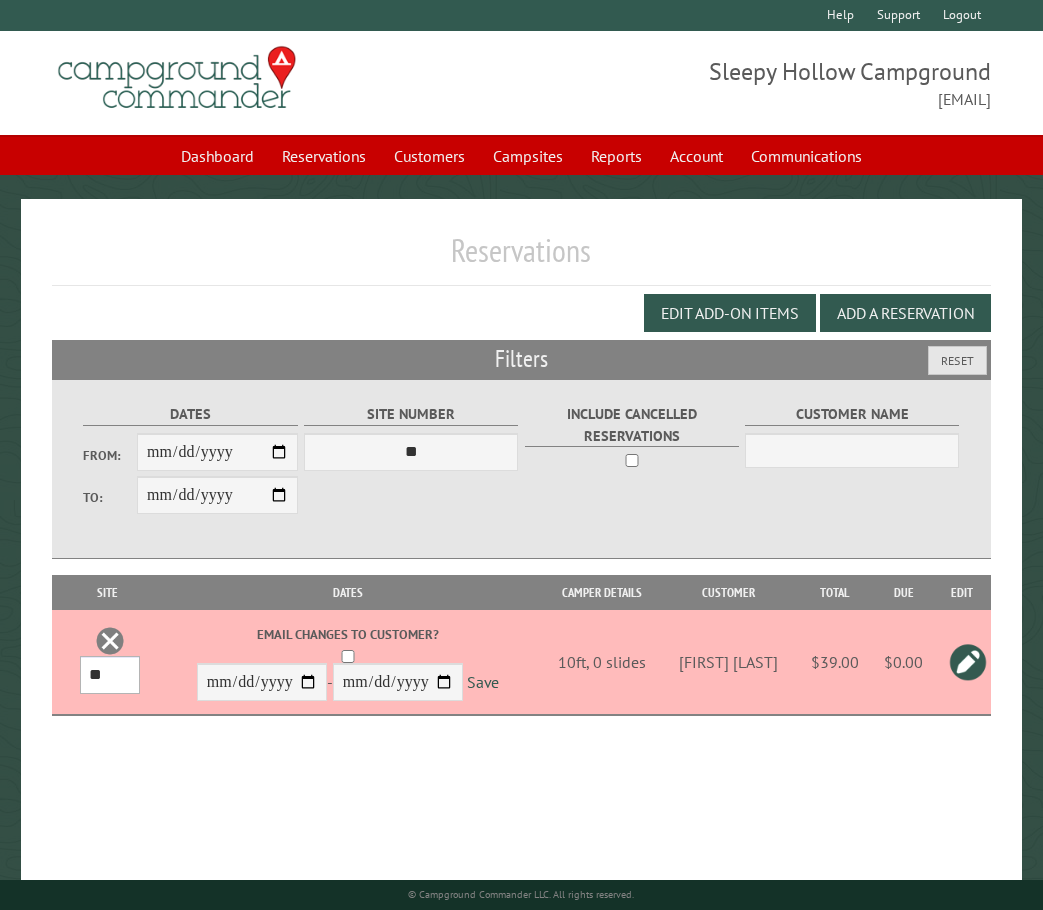 click on "*** * * * * * * * * * ** *** *** ** ** ** ** ** ** ** ** ** ** *** *** ** ** ** ** ** ** ** ** ** ** *** *** ** ** ** ** ** ** ** ** *** *** ** ** ** ** ** ** *** *** ** ** ** ** ** *** ** ** ** ** ** ** ** ** ** ** ** ** ** ** ** ** ** ** ** ** ** ** ** ** **" at bounding box center [110, 675] 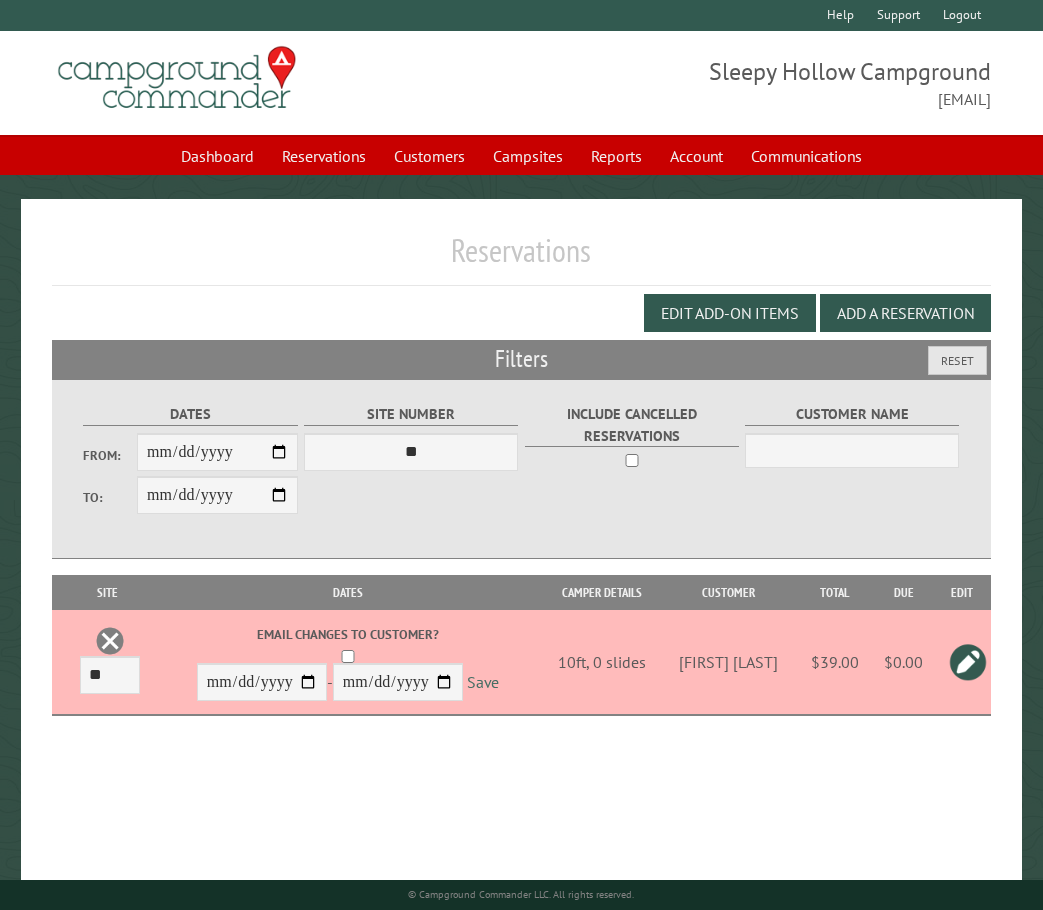 click on "Save" at bounding box center [483, 683] 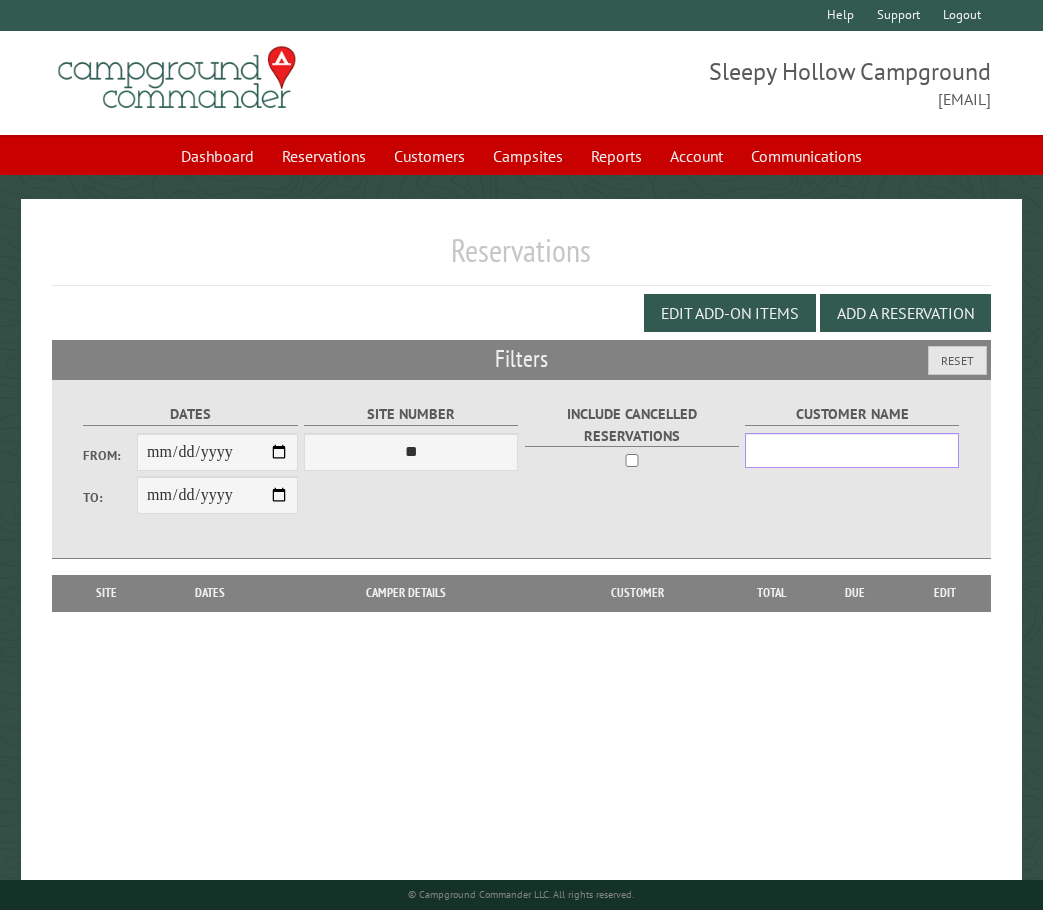 drag, startPoint x: 856, startPoint y: 532, endPoint x: 781, endPoint y: 450, distance: 111.12605 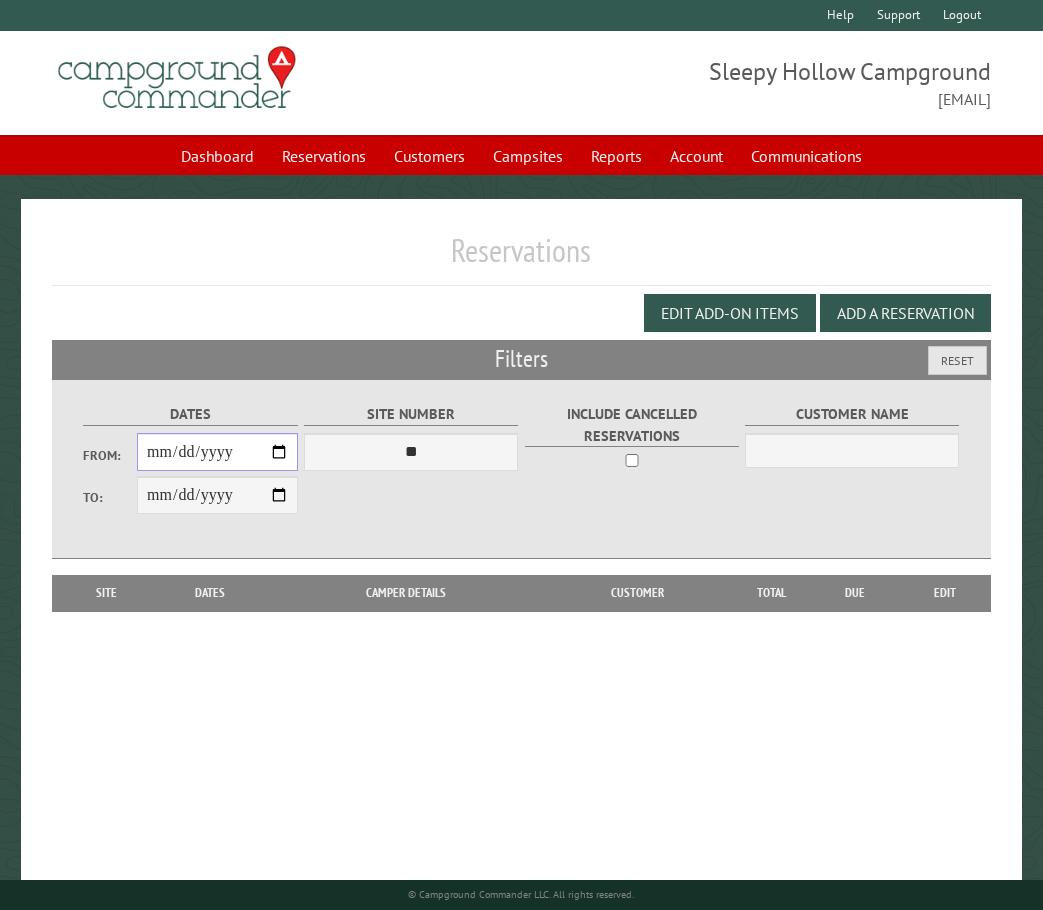 click on "**********" at bounding box center [217, 452] 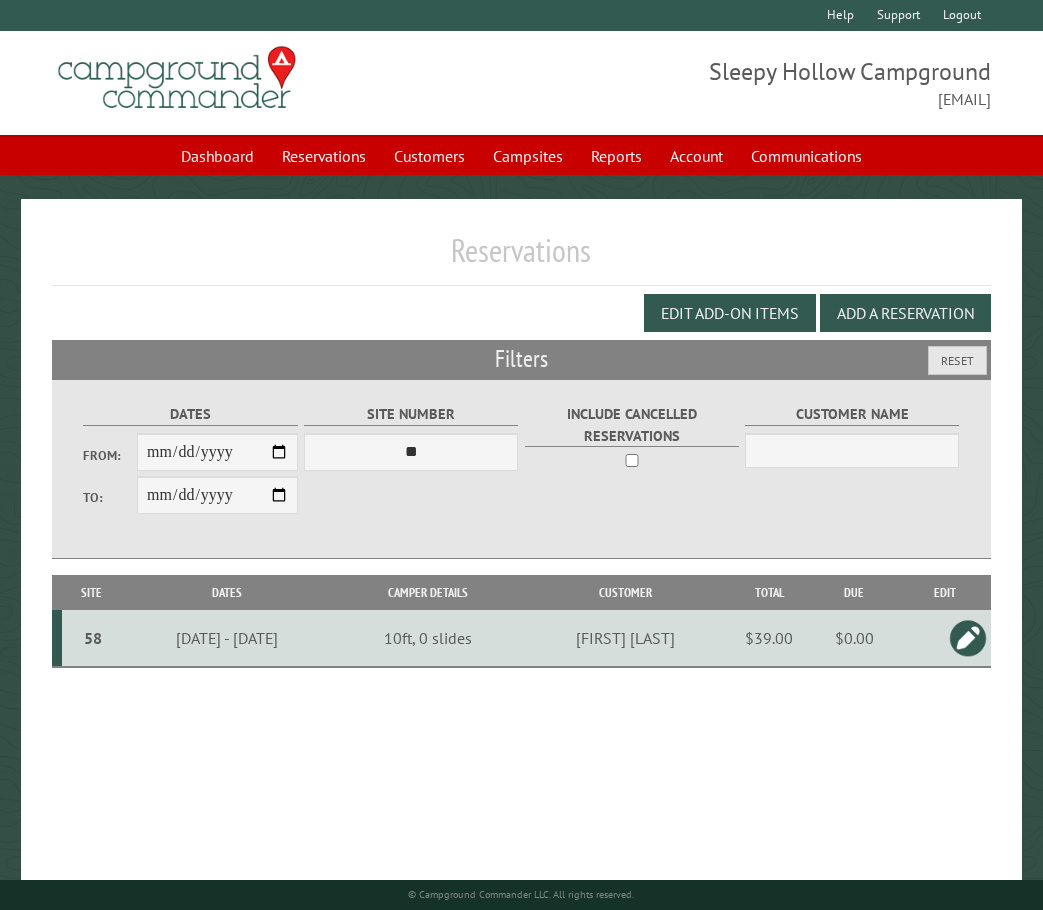 click on "58" at bounding box center [93, 638] 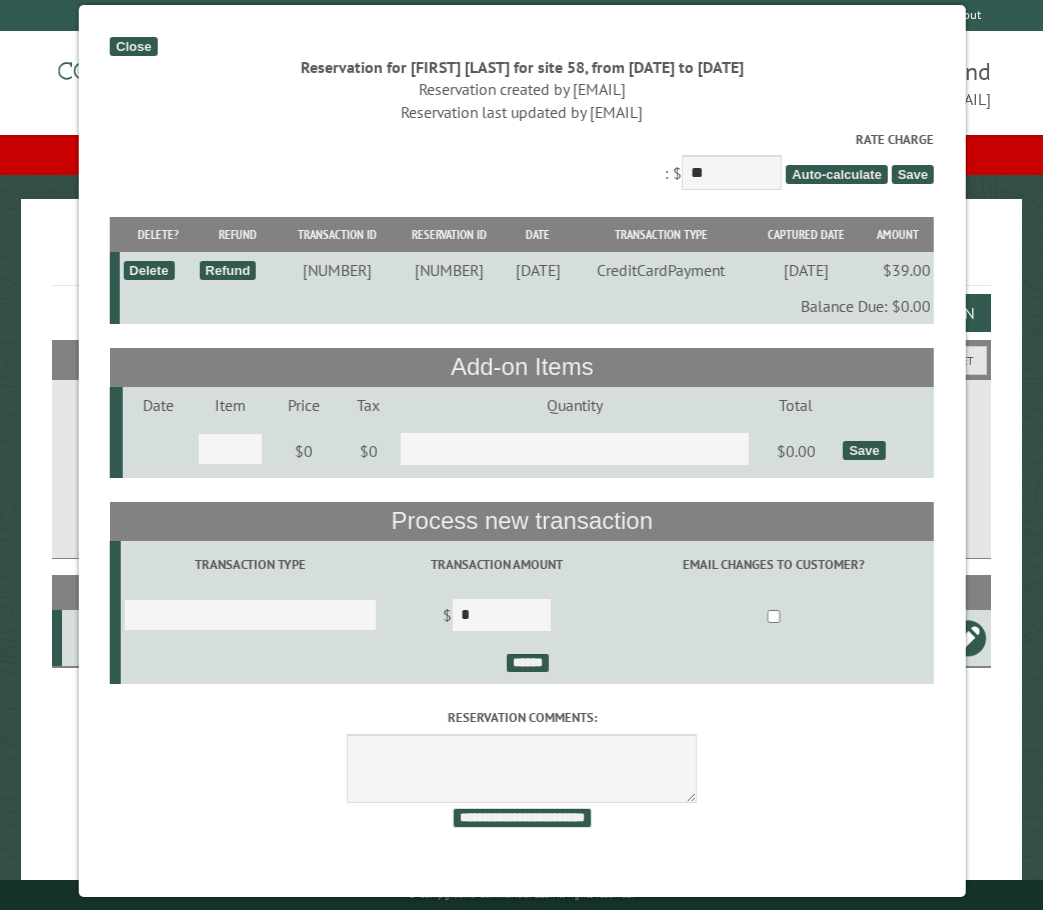 click on "Close" at bounding box center (133, 46) 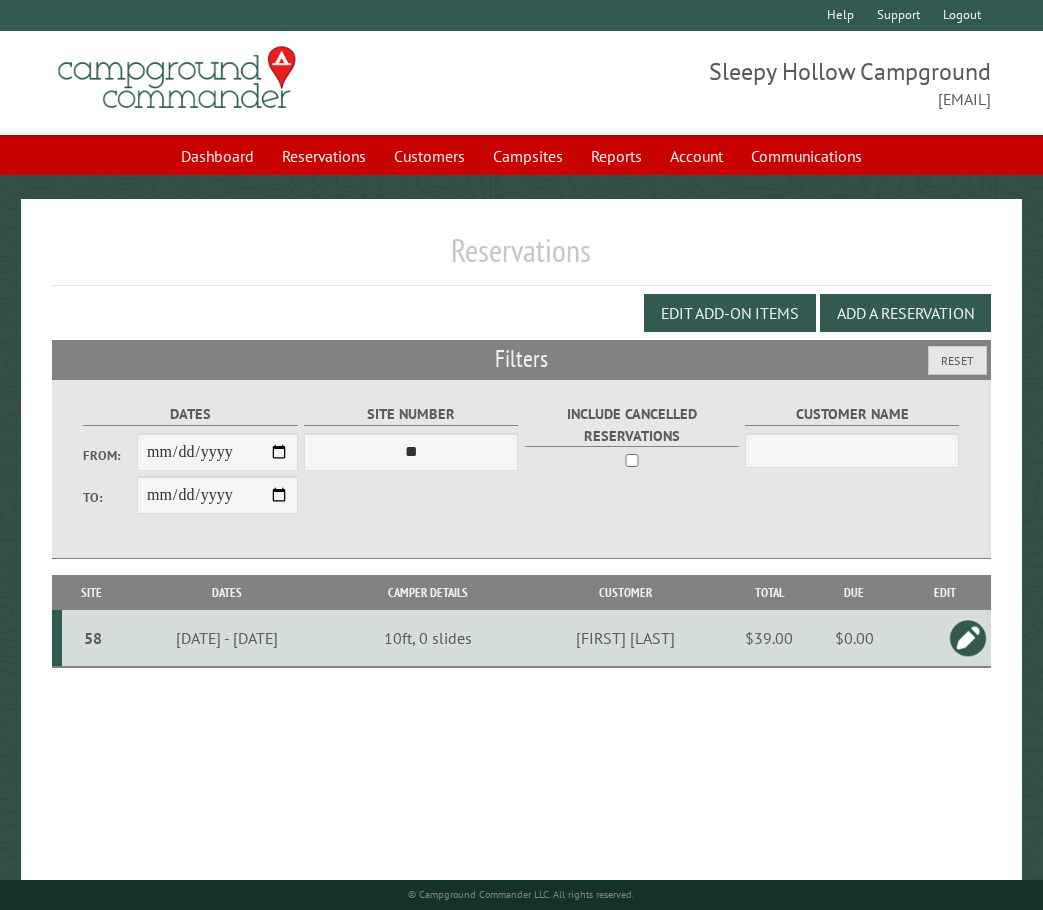 click at bounding box center (968, 638) 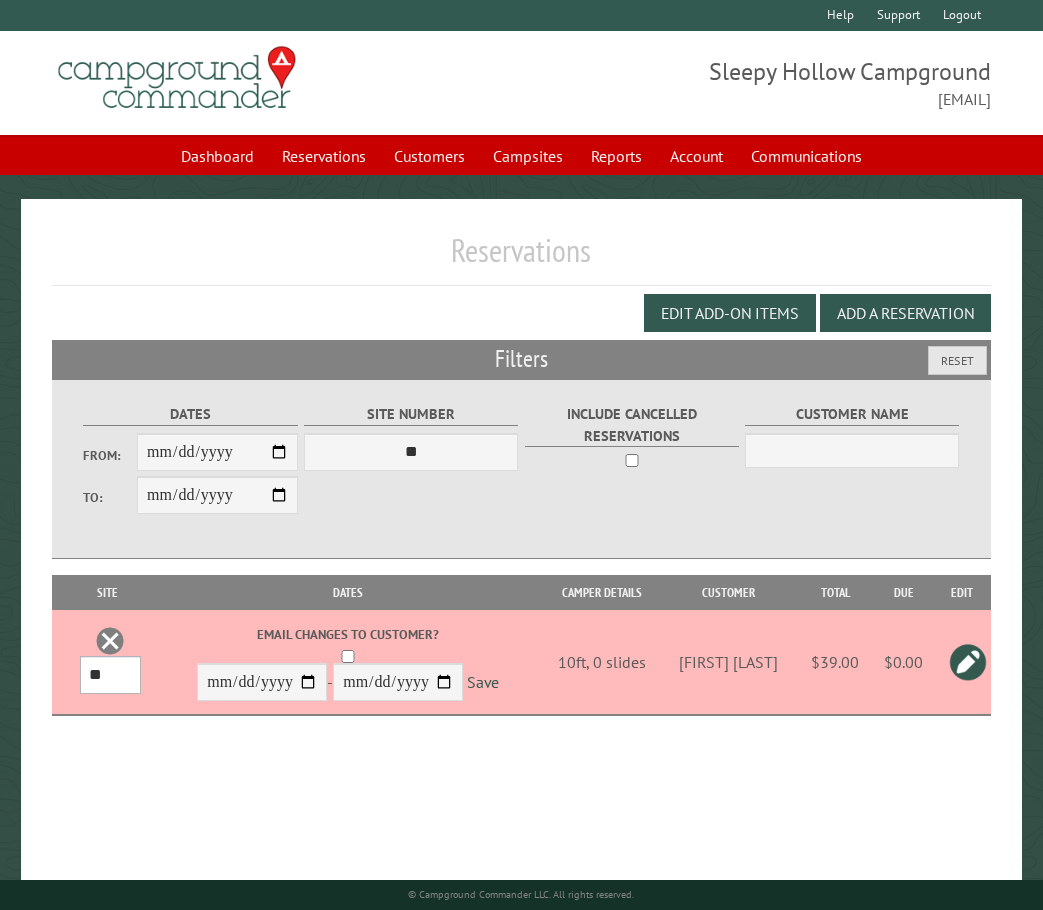 click on "*** * * * * * * * * * ** *** *** ** ** ** ** ** ** ** ** ** ** *** *** ** ** ** ** ** ** ** ** ** ** *** *** ** ** ** ** ** ** ** ** *** *** ** ** ** ** ** ** *** *** ** ** ** ** ** *** ** ** ** ** ** ** ** ** ** ** ** ** ** ** ** ** ** ** ** ** ** ** ** ** **" at bounding box center [110, 675] 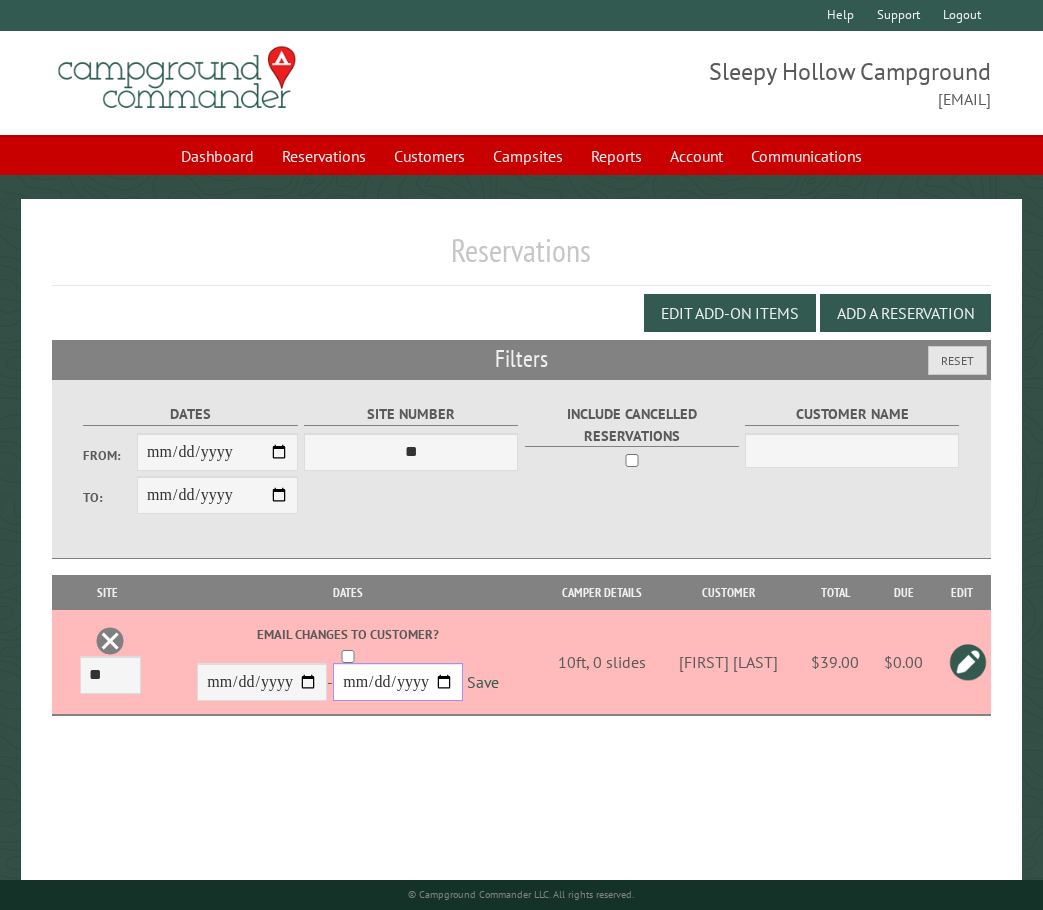 click on "**********" at bounding box center [398, 682] 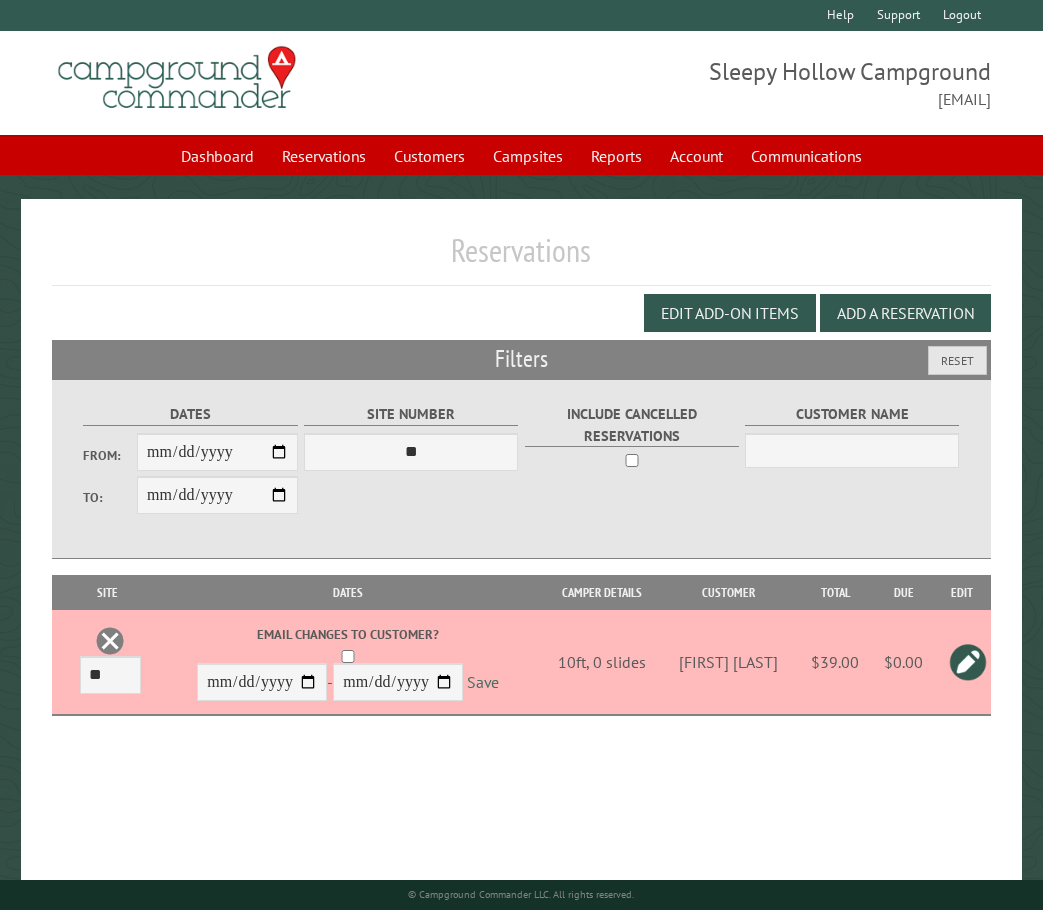 click on "Save" at bounding box center (483, 683) 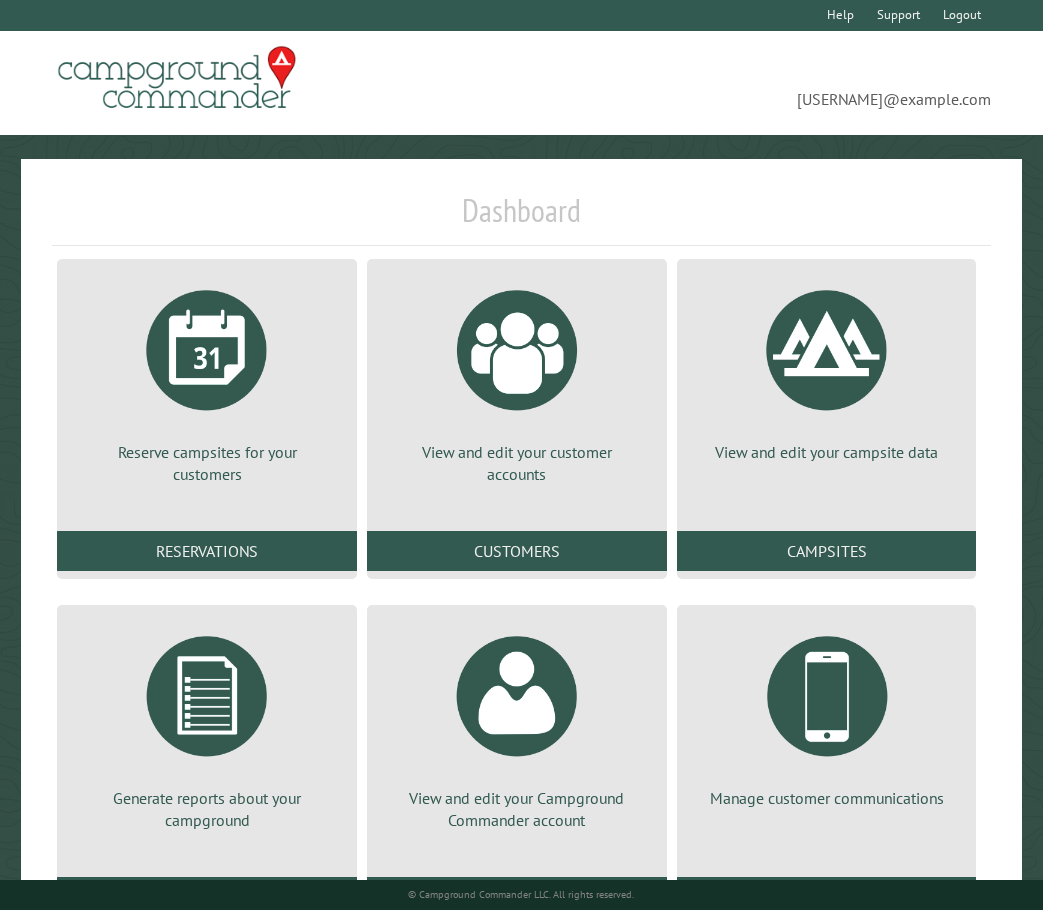 scroll, scrollTop: 0, scrollLeft: 0, axis: both 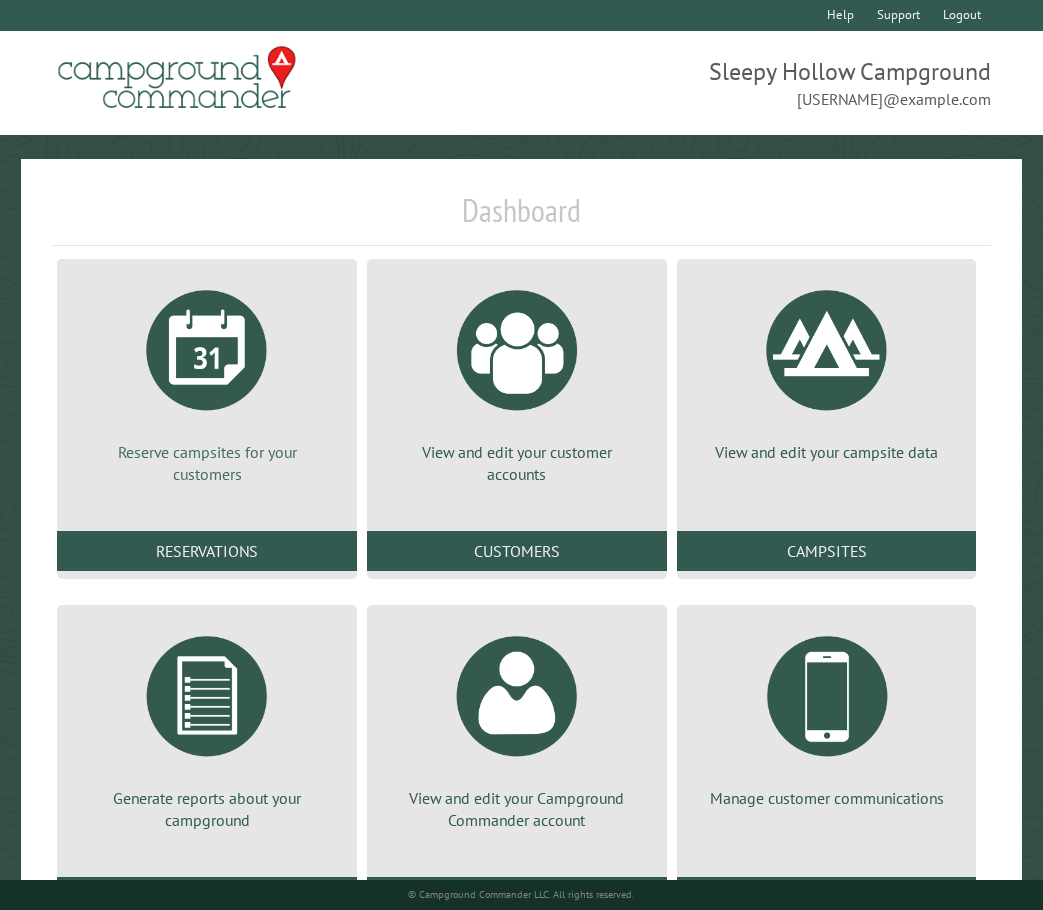 click at bounding box center (207, 350) 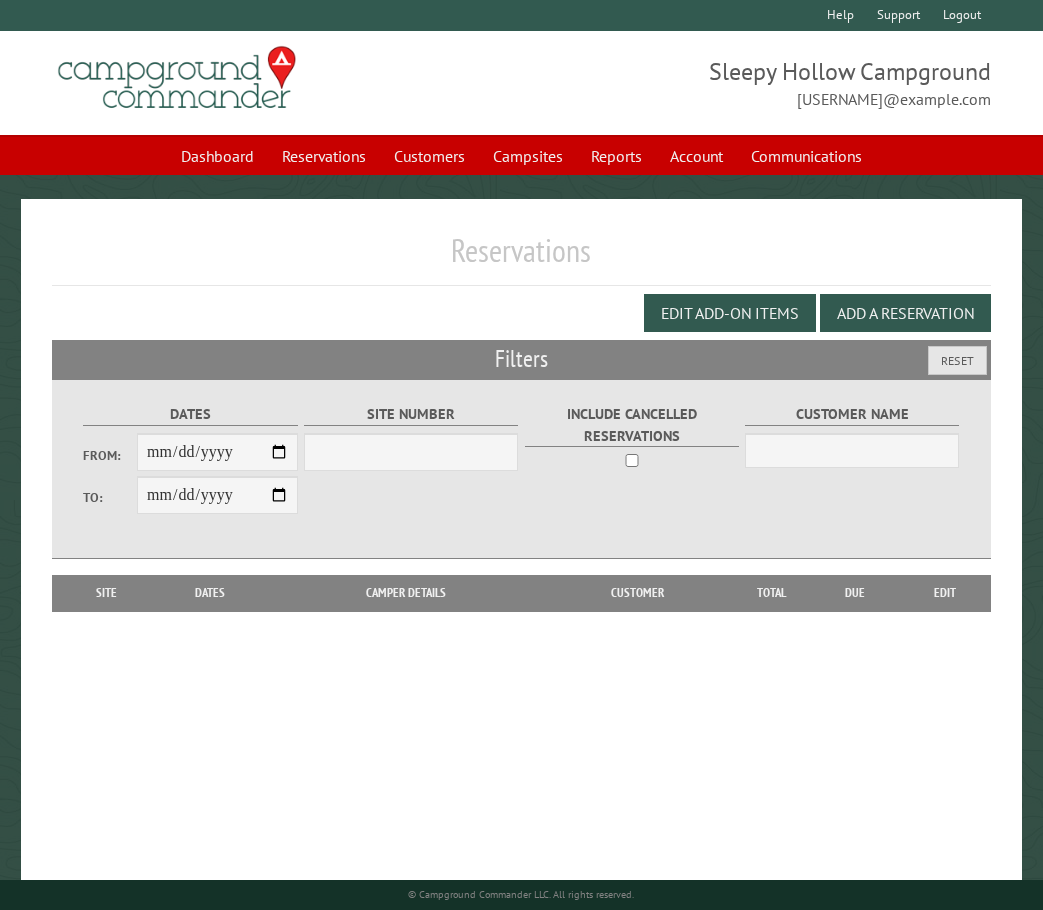 scroll, scrollTop: 0, scrollLeft: 0, axis: both 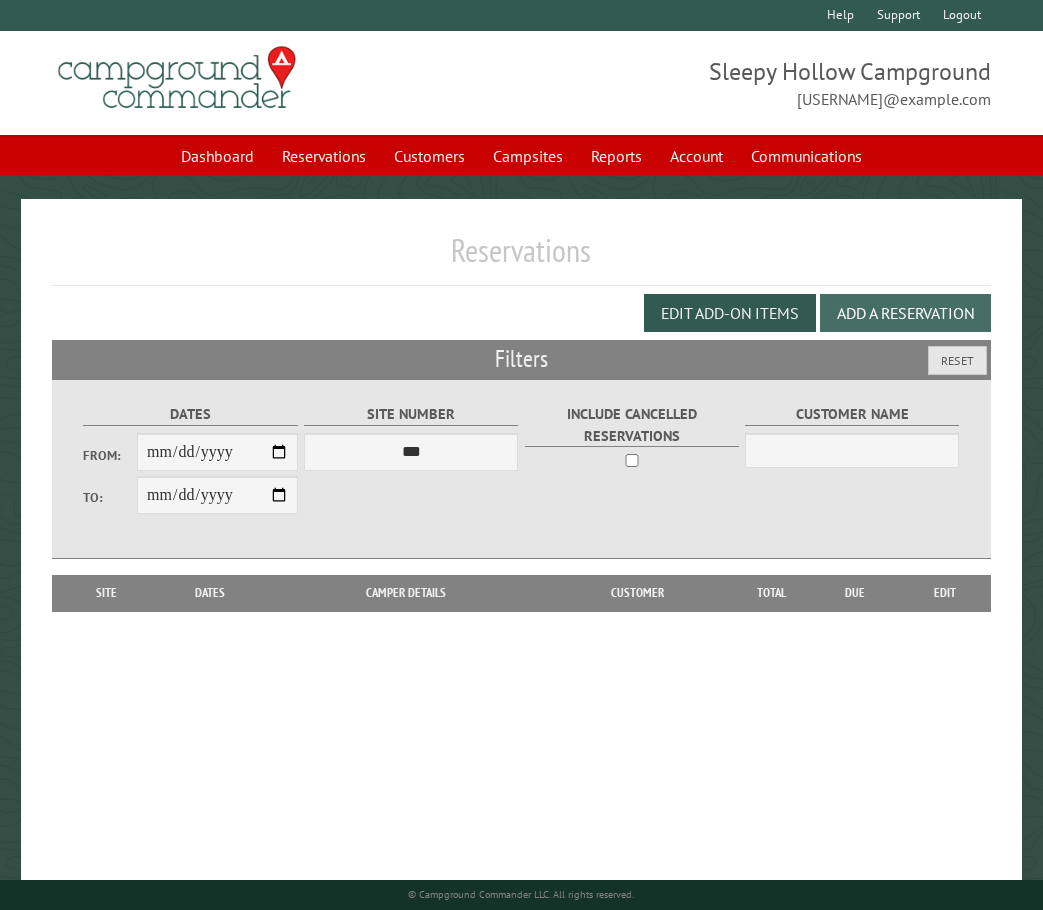 click on "Add a Reservation" at bounding box center (905, 313) 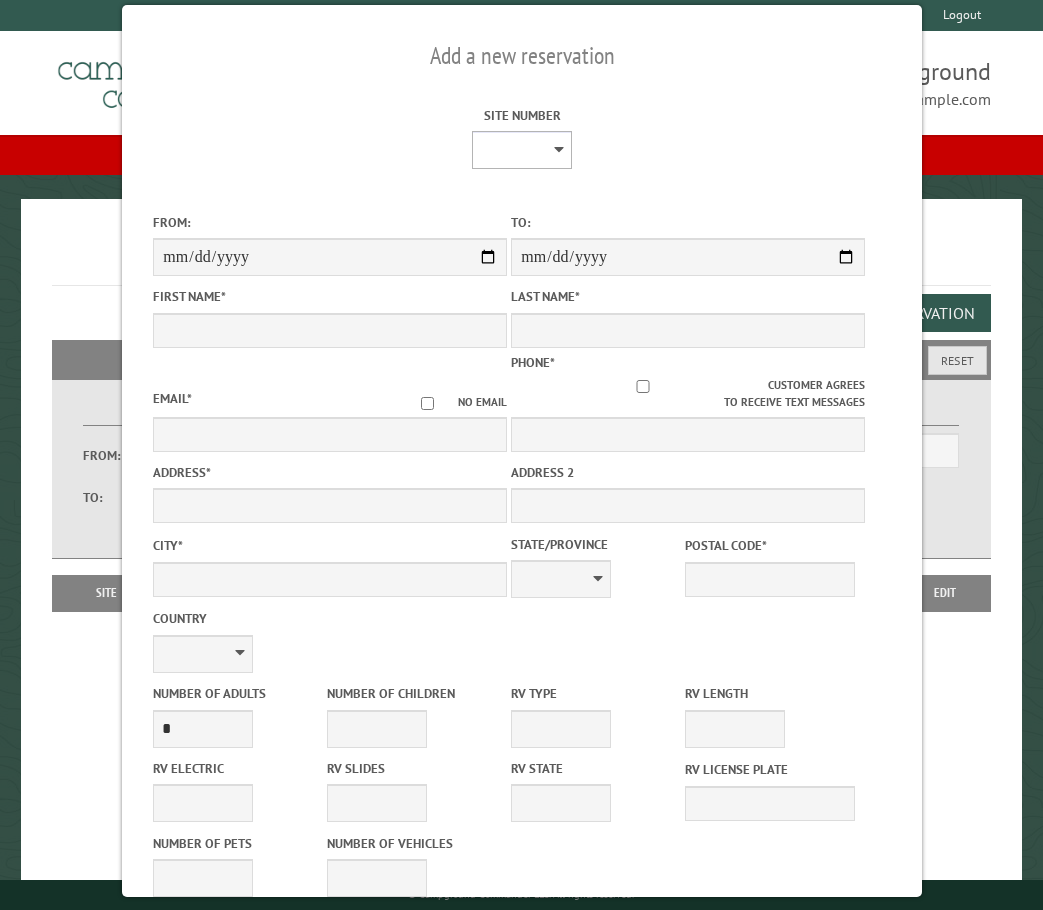 click on "* * * * * * * * * ** *** *** ** ** ** ** ** ** ** ** ** ** *** *** ** ** ** ** ** ** ** ** ** ** *** *** ** ** ** ** ** ** ** ** *** *** ** ** ** ** ** ** *** *** ** ** ** ** ** *** ** ** ** ** ** ** ** ** ** ** ** ** ** ** ** ** ** ** ** ** ** ** ** ** **" at bounding box center (522, 150) 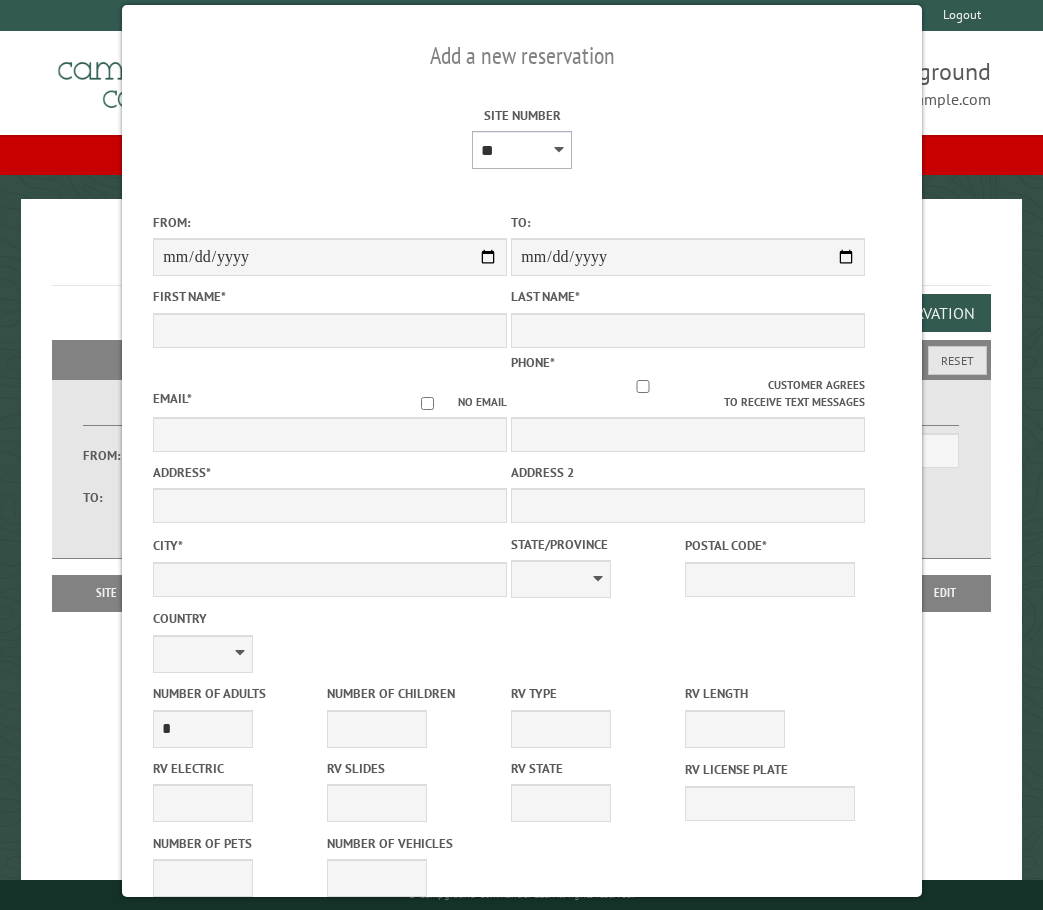 click on "* * * * * * * * * ** *** *** ** ** ** ** ** ** ** ** ** ** *** *** ** ** ** ** ** ** ** ** ** ** *** *** ** ** ** ** ** ** ** ** *** *** ** ** ** ** ** ** *** *** ** ** ** ** ** *** ** ** ** ** ** ** ** ** ** ** ** ** ** ** ** ** ** ** ** ** ** ** ** ** **" at bounding box center [522, 150] 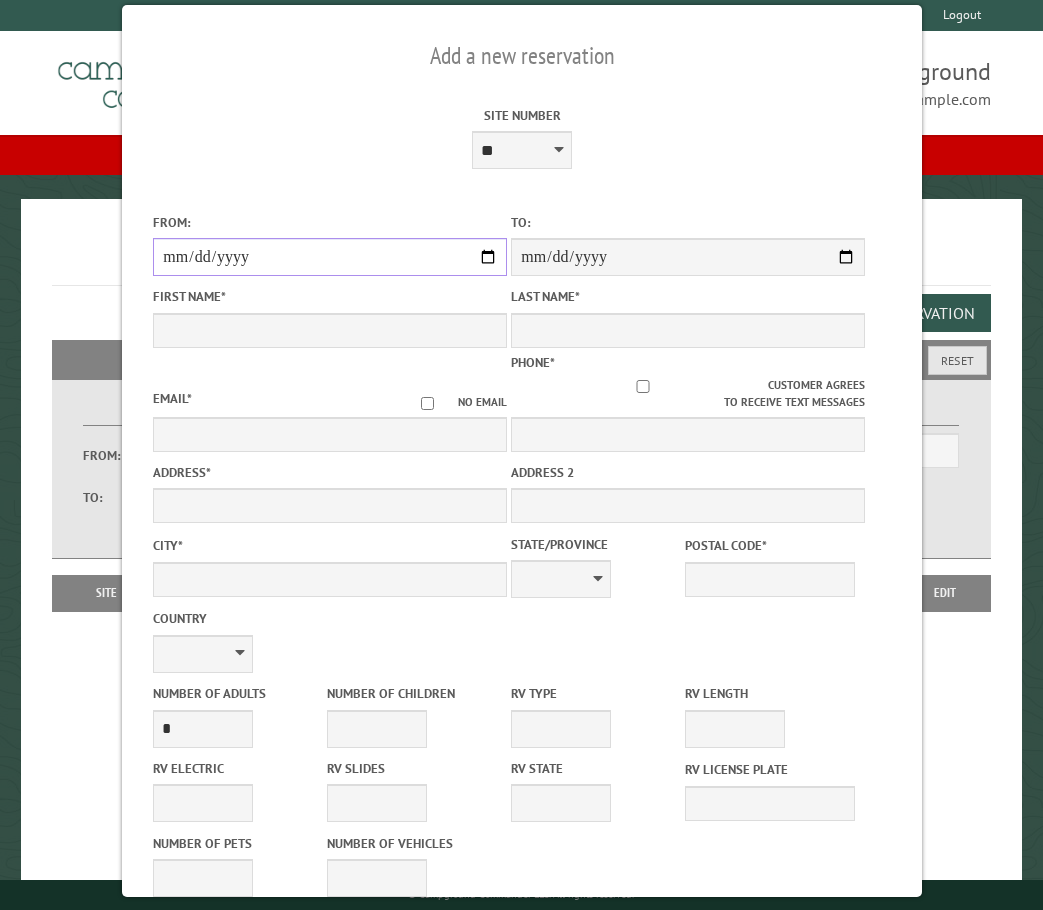 click on "From:" at bounding box center (330, 257) 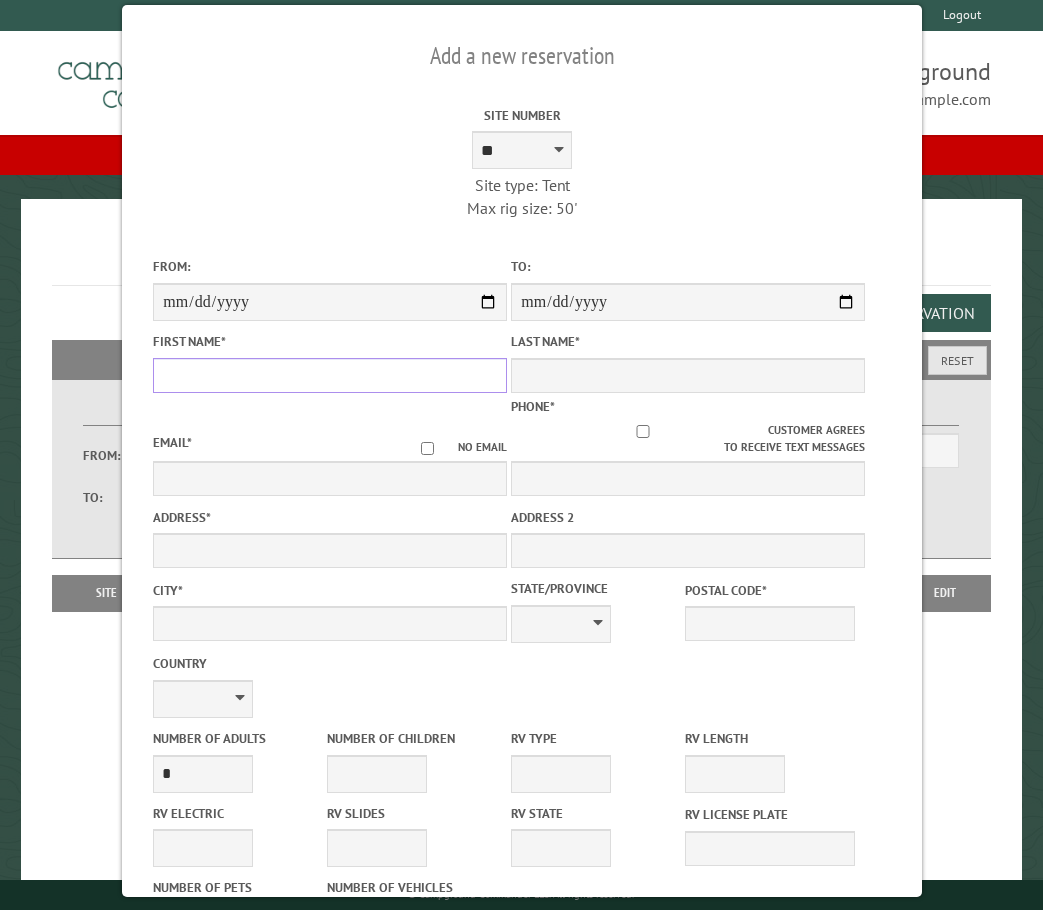 click on "First Name *" at bounding box center (330, 375) 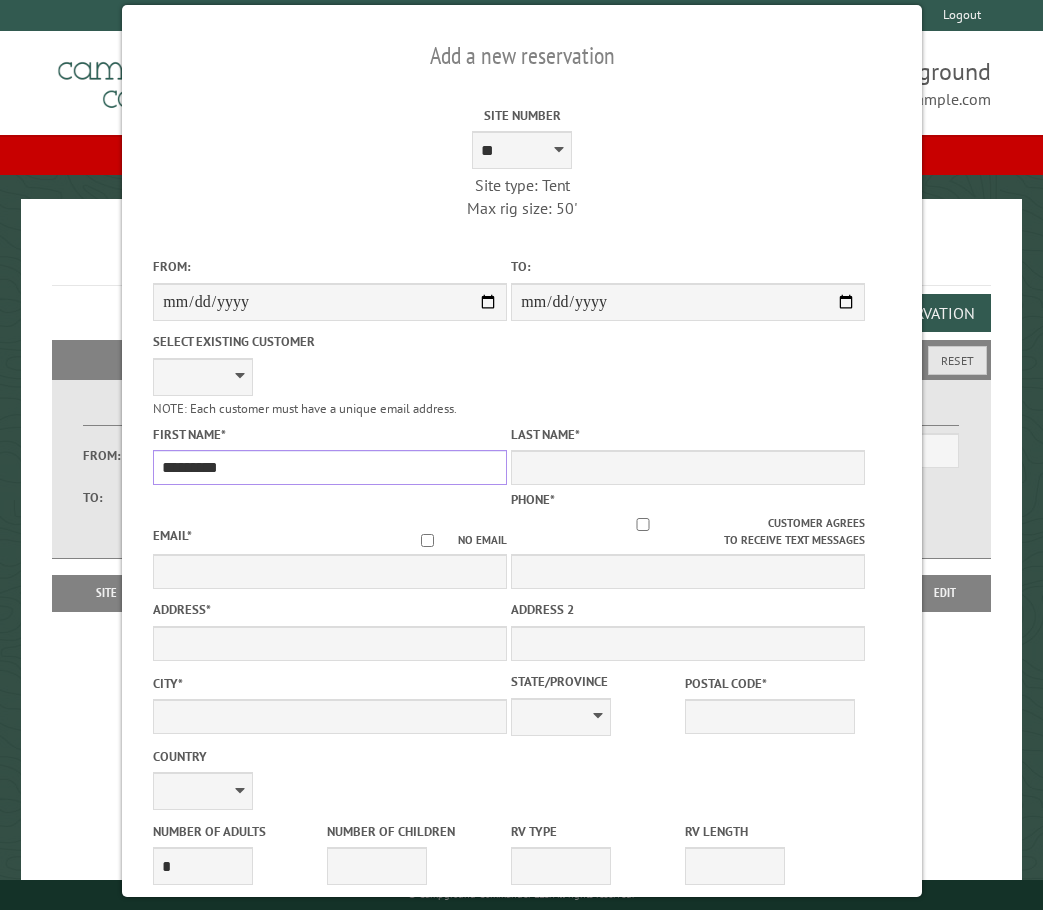 type on "*********" 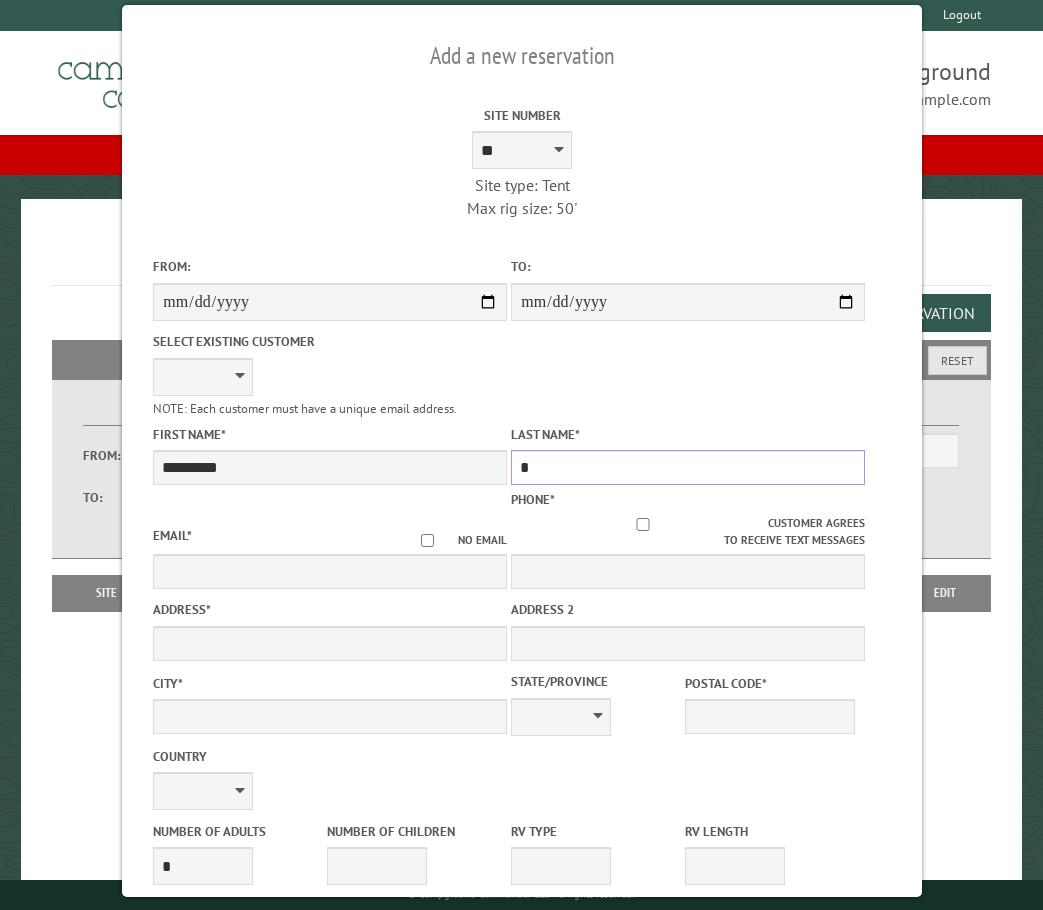 type on "*" 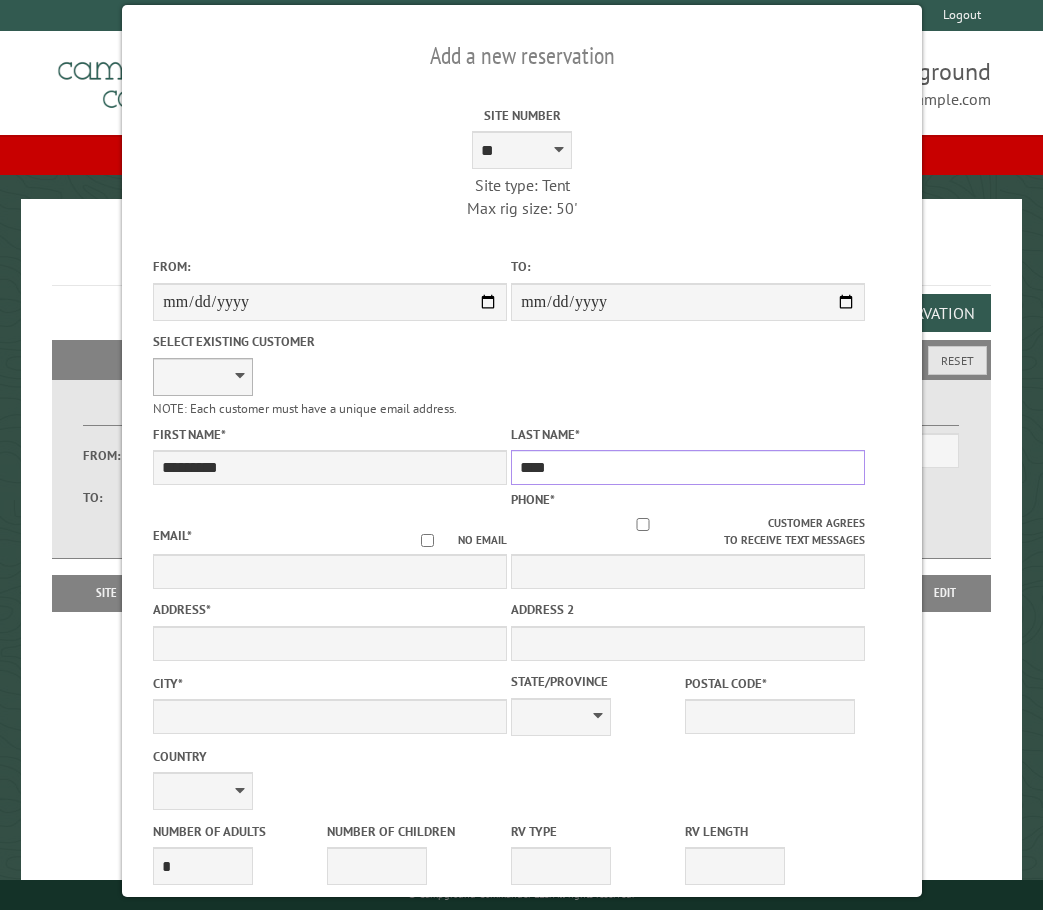 type on "****" 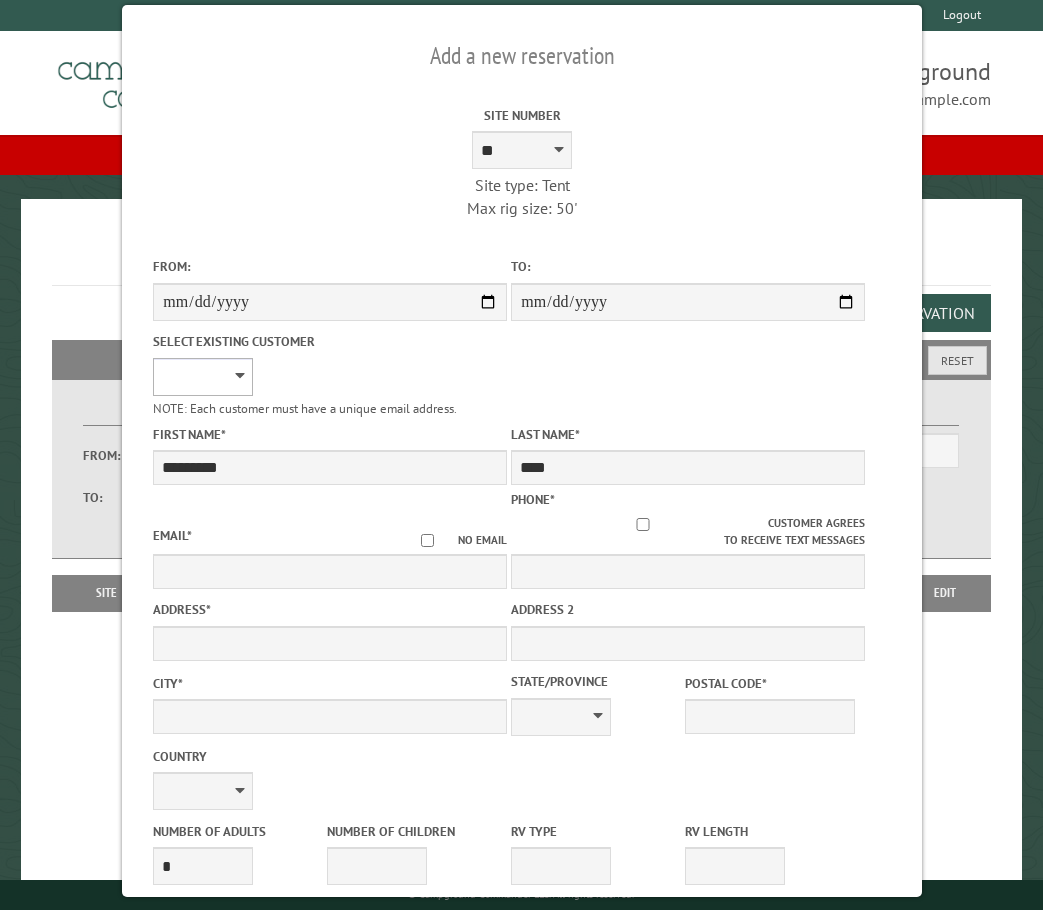 click on "**********" at bounding box center [203, 377] 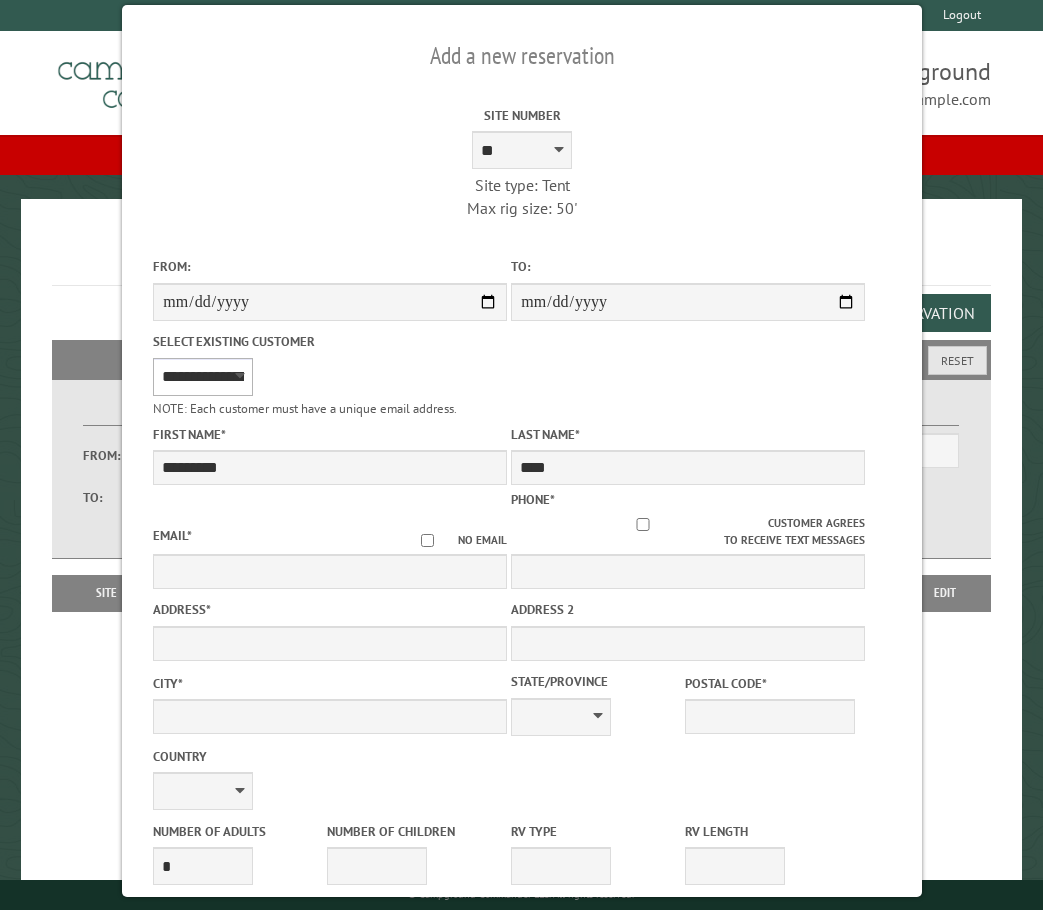 click on "**********" at bounding box center [203, 377] 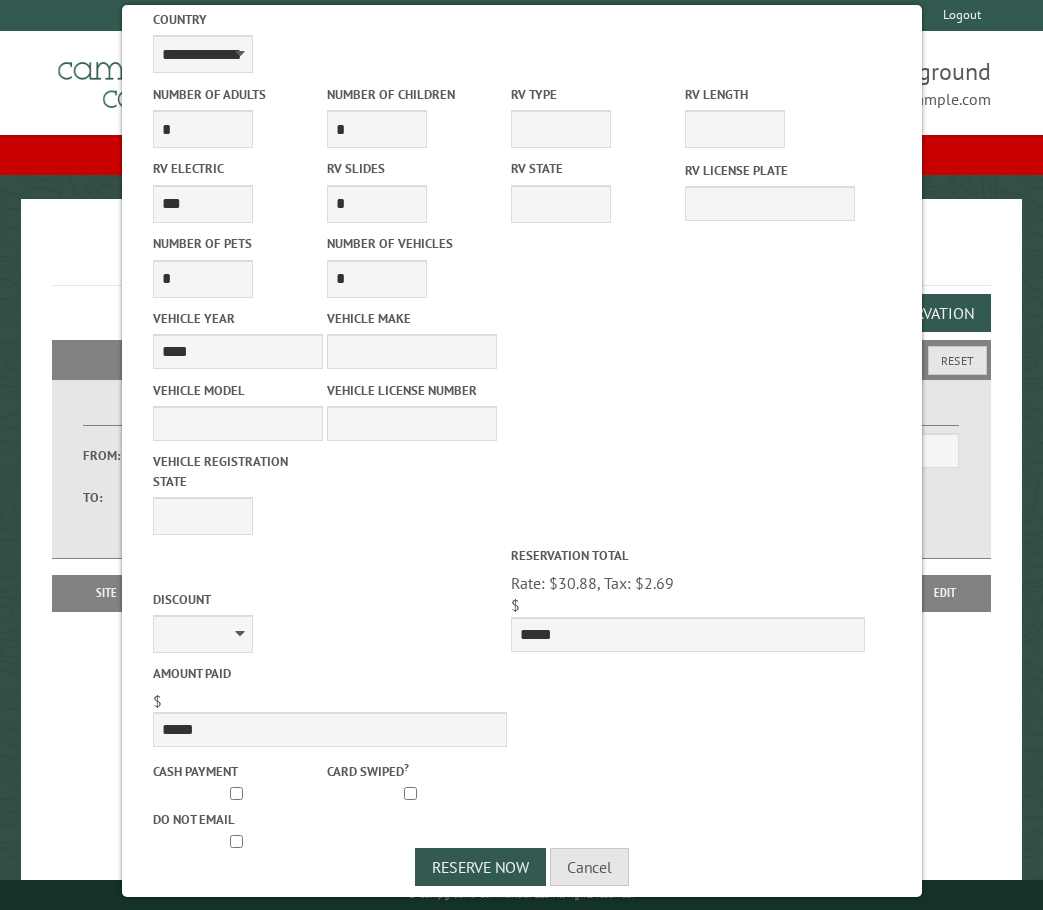 scroll, scrollTop: 757, scrollLeft: 0, axis: vertical 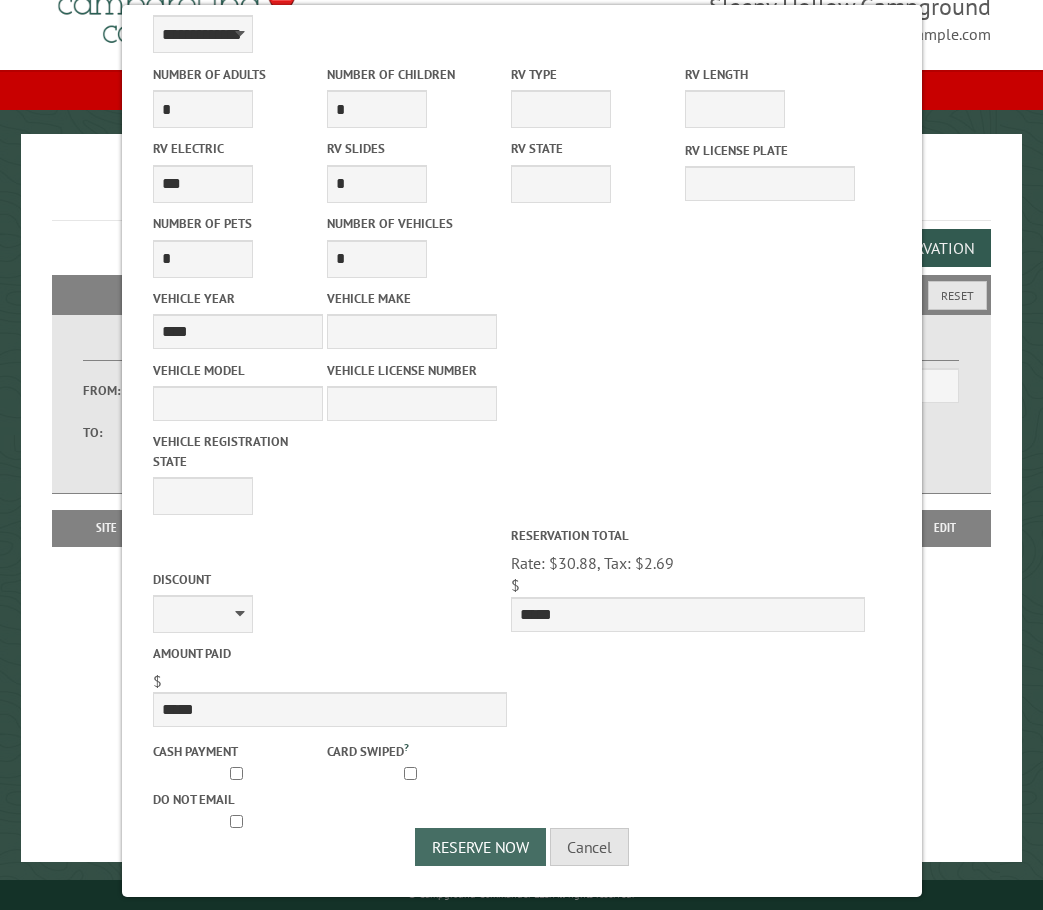 click on "Reserve Now" at bounding box center (480, 847) 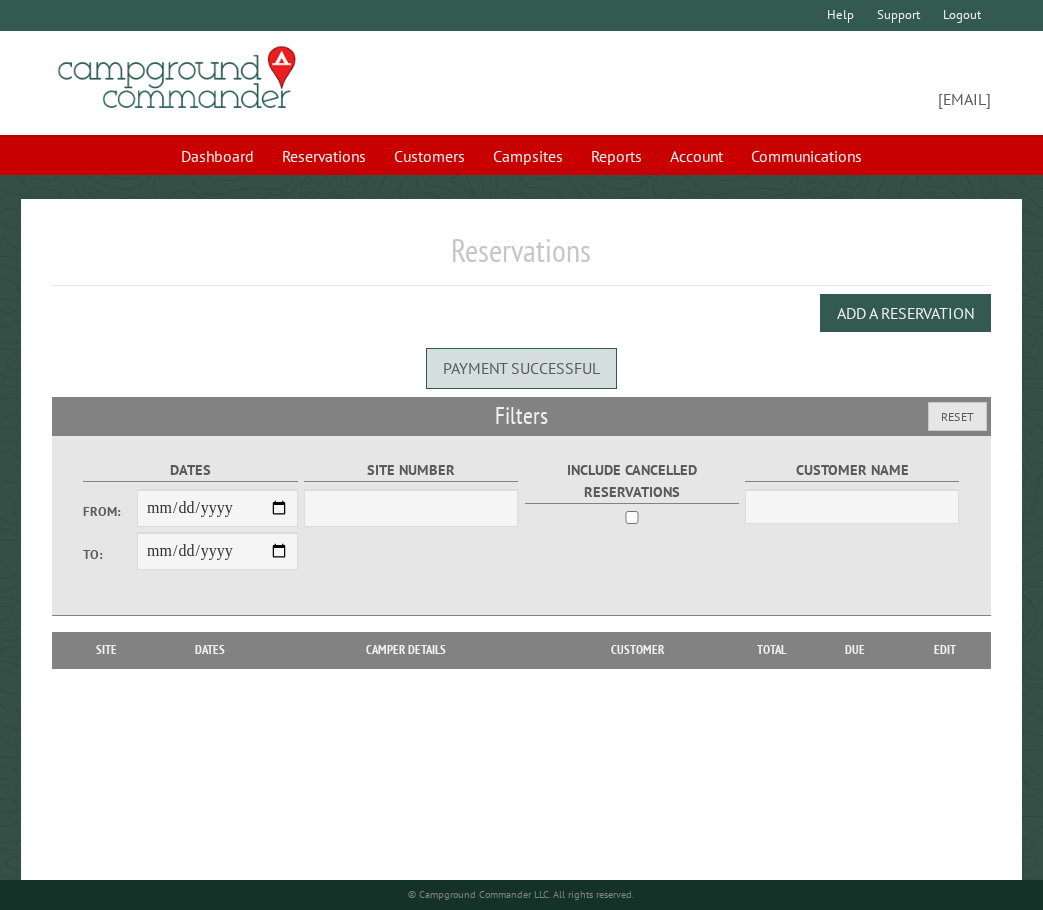 scroll, scrollTop: 0, scrollLeft: 0, axis: both 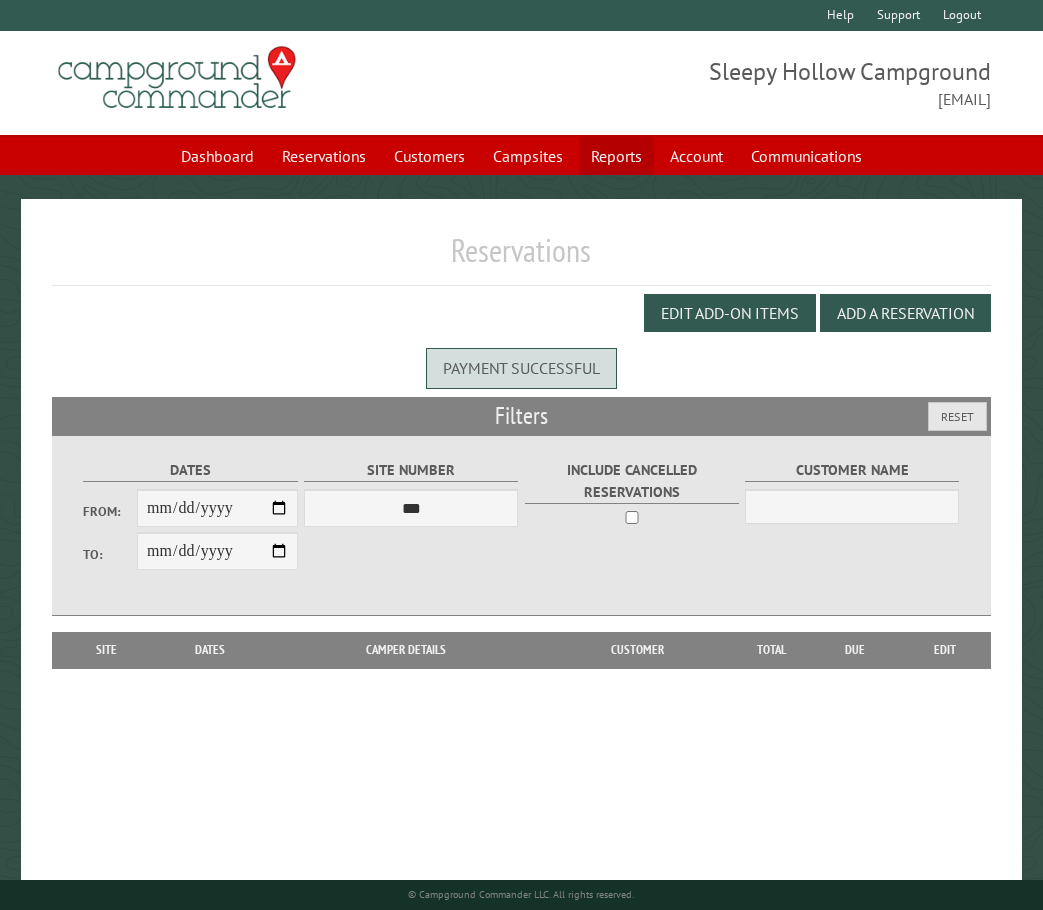 click on "Reports" at bounding box center (616, 156) 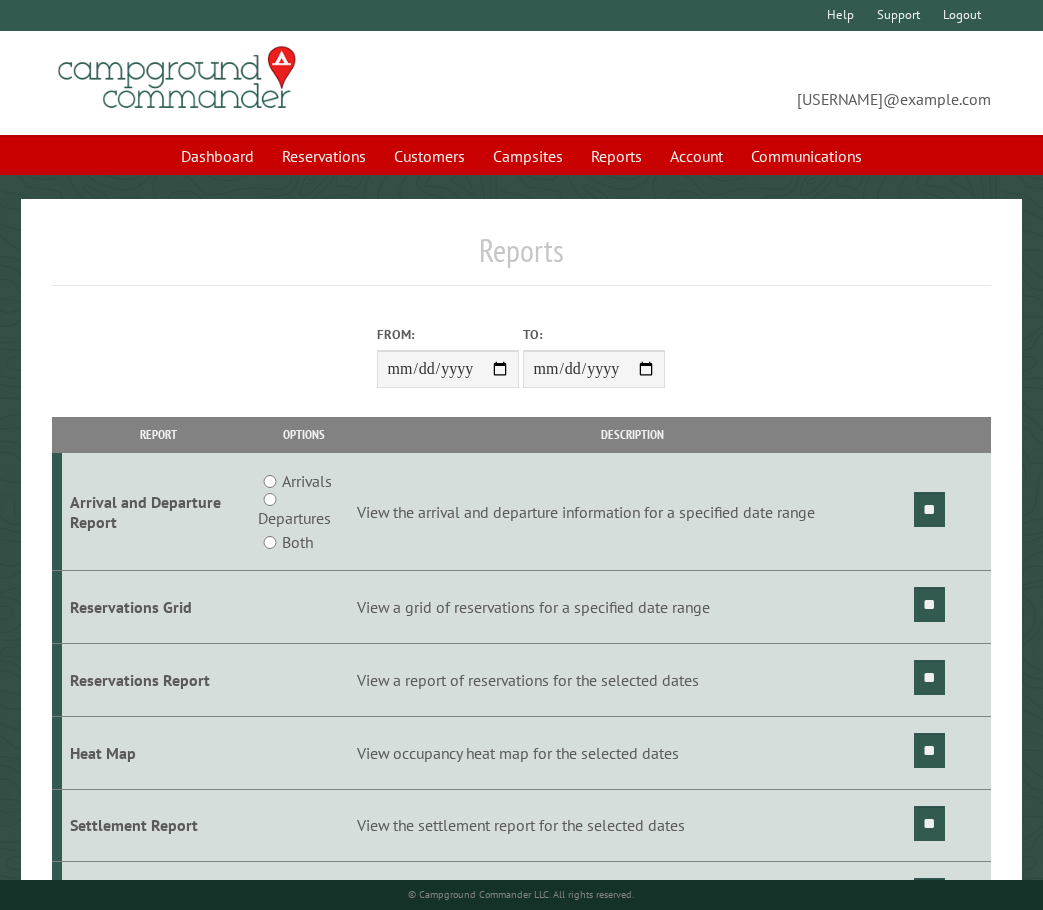 scroll, scrollTop: 0, scrollLeft: 0, axis: both 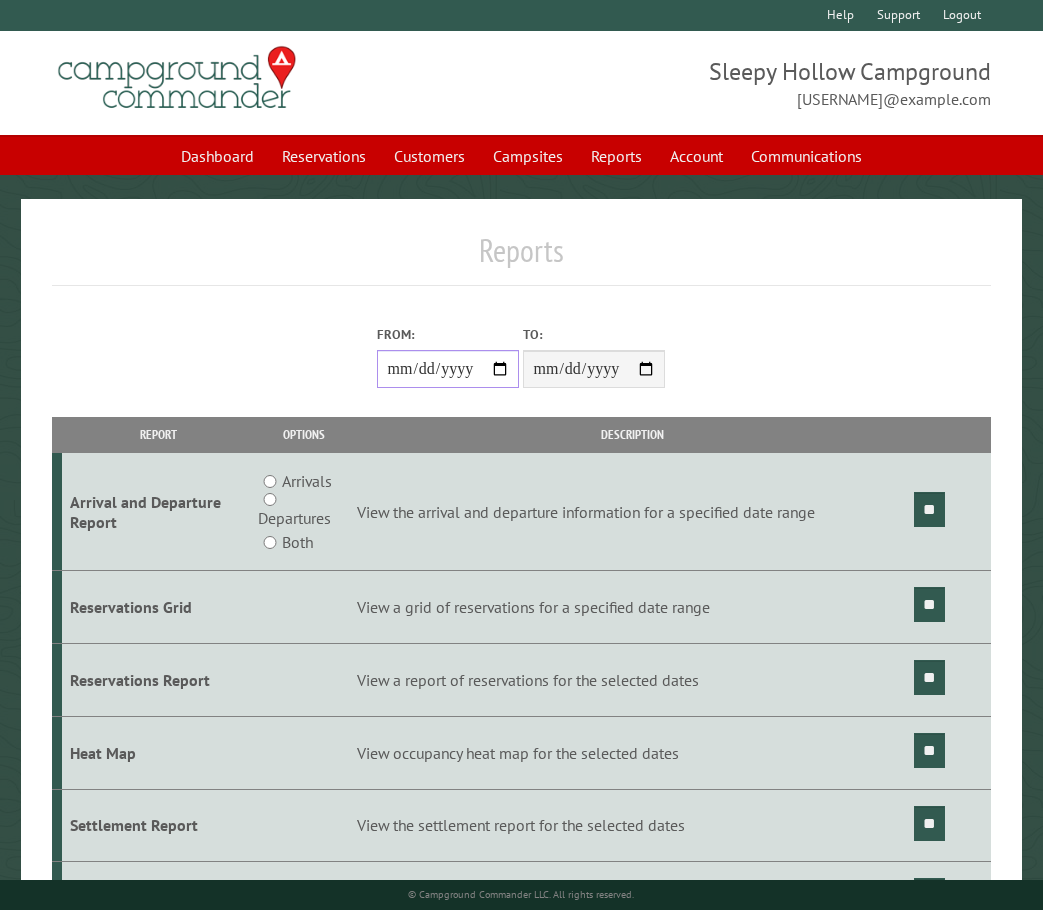 click on "From:" at bounding box center [448, 369] 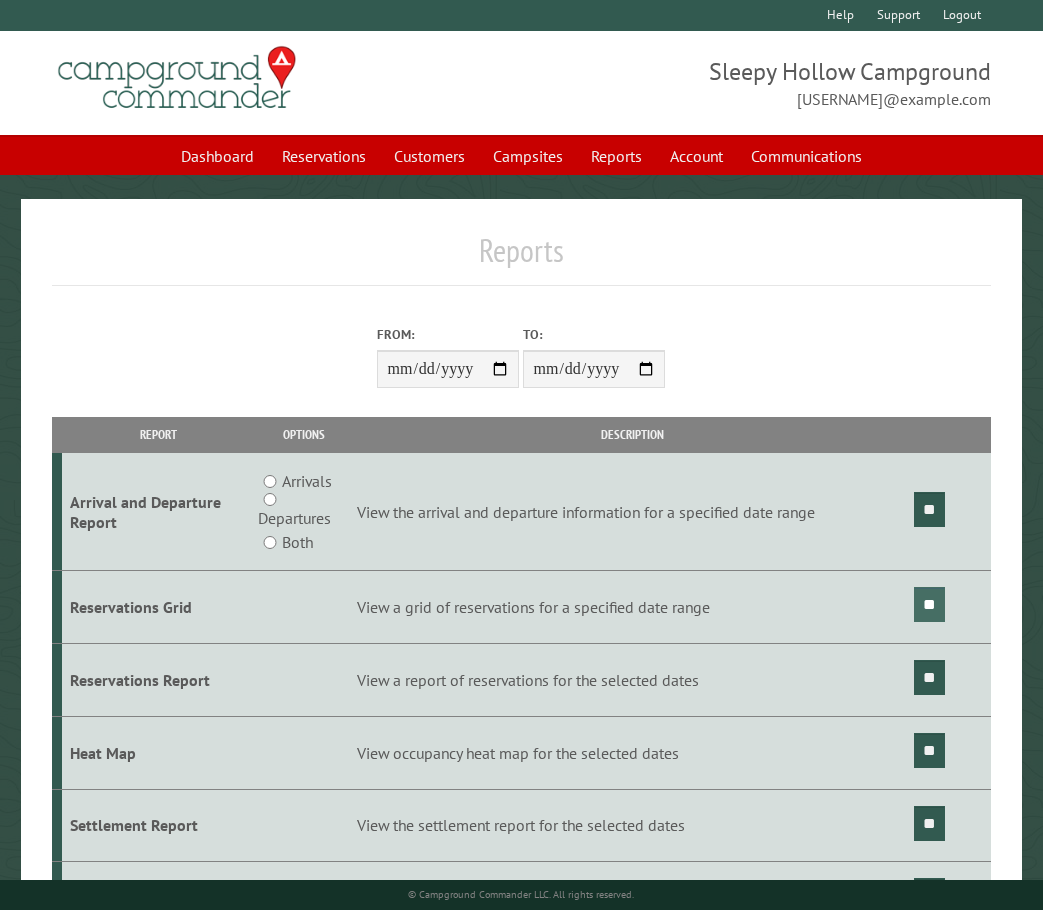 click on "**" at bounding box center (929, 604) 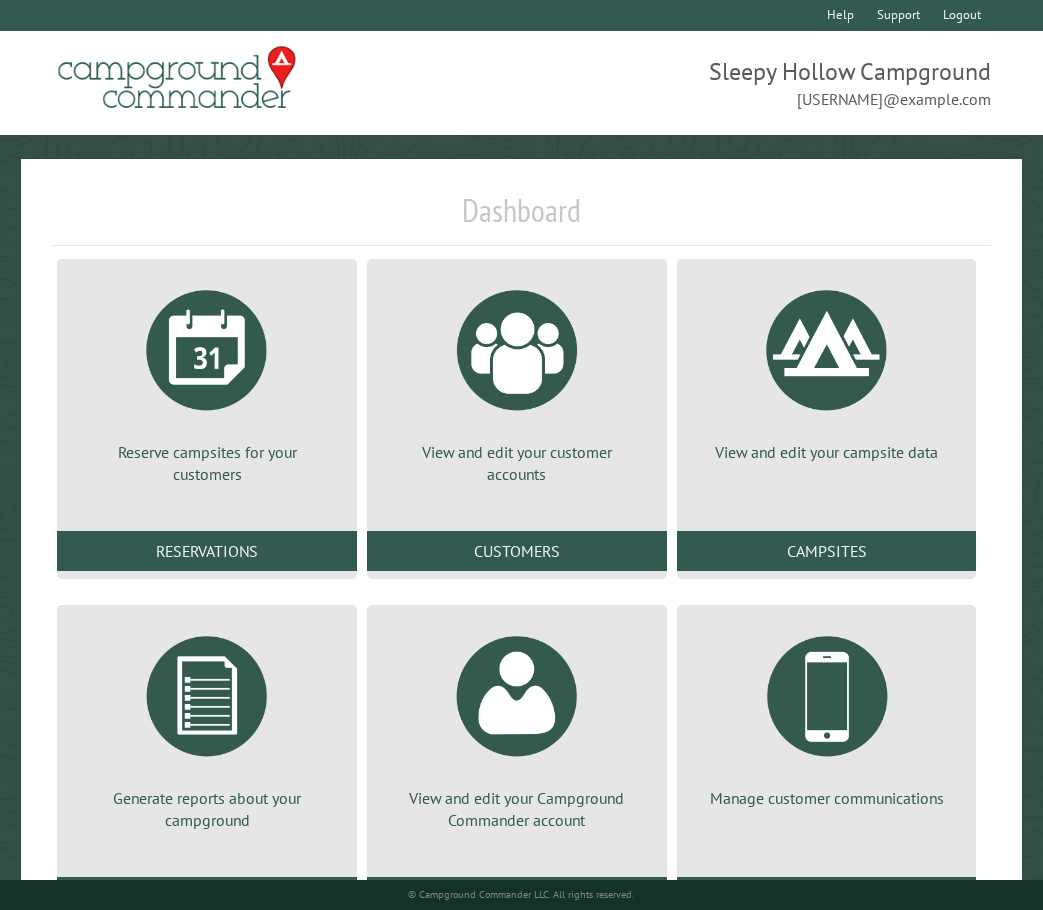 scroll, scrollTop: 0, scrollLeft: 0, axis: both 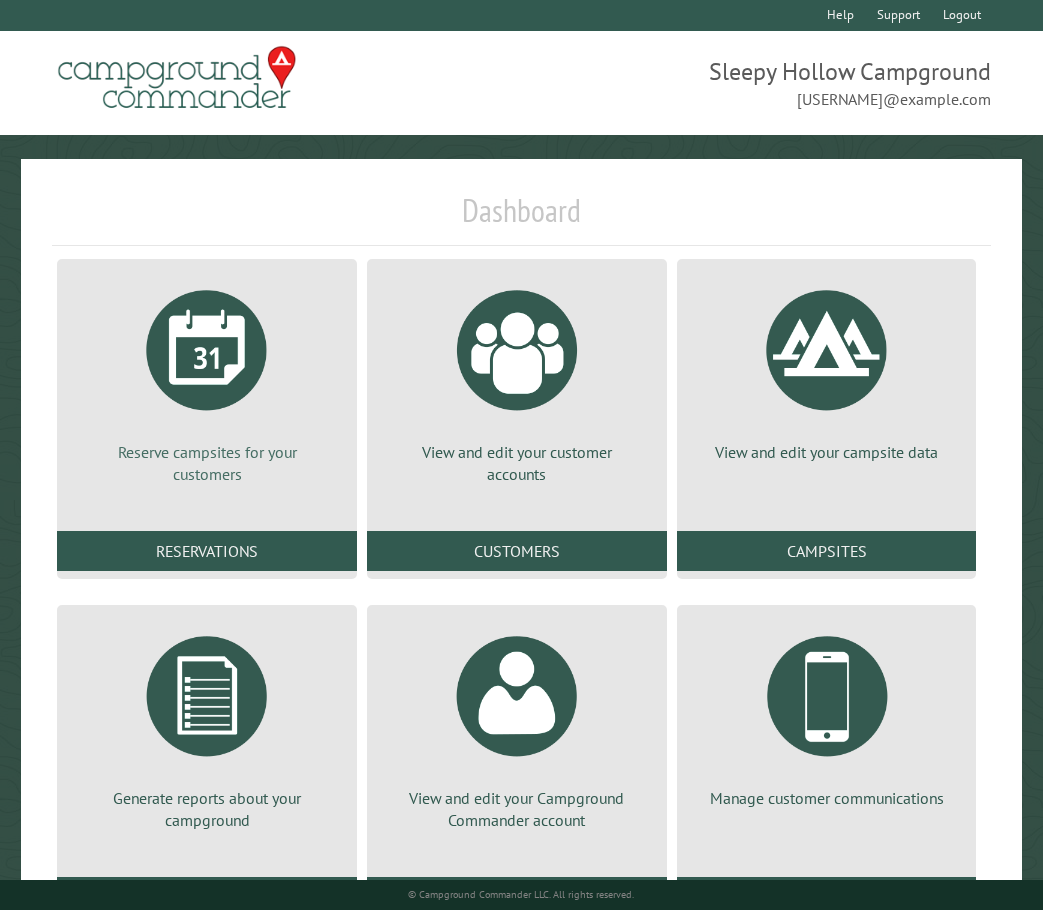 click at bounding box center (207, 350) 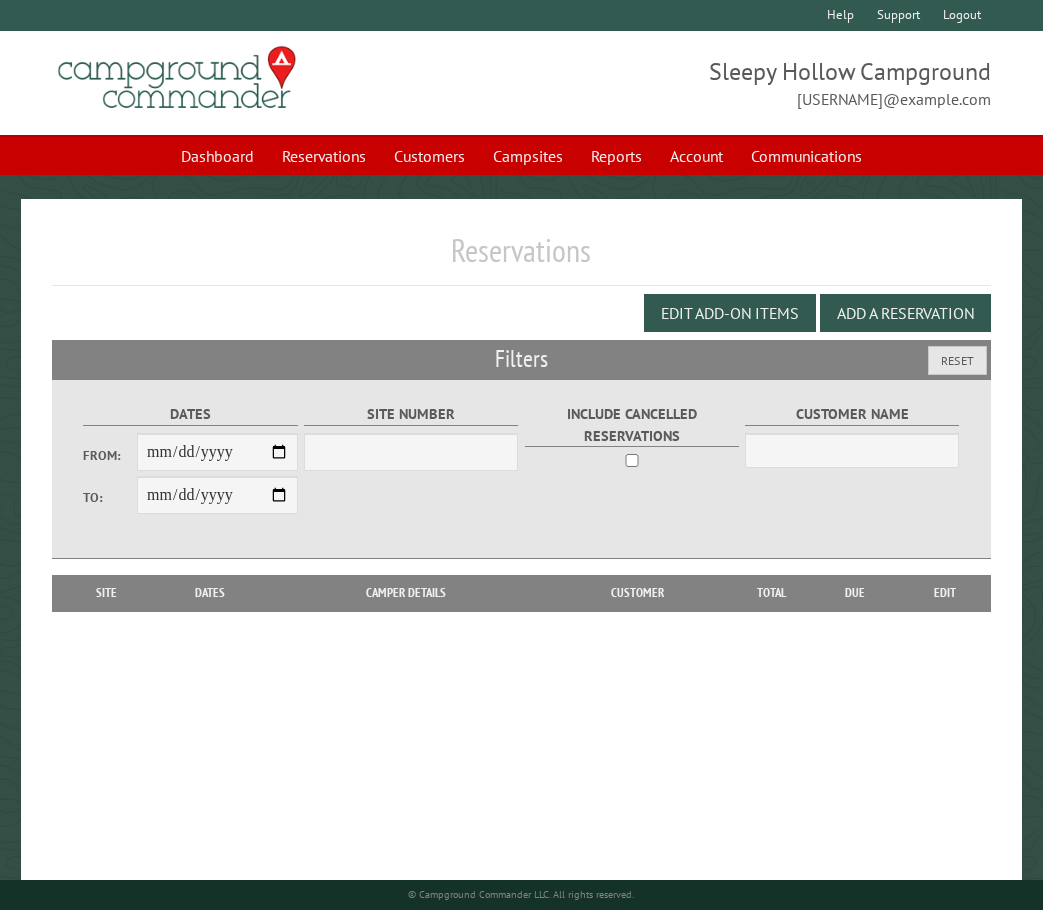 scroll, scrollTop: 0, scrollLeft: 0, axis: both 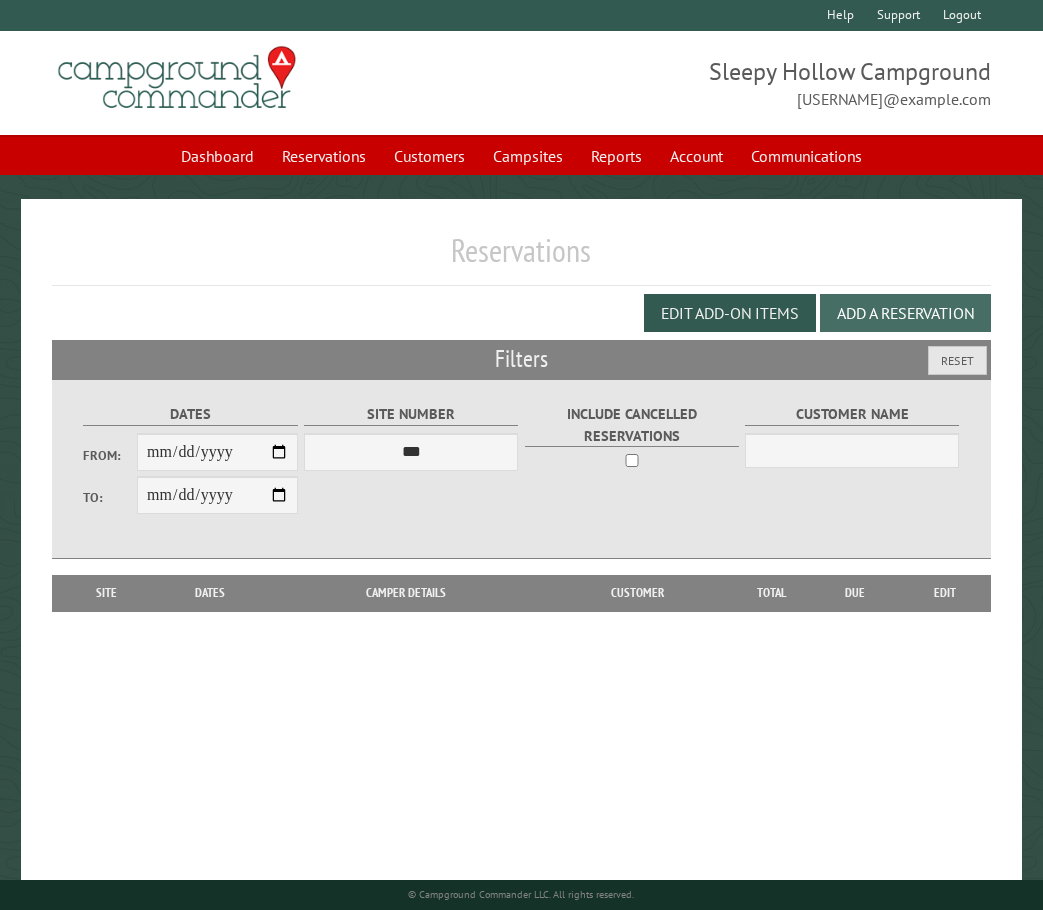 click on "Add a Reservation" at bounding box center [905, 313] 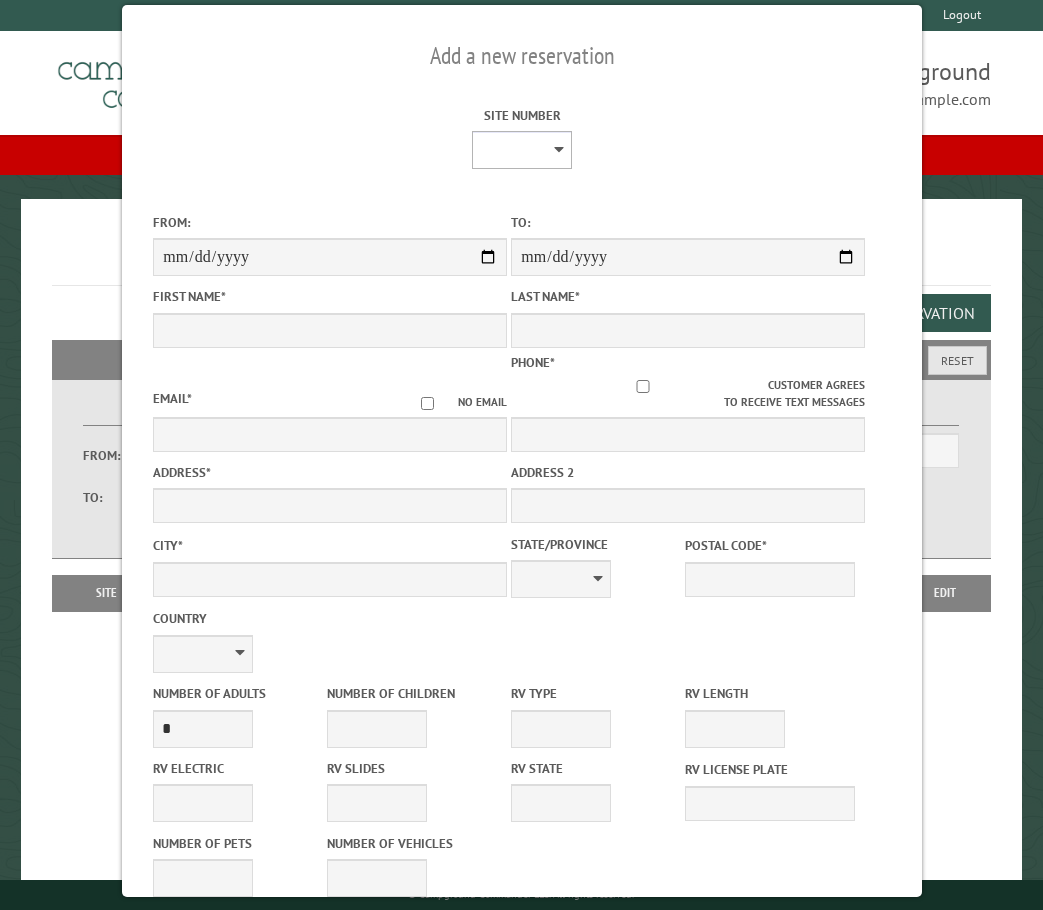 click on "* * * * * * * * * ** *** *** ** ** ** ** ** ** ** ** ** ** *** *** ** ** ** ** ** ** ** ** ** ** *** *** ** ** ** ** ** ** ** ** *** *** ** ** ** ** ** ** *** *** ** ** ** ** ** *** ** ** ** ** ** ** ** ** ** ** ** ** ** ** ** ** ** ** ** ** ** ** ** ** **" at bounding box center (522, 150) 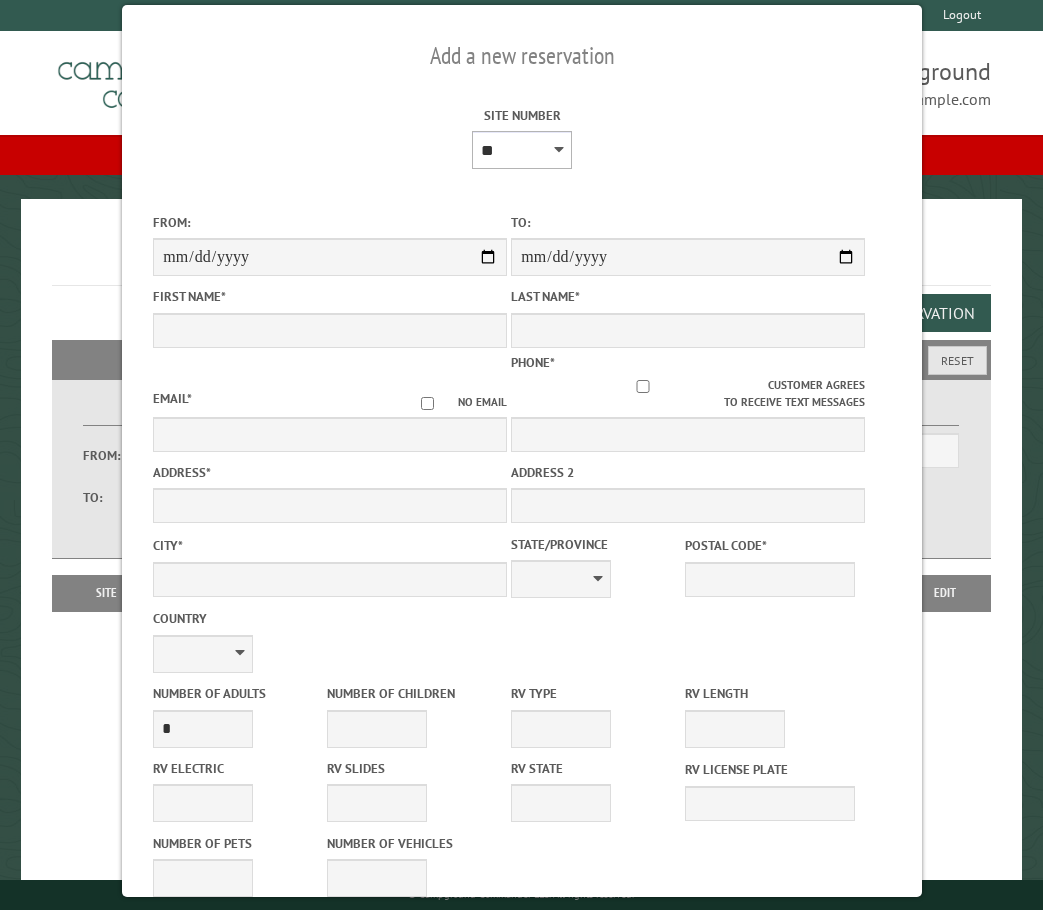 click on "* * * * * * * * * ** *** *** ** ** ** ** ** ** ** ** ** ** *** *** ** ** ** ** ** ** ** ** ** ** *** *** ** ** ** ** ** ** ** ** *** *** ** ** ** ** ** ** *** *** ** ** ** ** ** *** ** ** ** ** ** ** ** ** ** ** ** ** ** ** ** ** ** ** ** ** ** ** ** ** **" at bounding box center [522, 150] 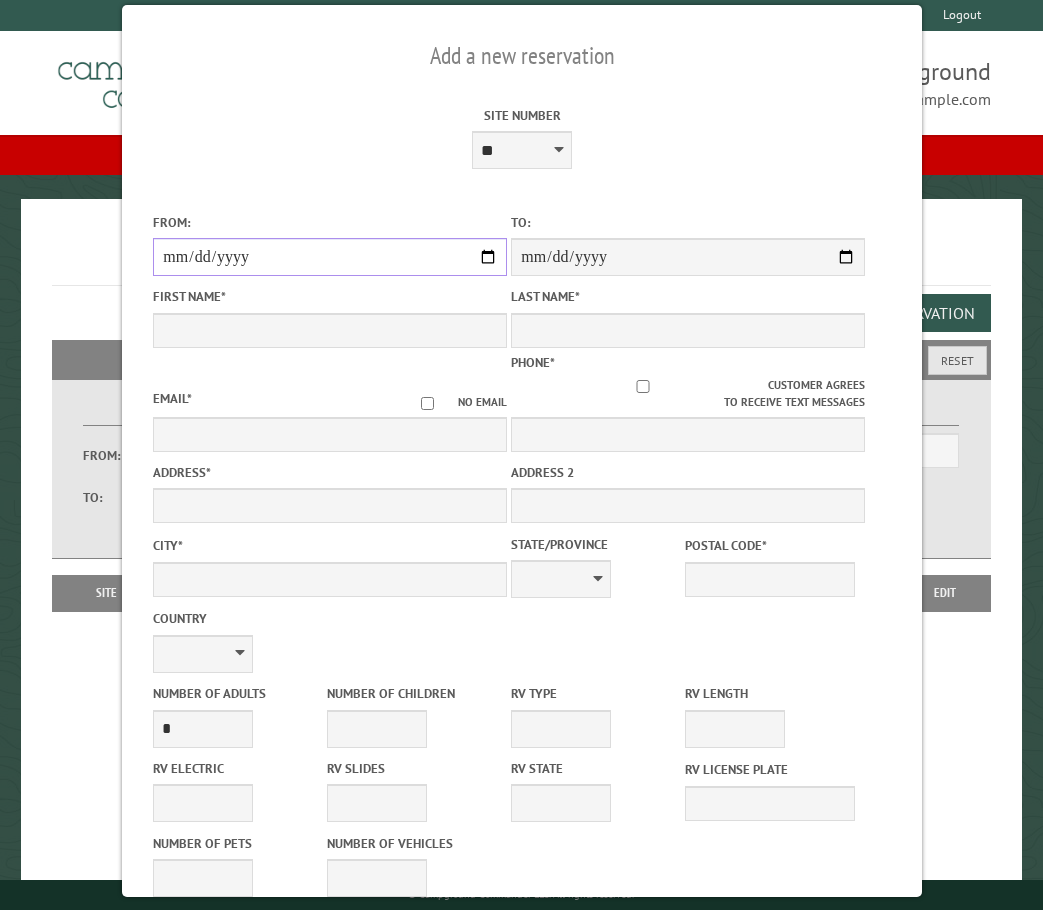 click on "From:" at bounding box center (330, 257) 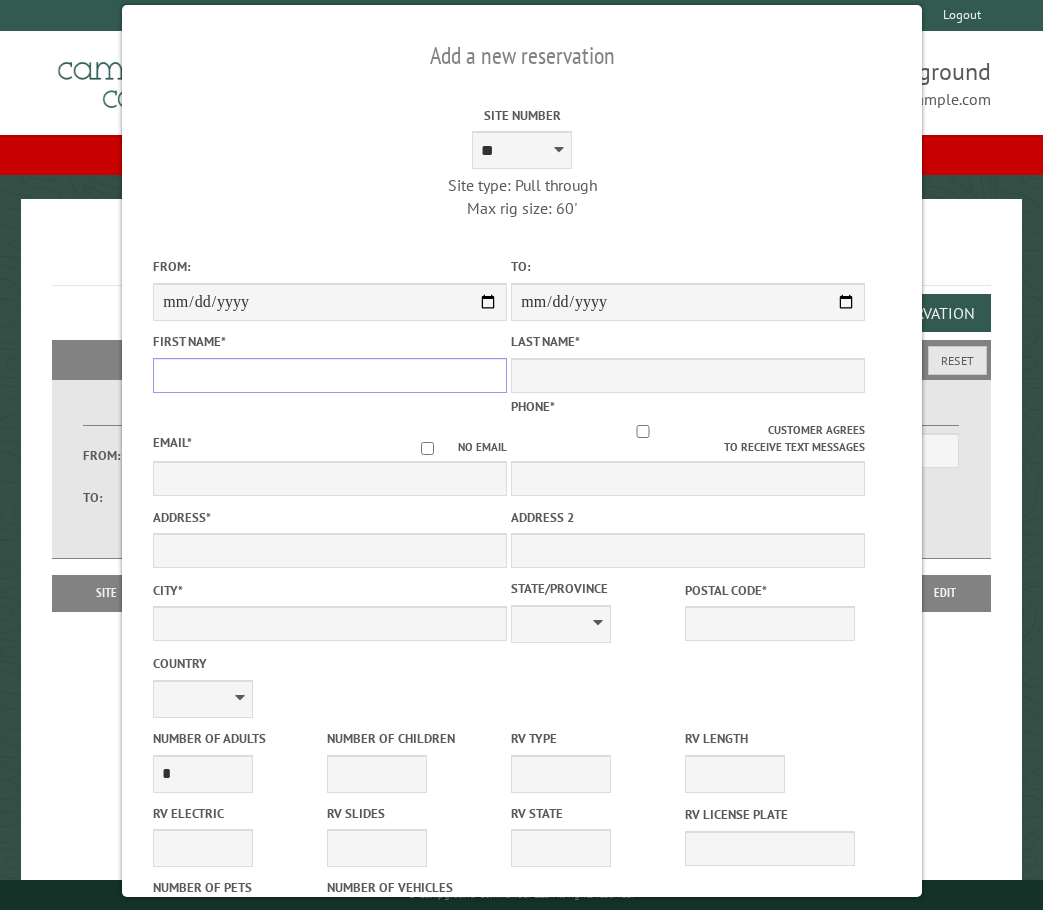 click on "First Name *" at bounding box center [330, 375] 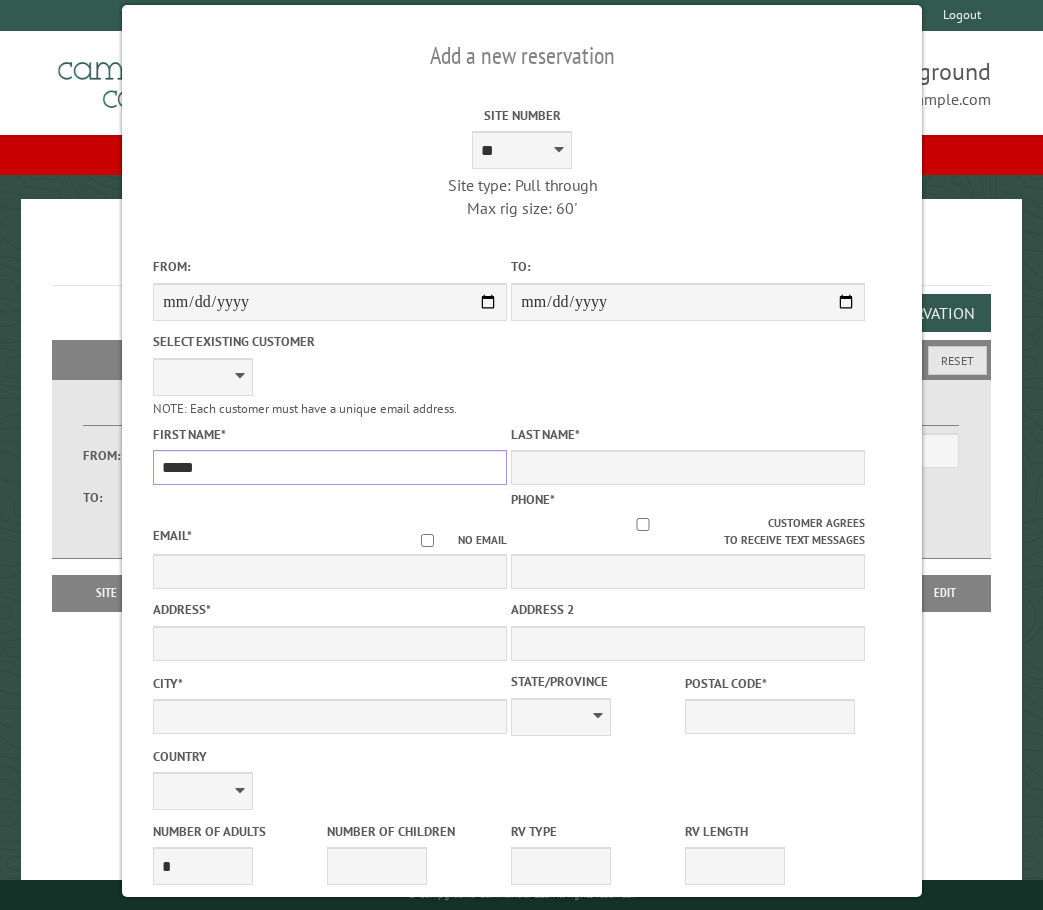 type on "*****" 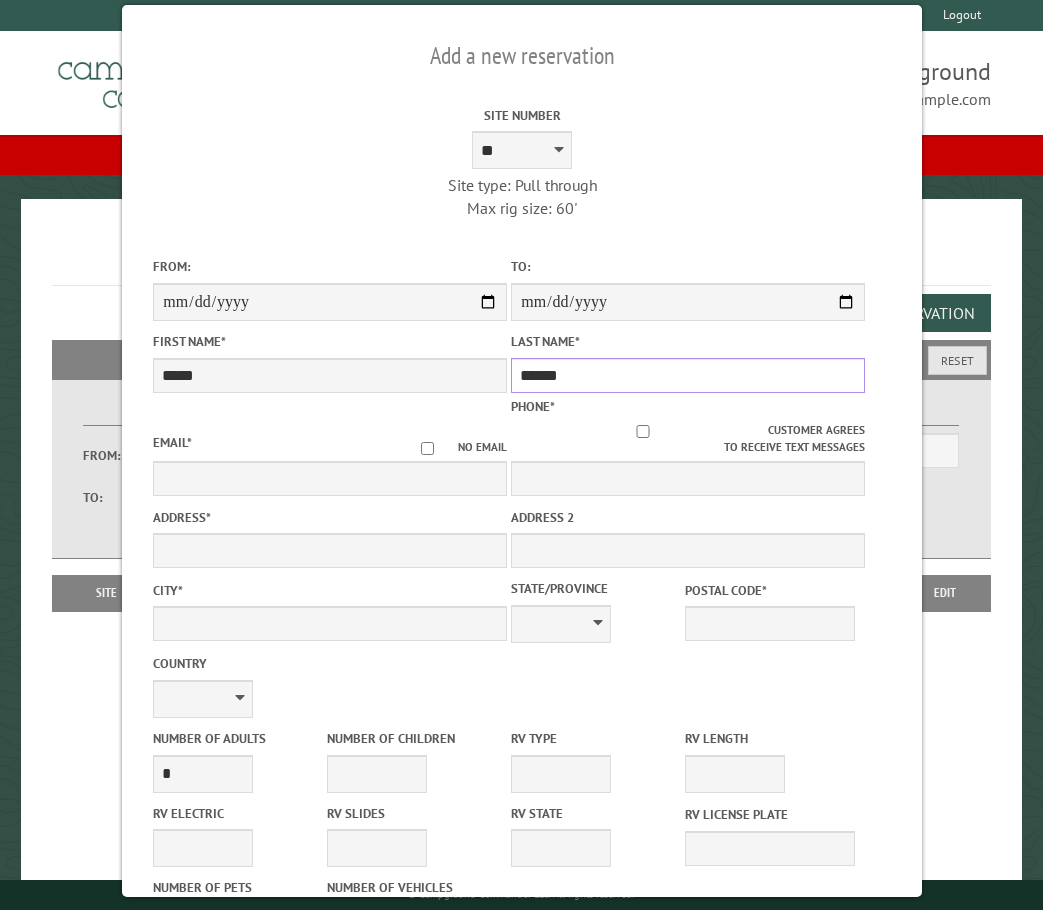 type on "******" 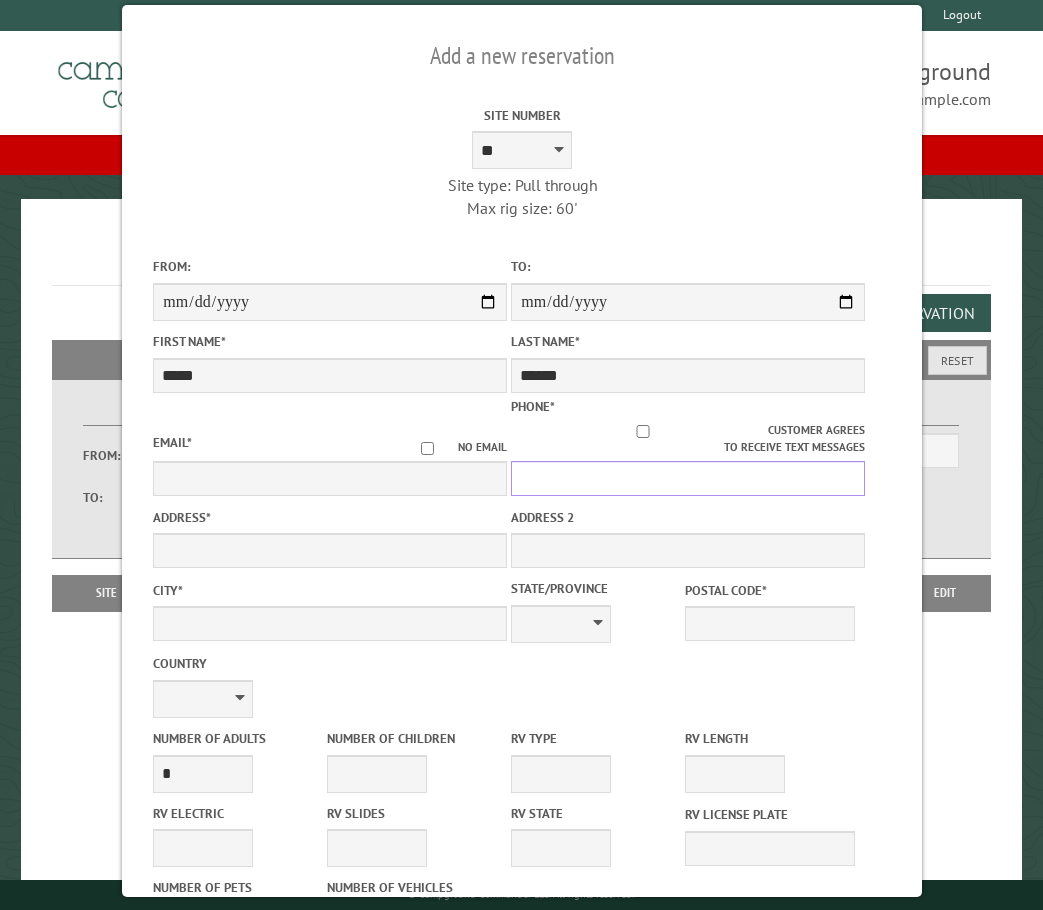 click on "Phone *" at bounding box center [688, 478] 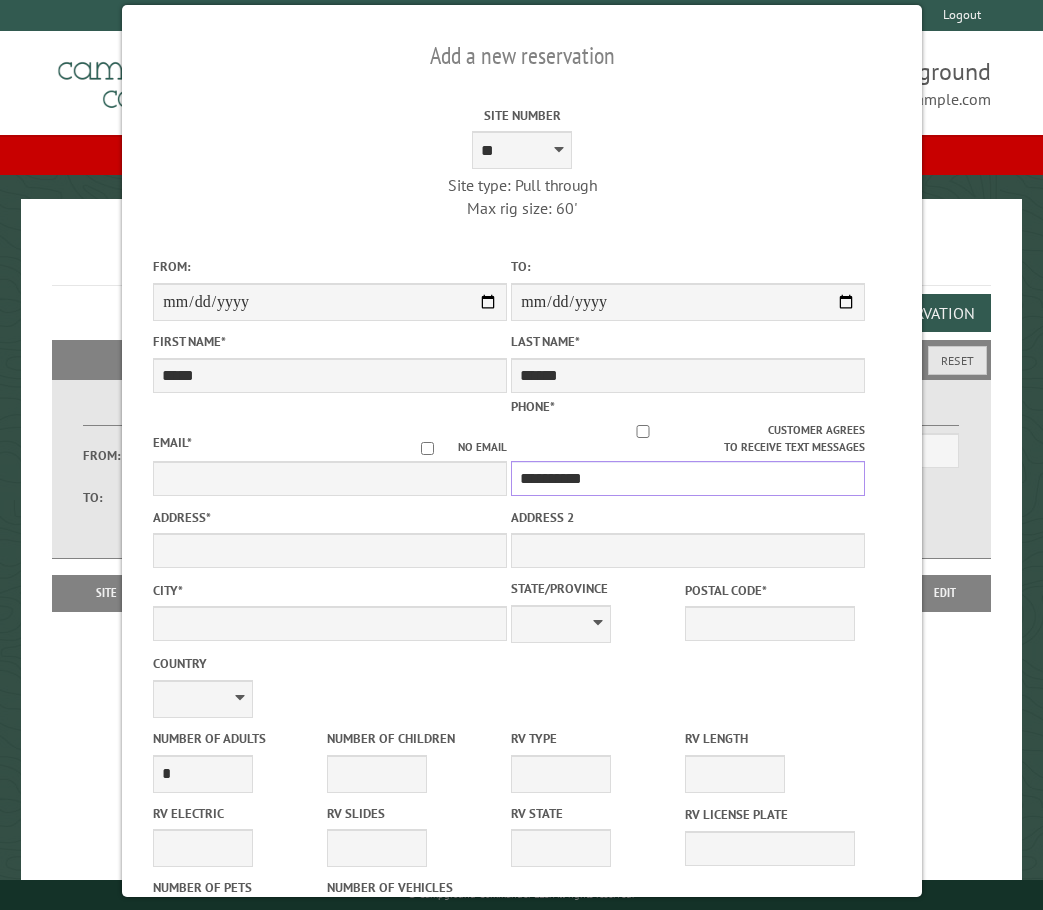 type on "**********" 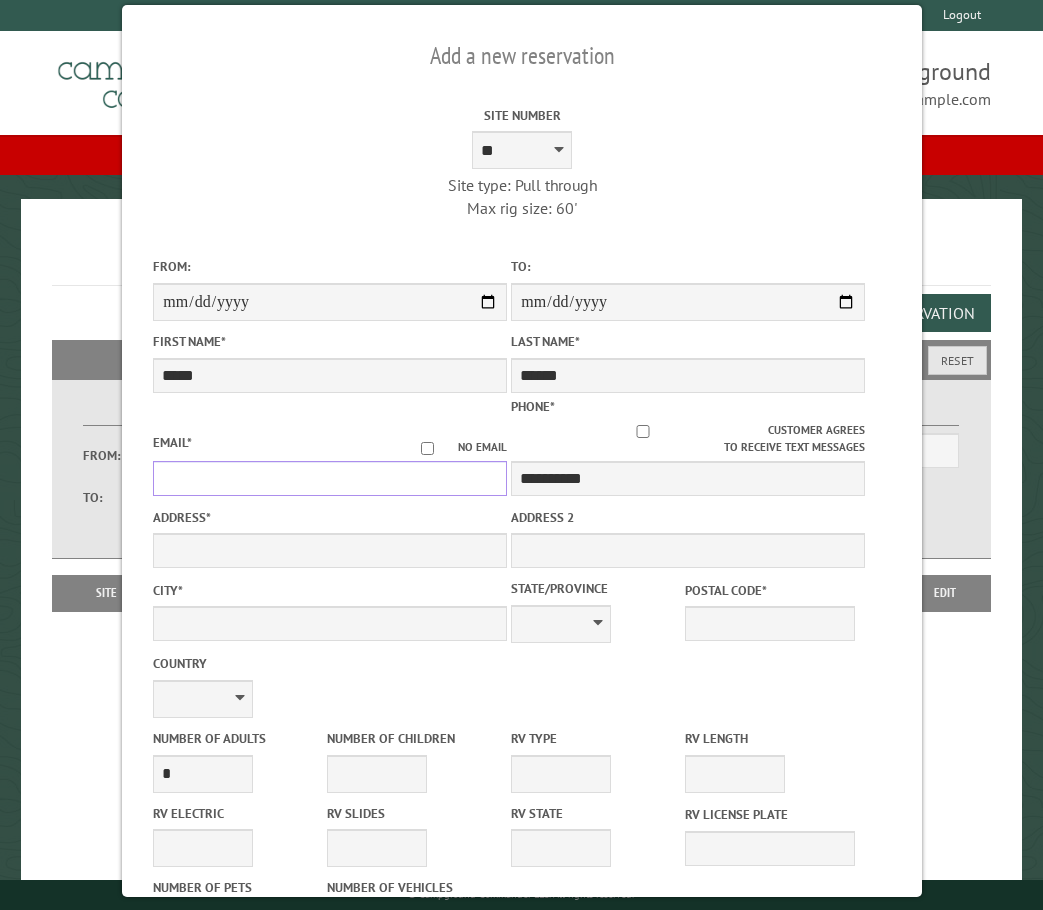 click on "Email *" at bounding box center [330, 478] 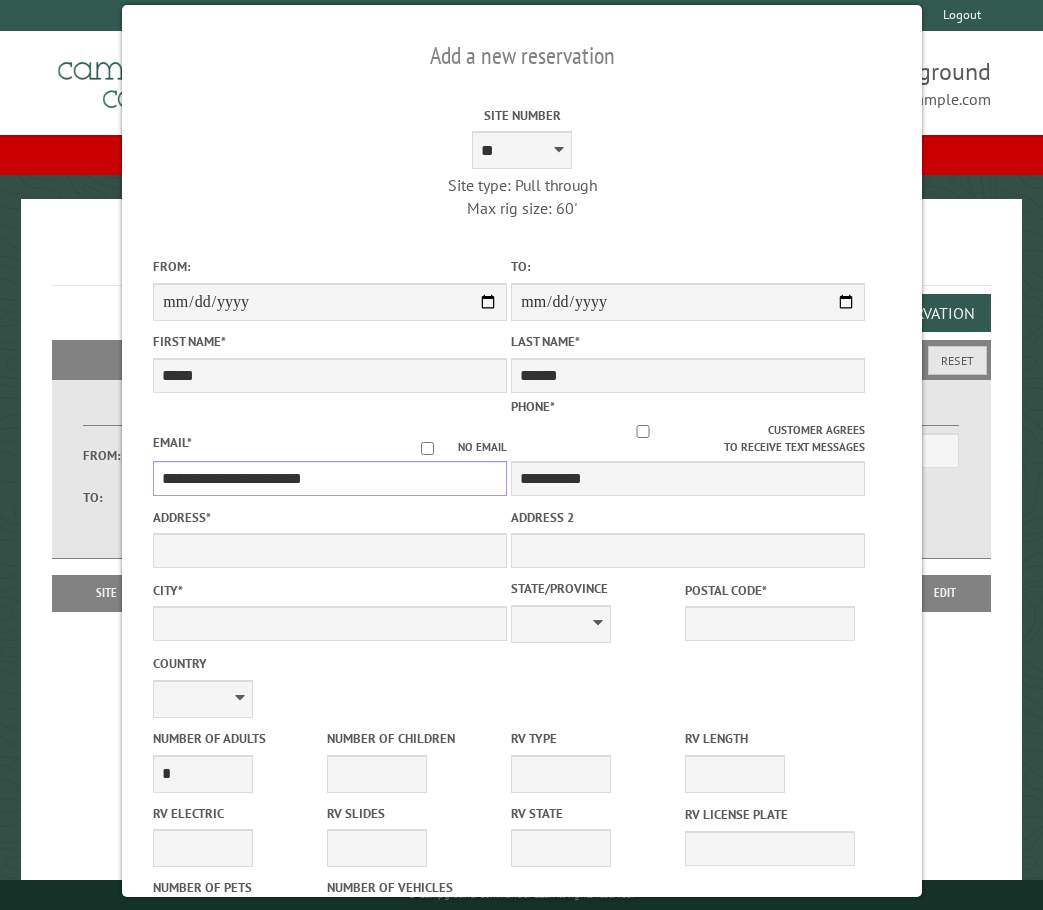 type on "**********" 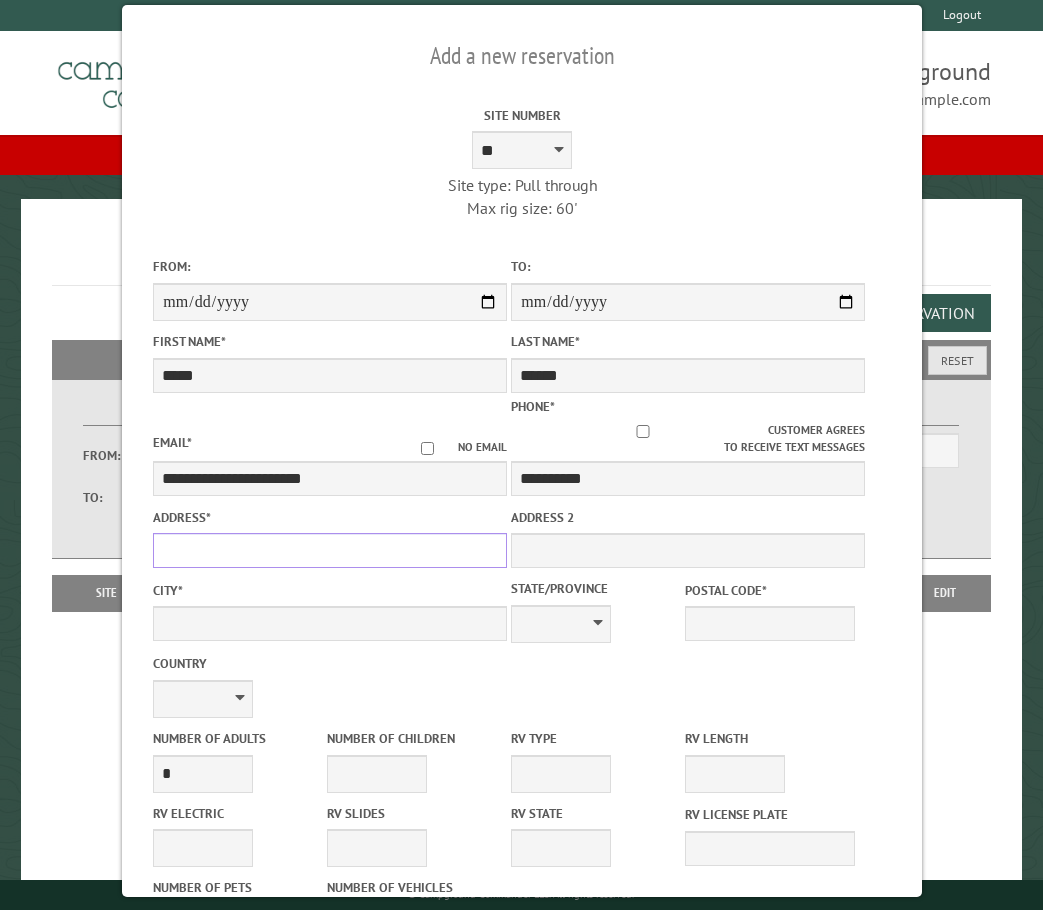 click on "Address *" at bounding box center (330, 550) 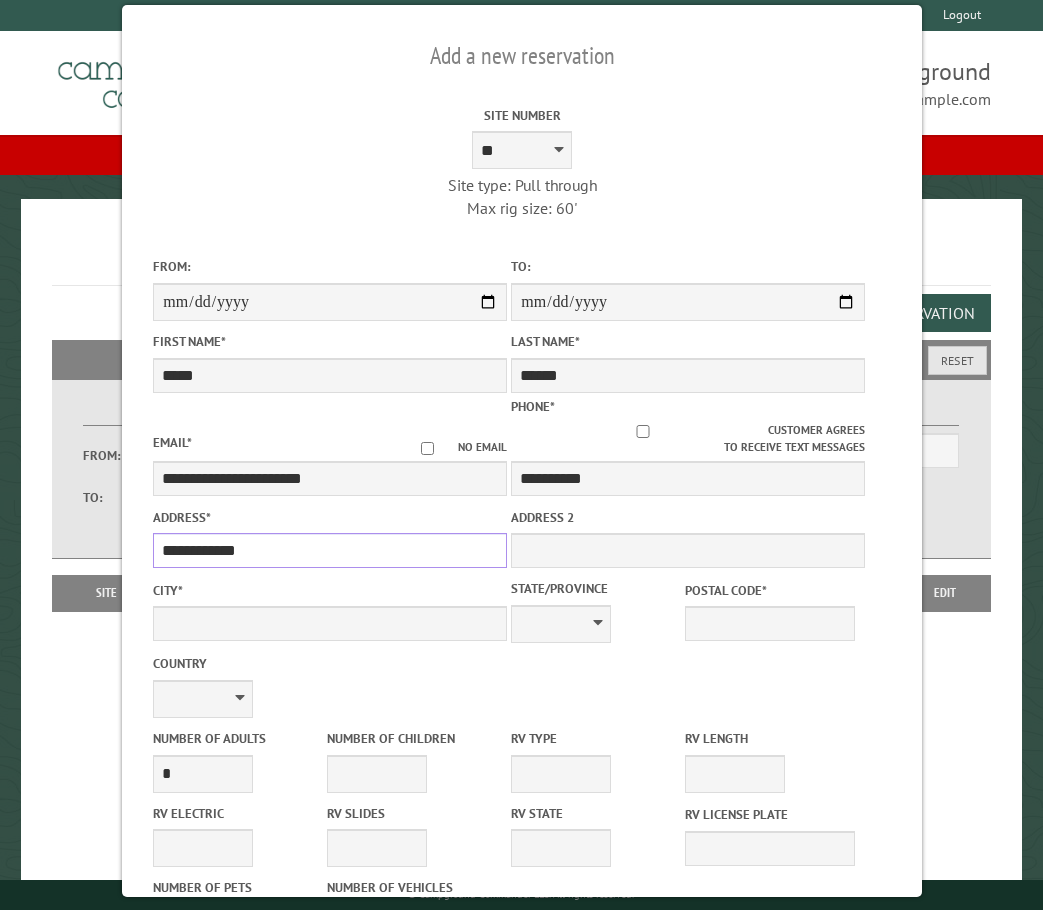 type on "**********" 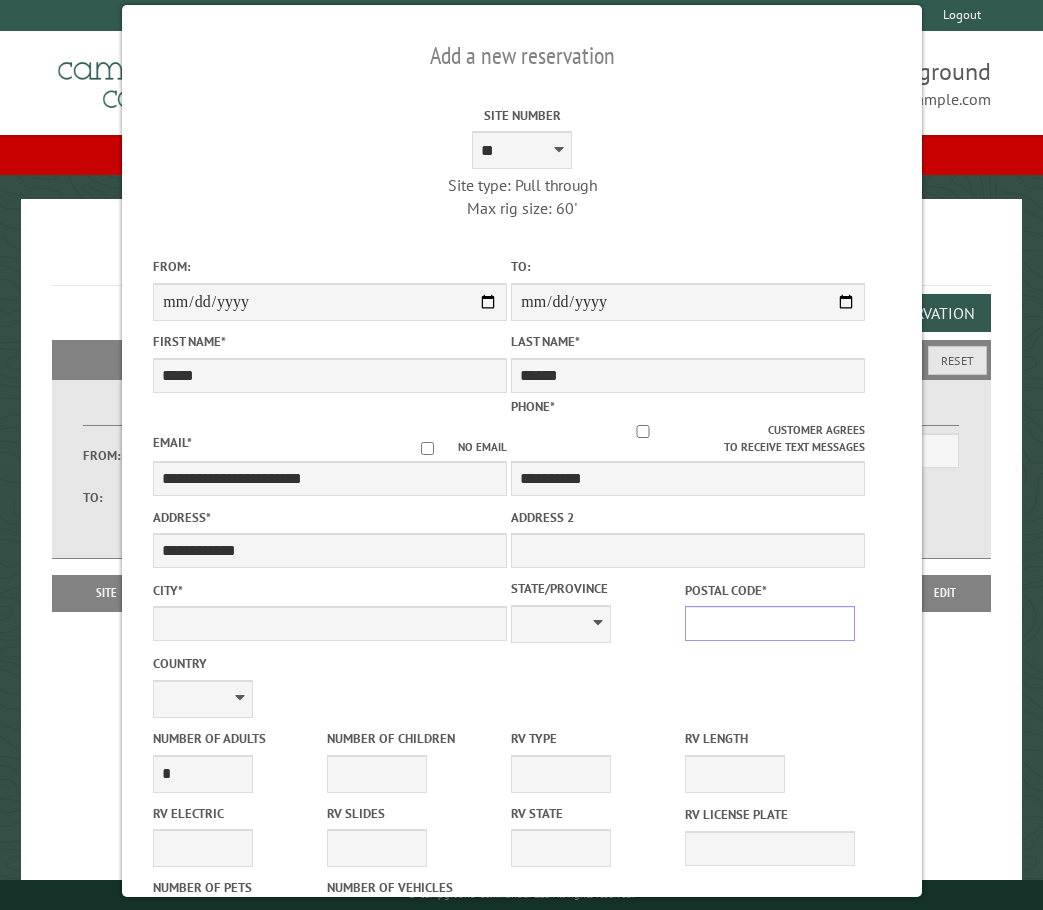 click on "Postal Code *" at bounding box center [770, 623] 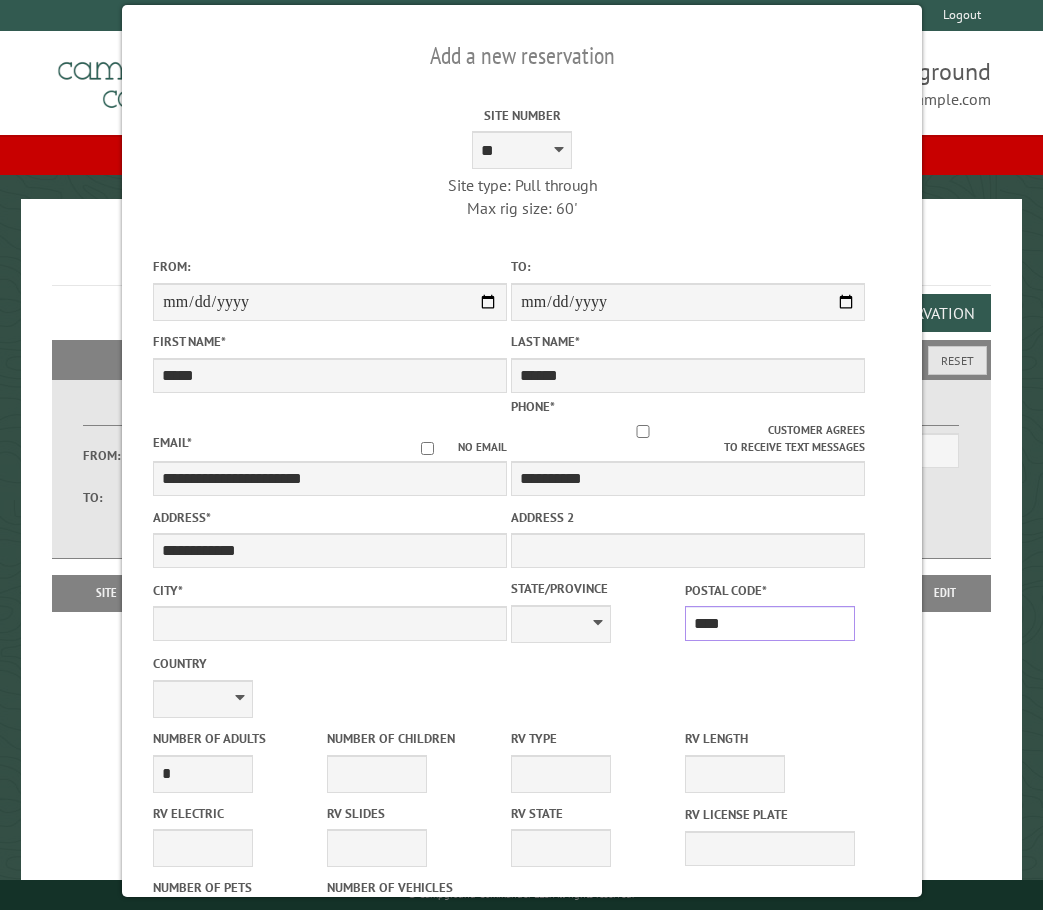 type on "*****" 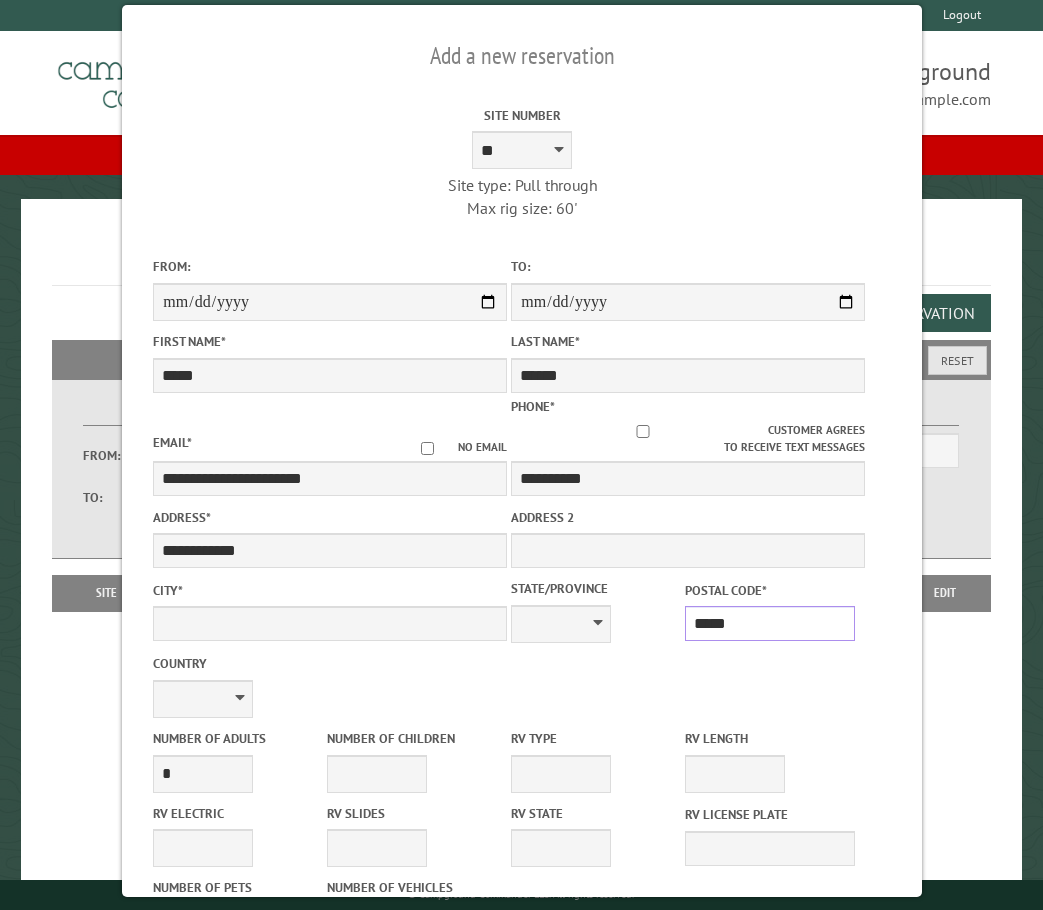 type on "*****" 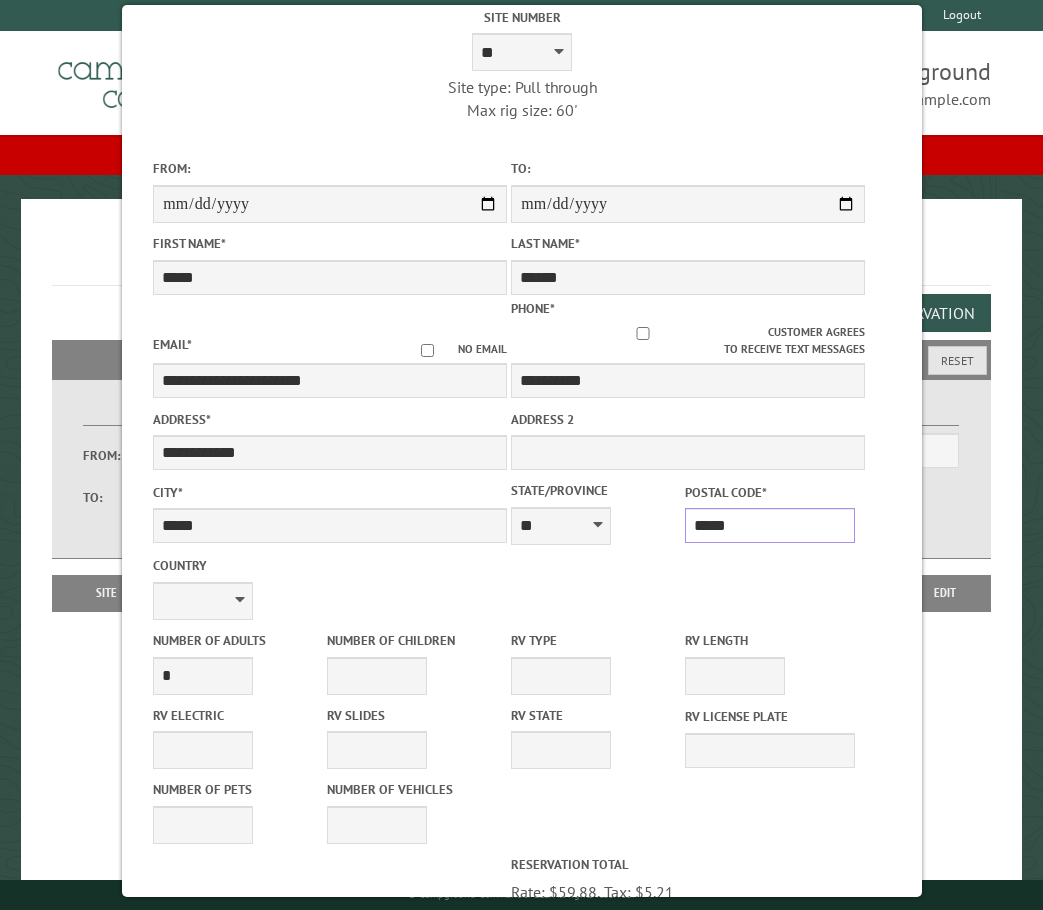scroll, scrollTop: 300, scrollLeft: 0, axis: vertical 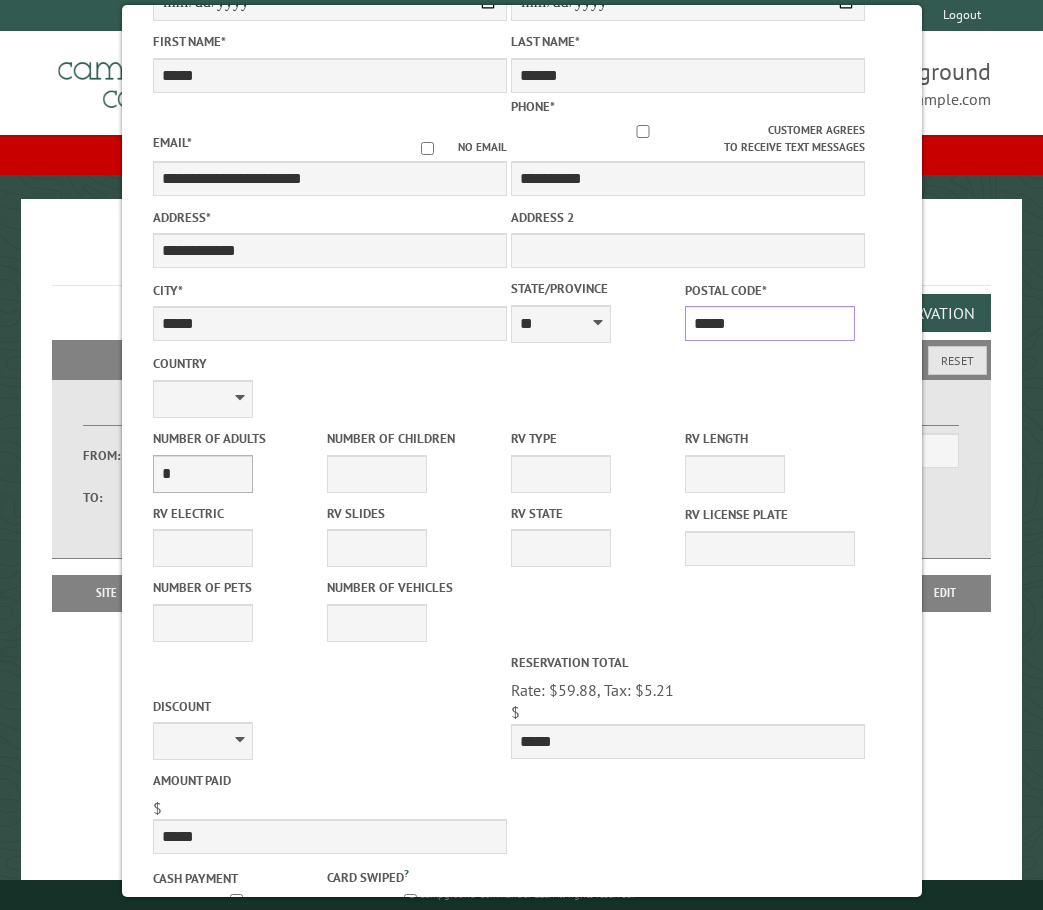 type on "*****" 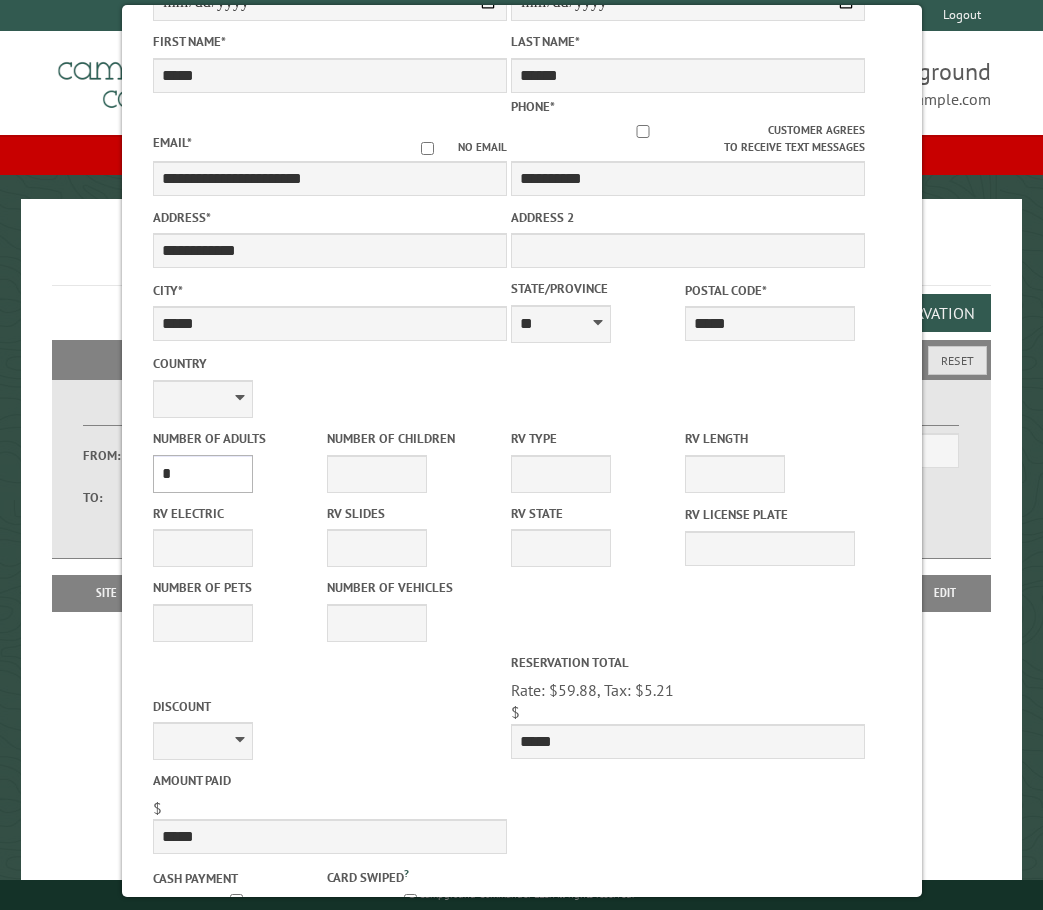 click on "* * * * * * * * * * **" at bounding box center (203, 474) 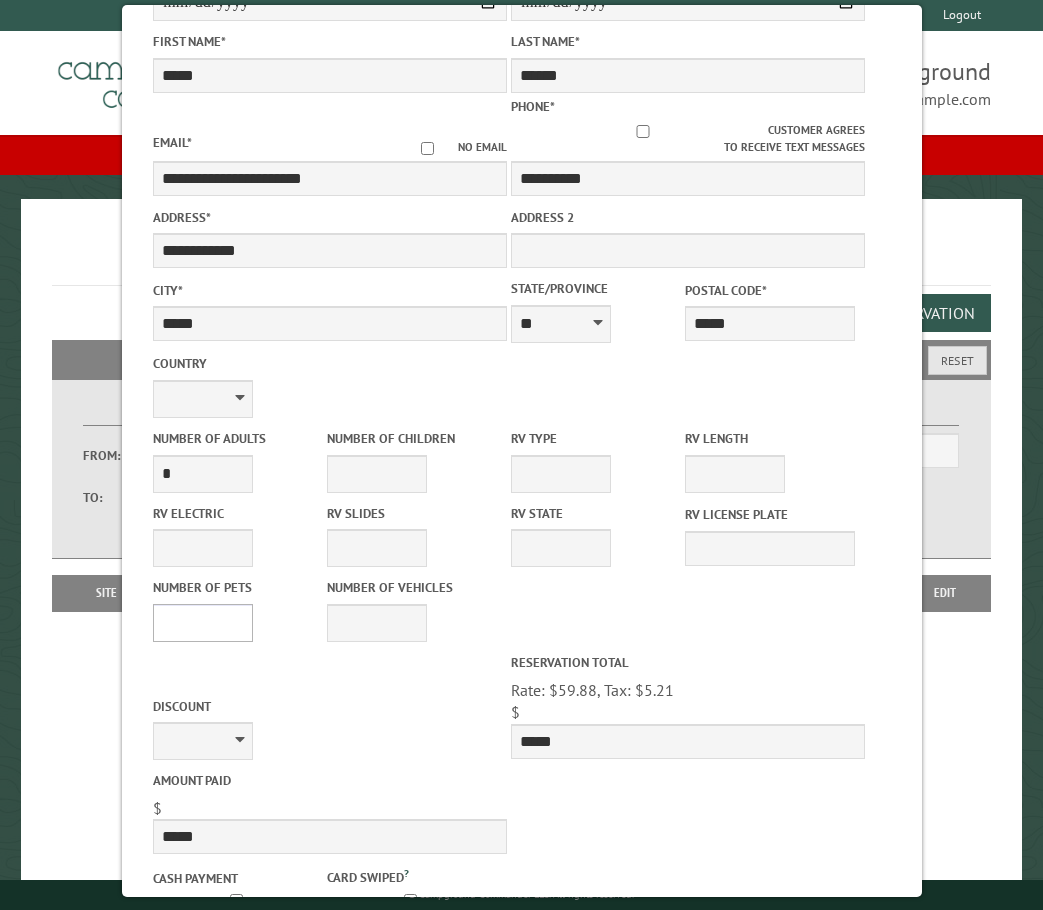 click on "* * * * * * * * * * **" at bounding box center (203, 623) 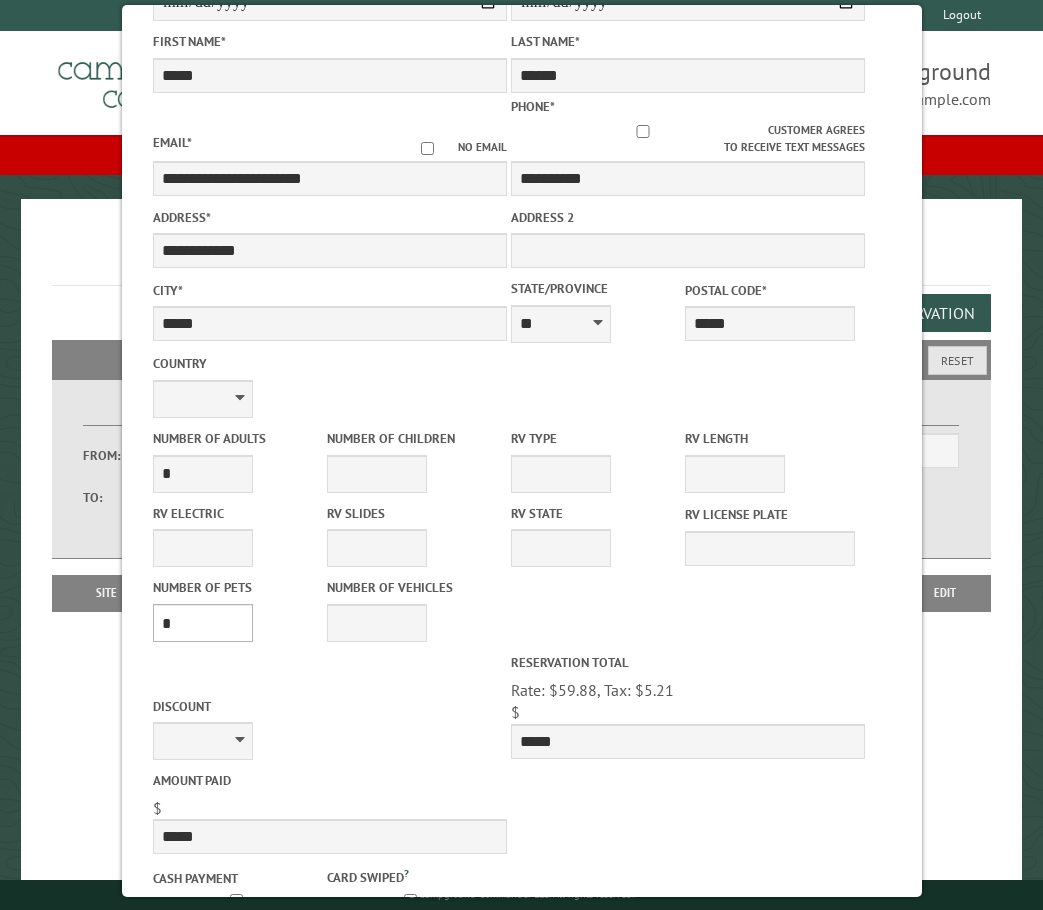 click on "* * * * * * * * * * **" at bounding box center [203, 623] 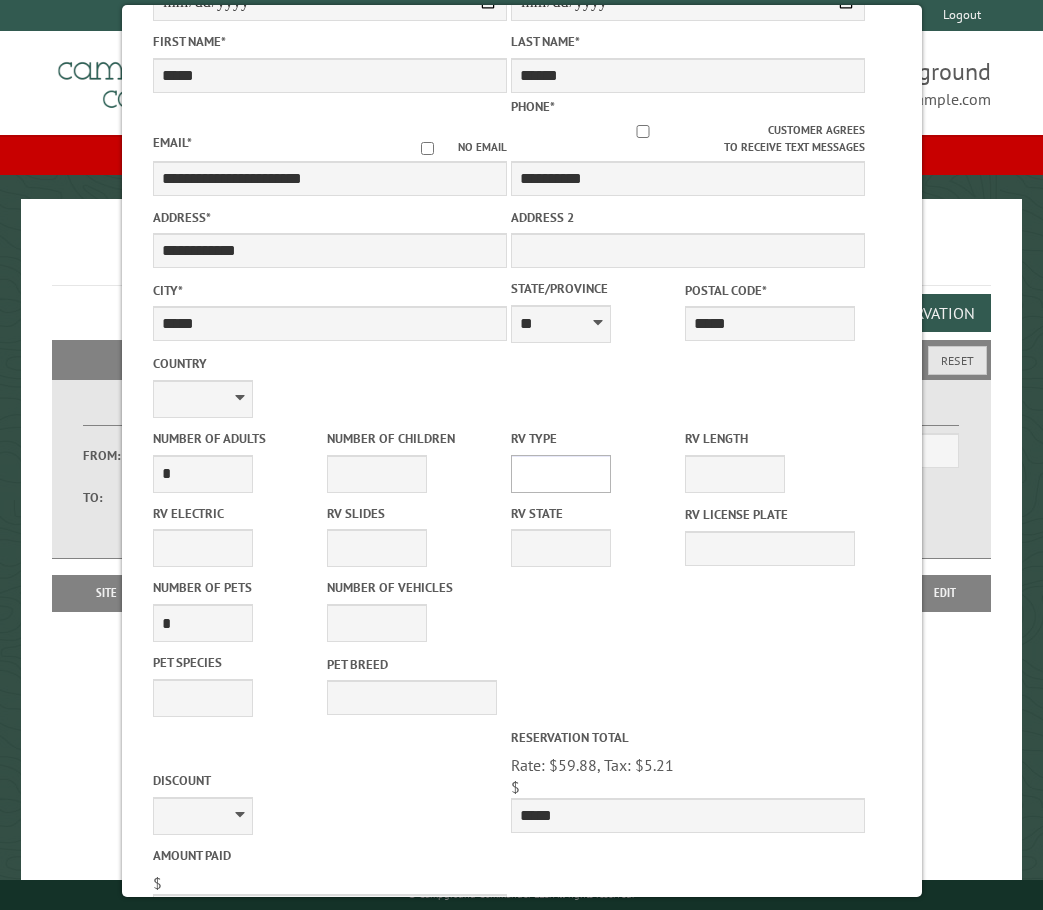 click on "**********" at bounding box center (561, 474) 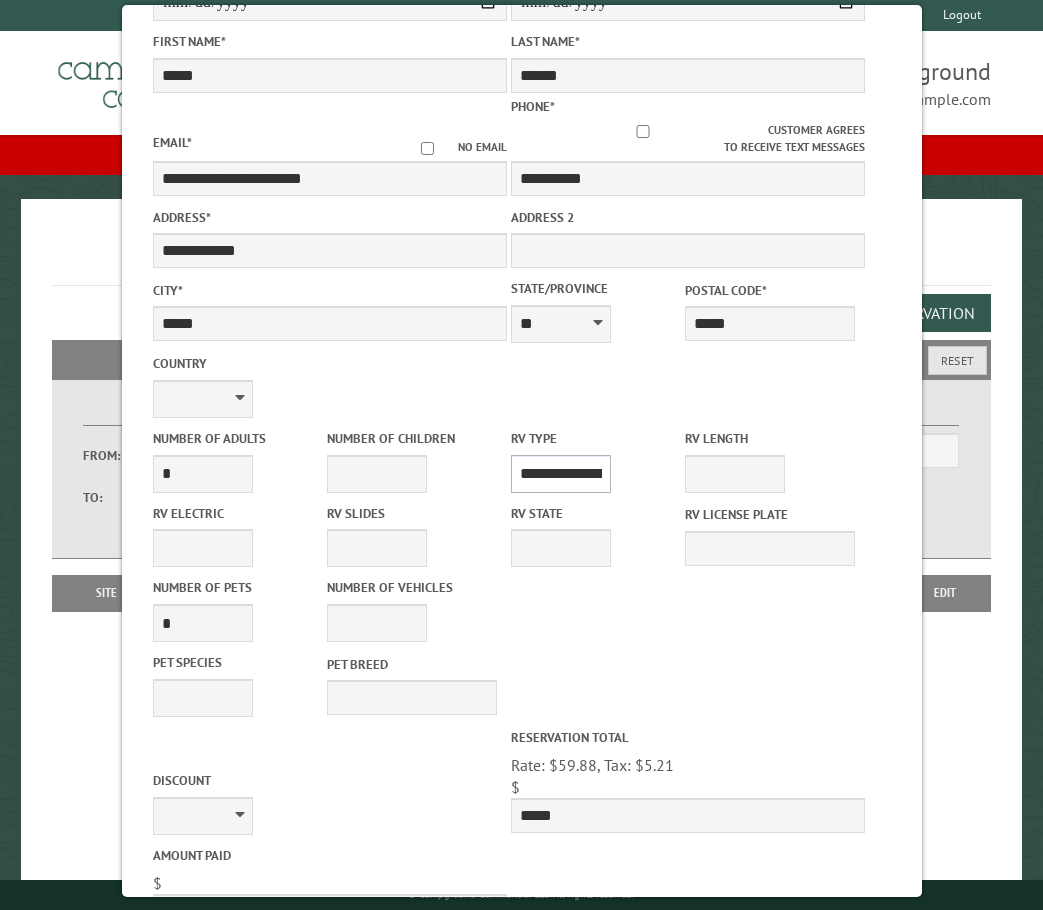 click on "**********" at bounding box center (561, 474) 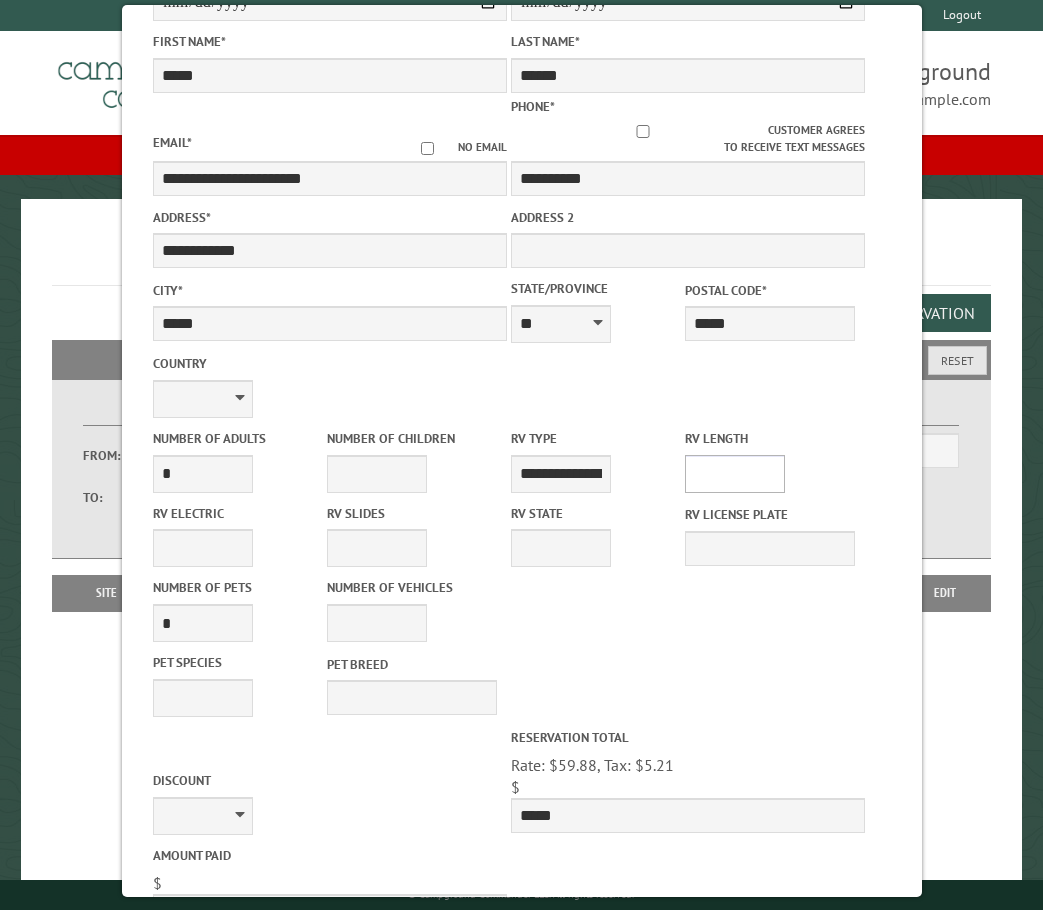 click on "* ** ** ** ** ** ** ** ** ** ** **" at bounding box center [735, 474] 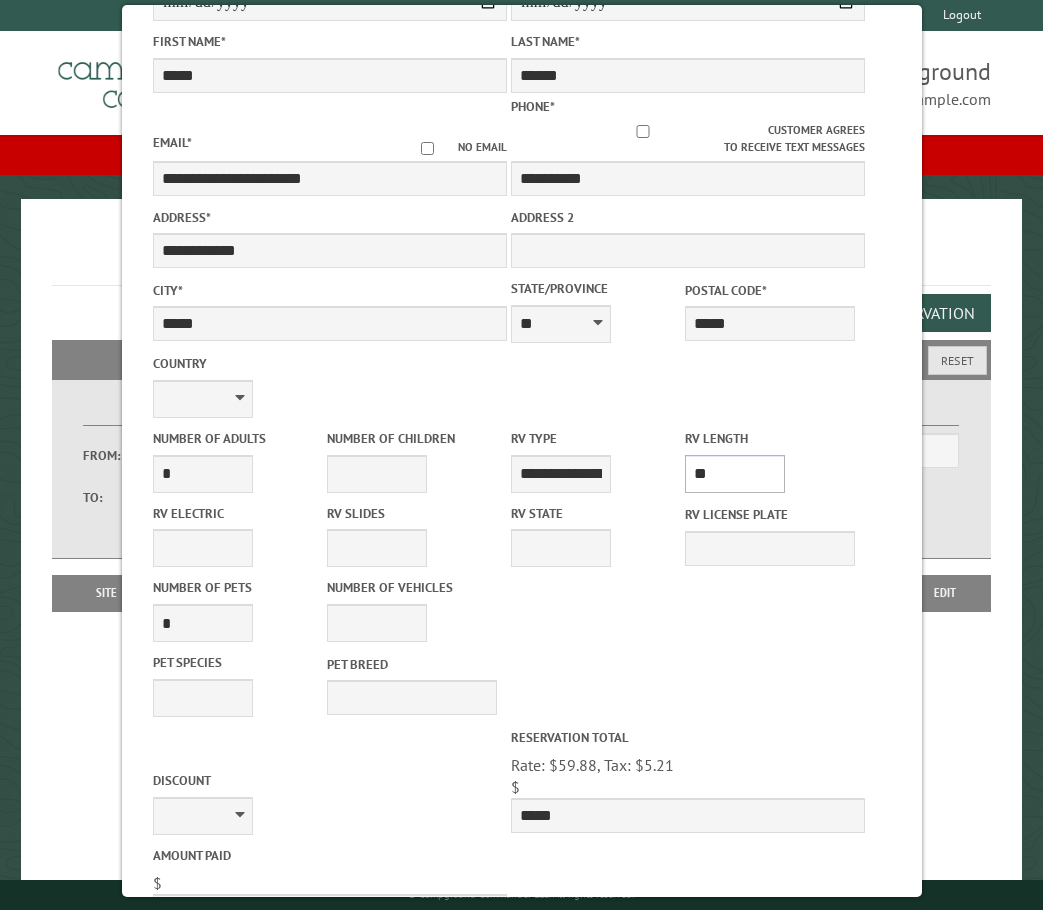 click on "* ** ** ** ** ** ** ** ** ** ** **" at bounding box center (735, 474) 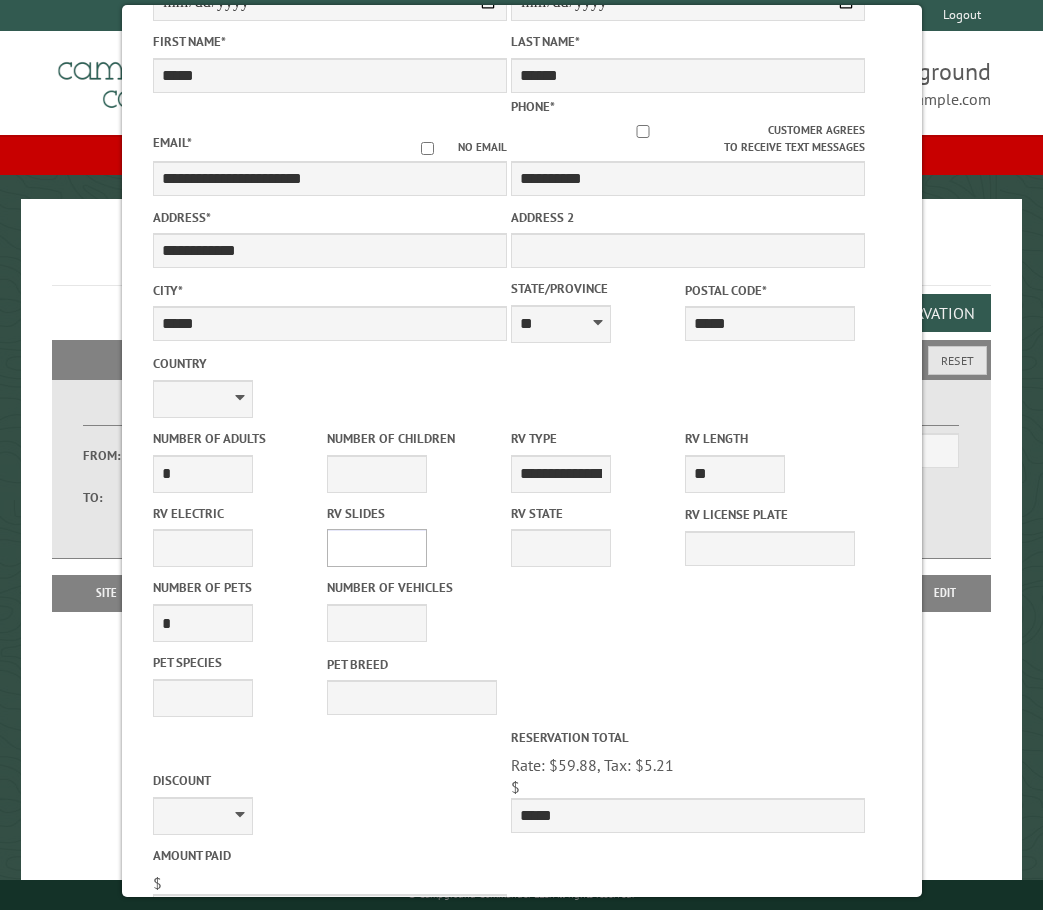 click on "* * * * * * * * * * **" at bounding box center [377, 548] 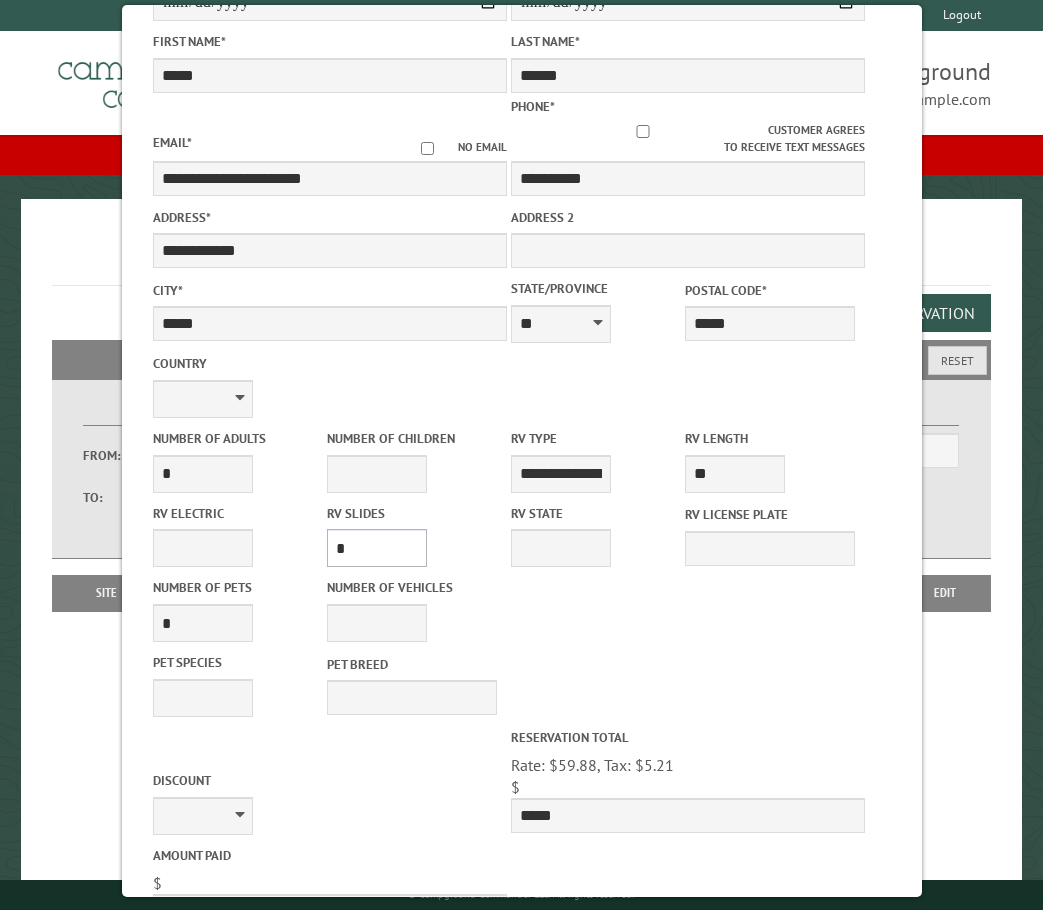 click on "* * * * * * * * * * **" at bounding box center [377, 548] 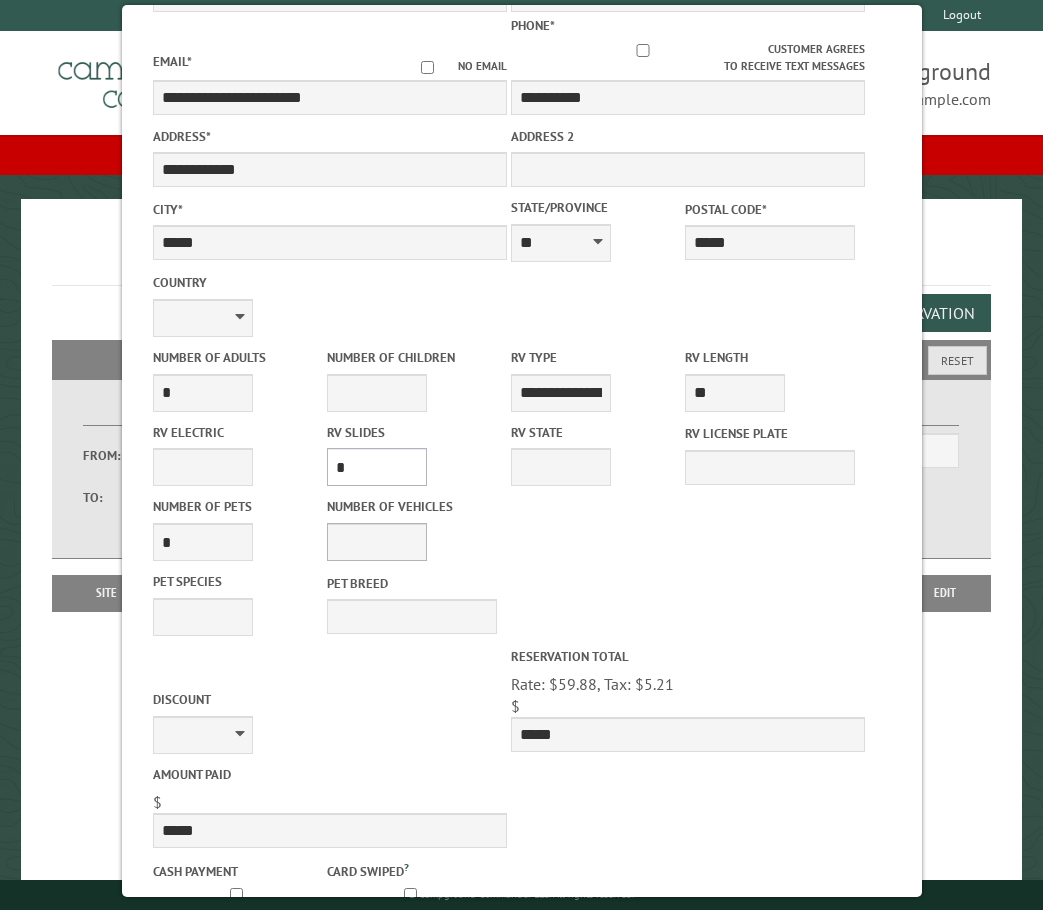 scroll, scrollTop: 495, scrollLeft: 0, axis: vertical 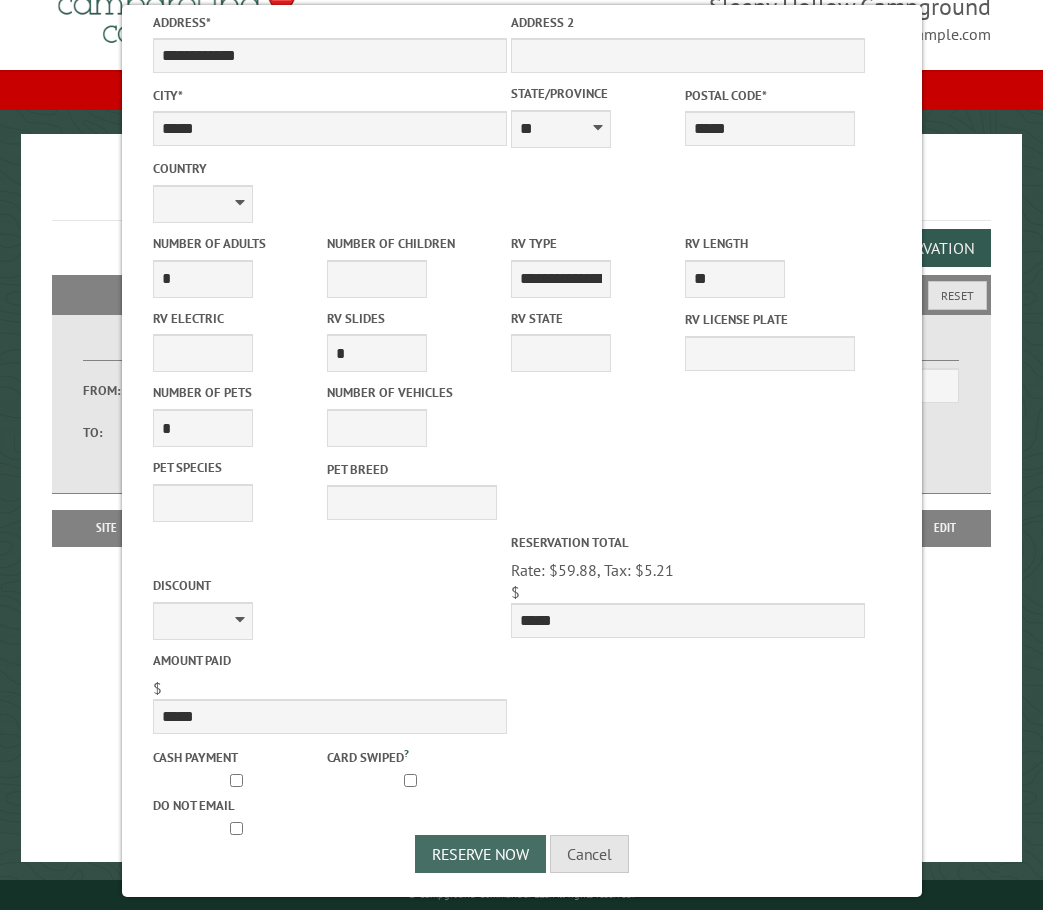 click on "Reserve Now" at bounding box center (480, 854) 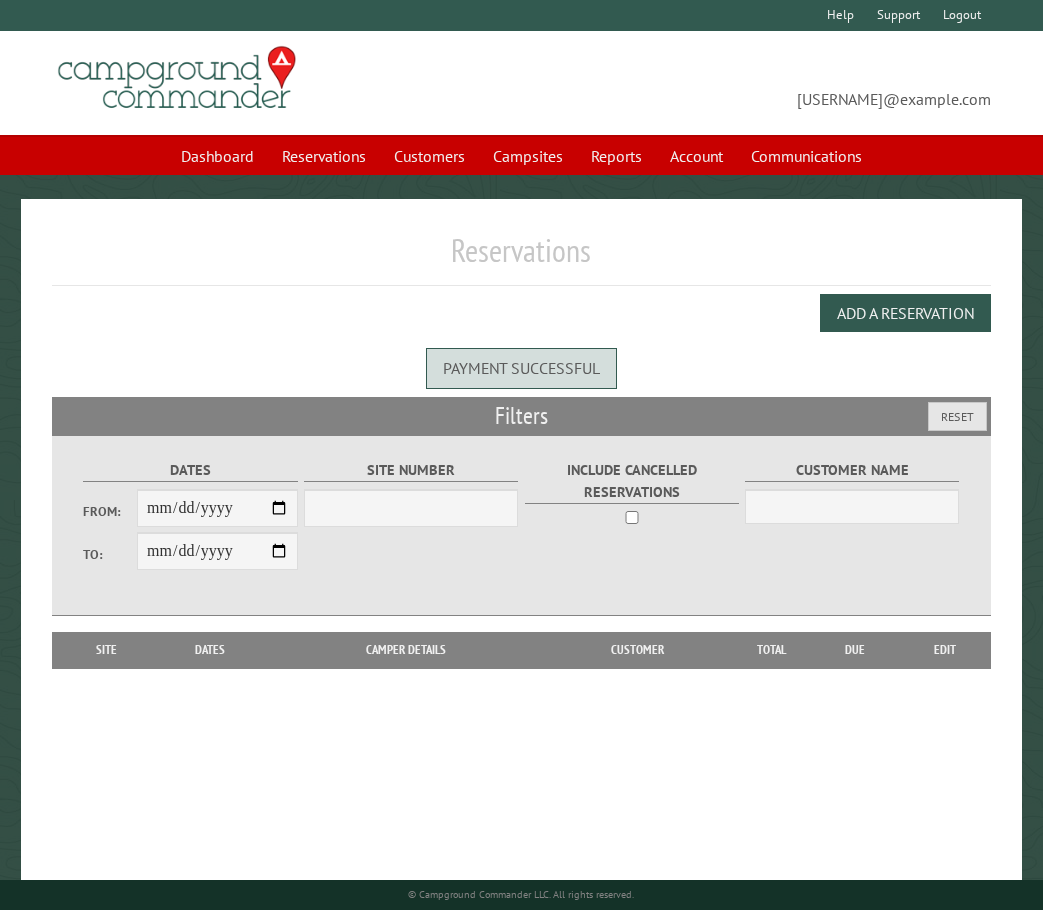 scroll, scrollTop: 0, scrollLeft: 0, axis: both 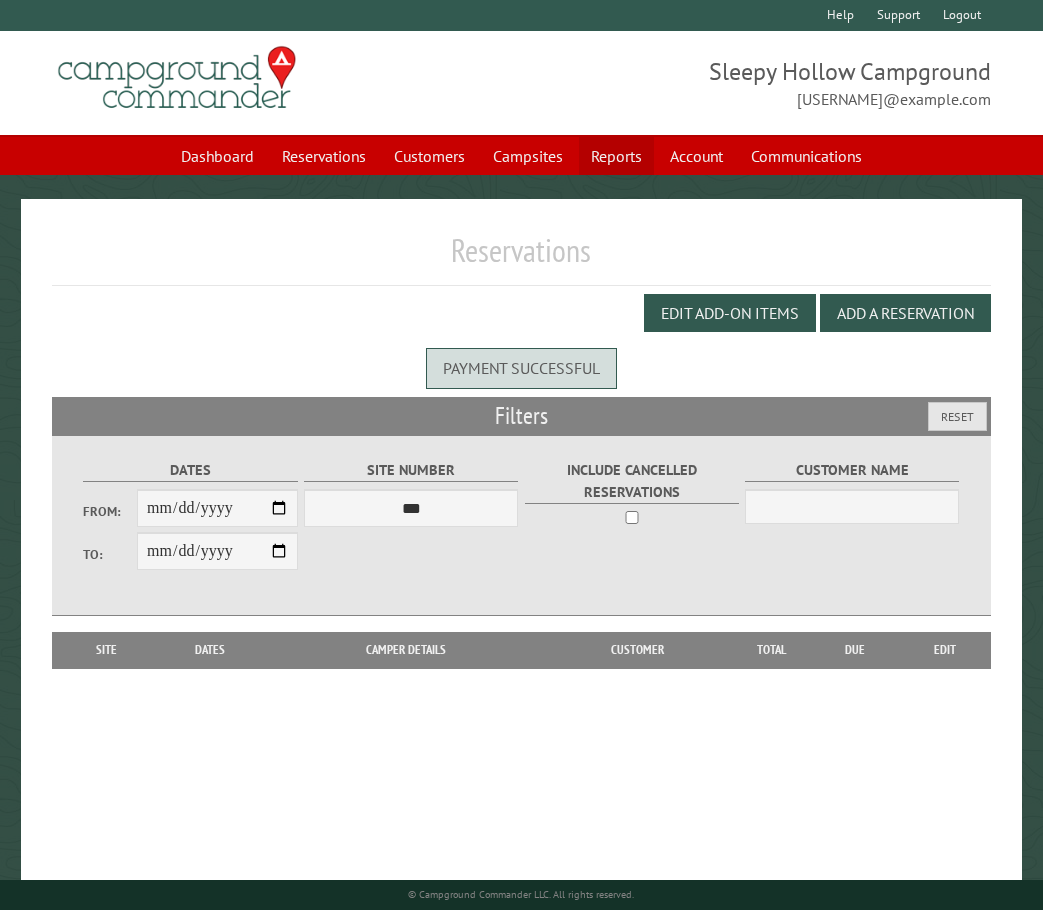 click on "Reports" at bounding box center (616, 156) 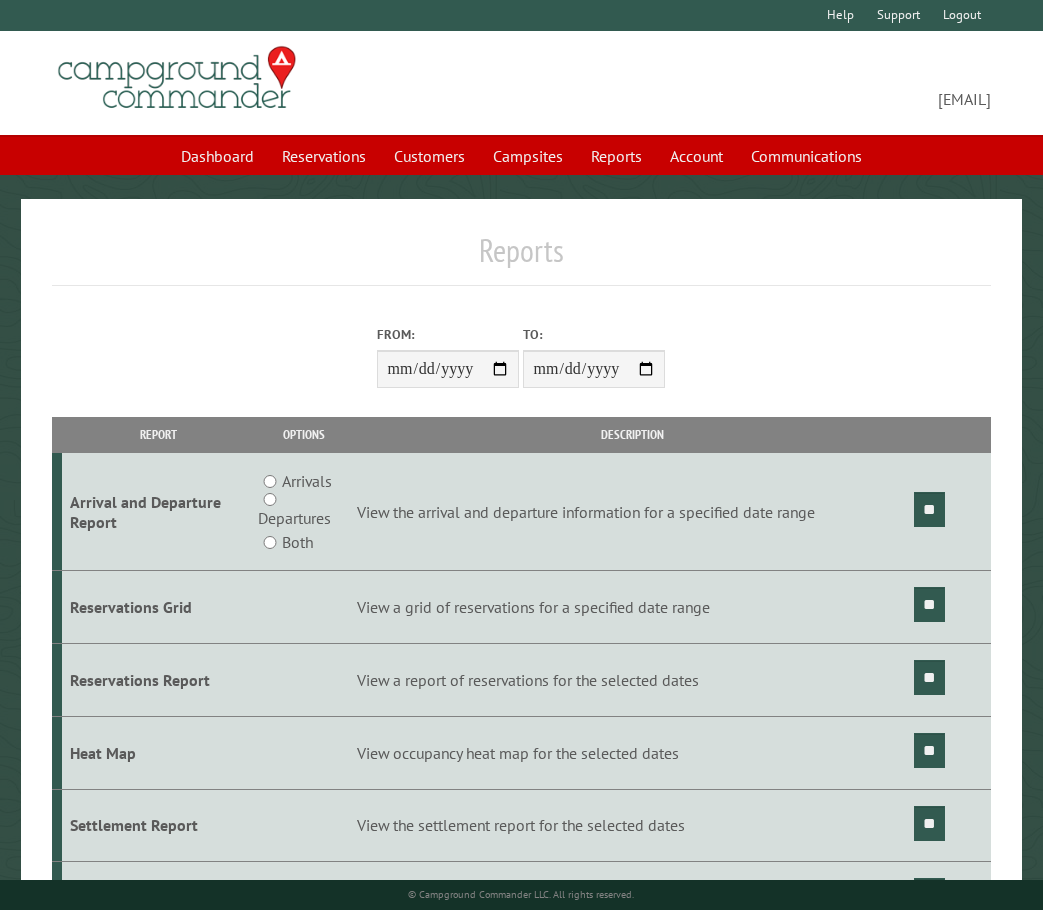 scroll, scrollTop: 0, scrollLeft: 0, axis: both 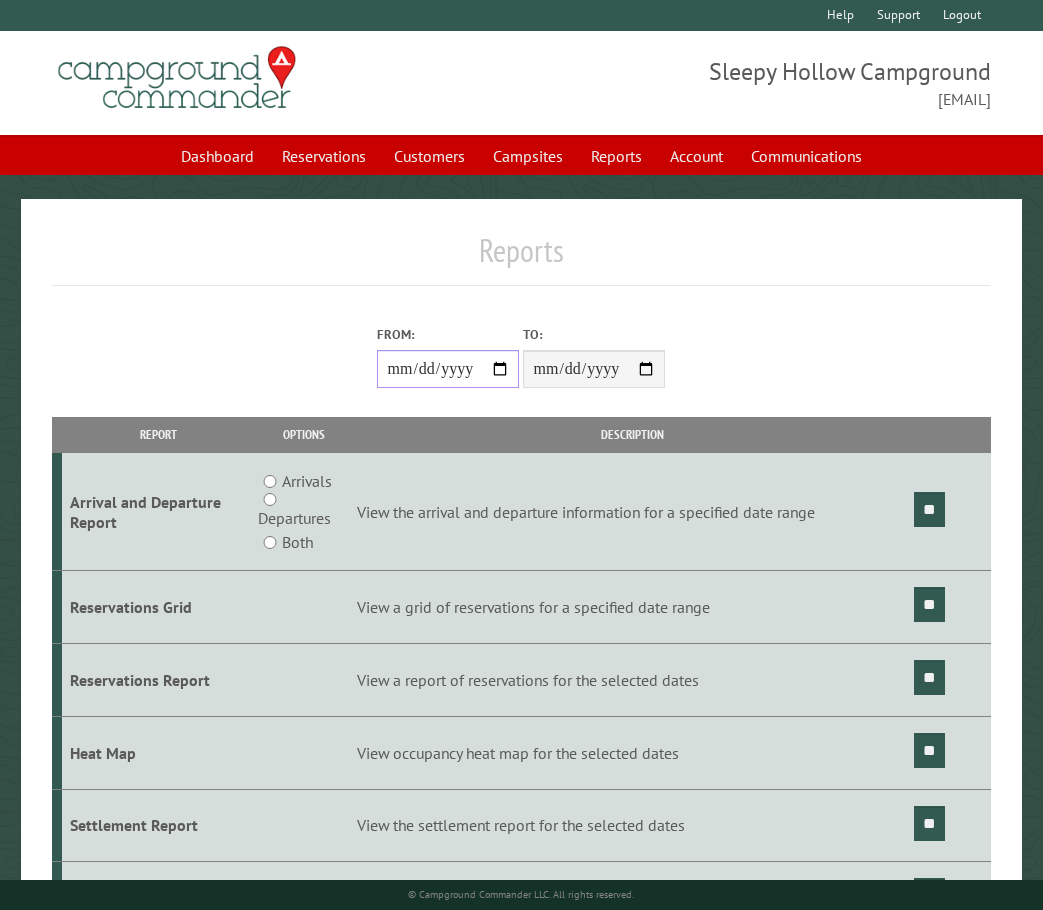 click on "From:" at bounding box center (448, 369) 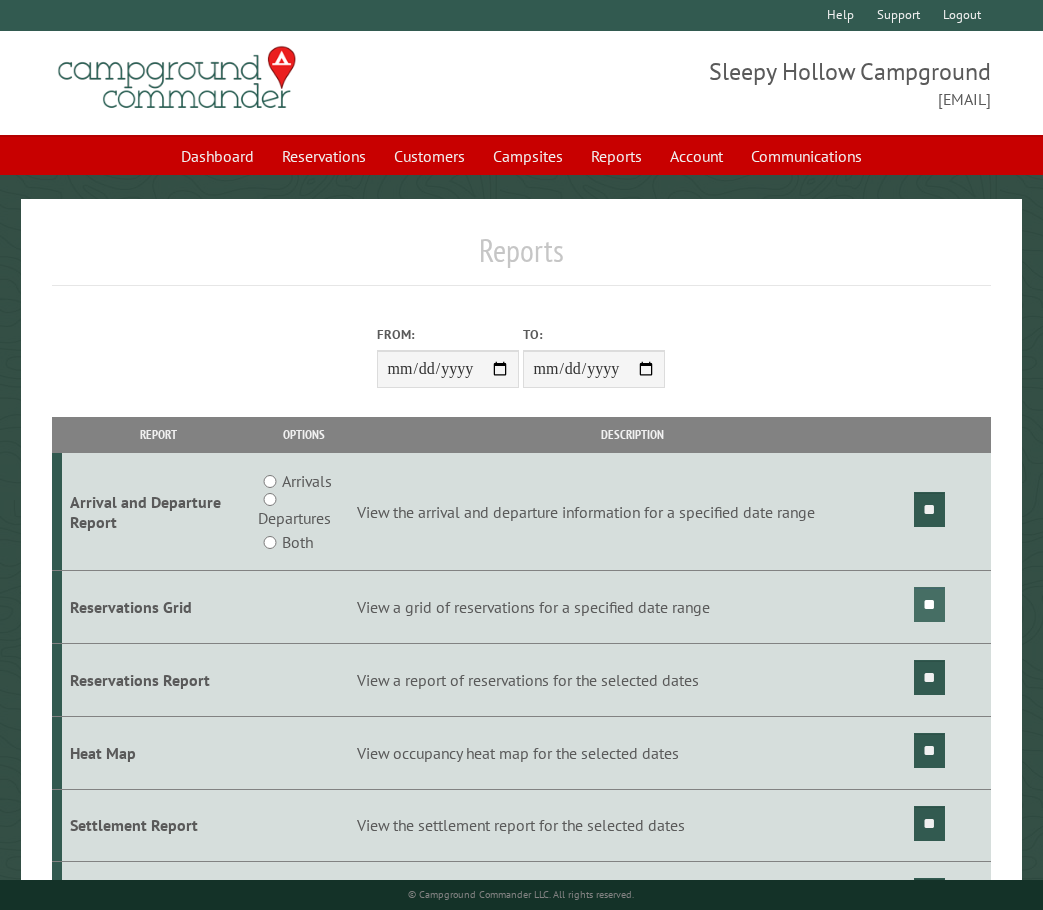 click on "**" at bounding box center [929, 604] 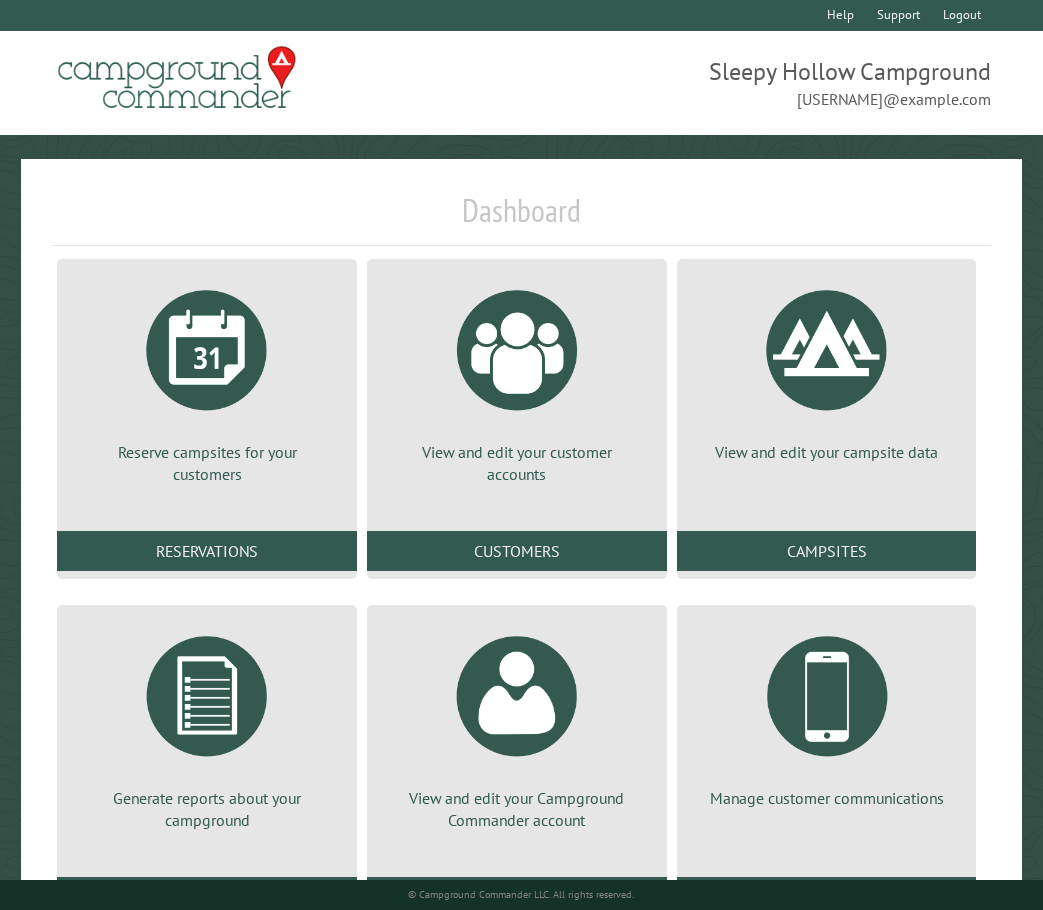 scroll, scrollTop: 0, scrollLeft: 0, axis: both 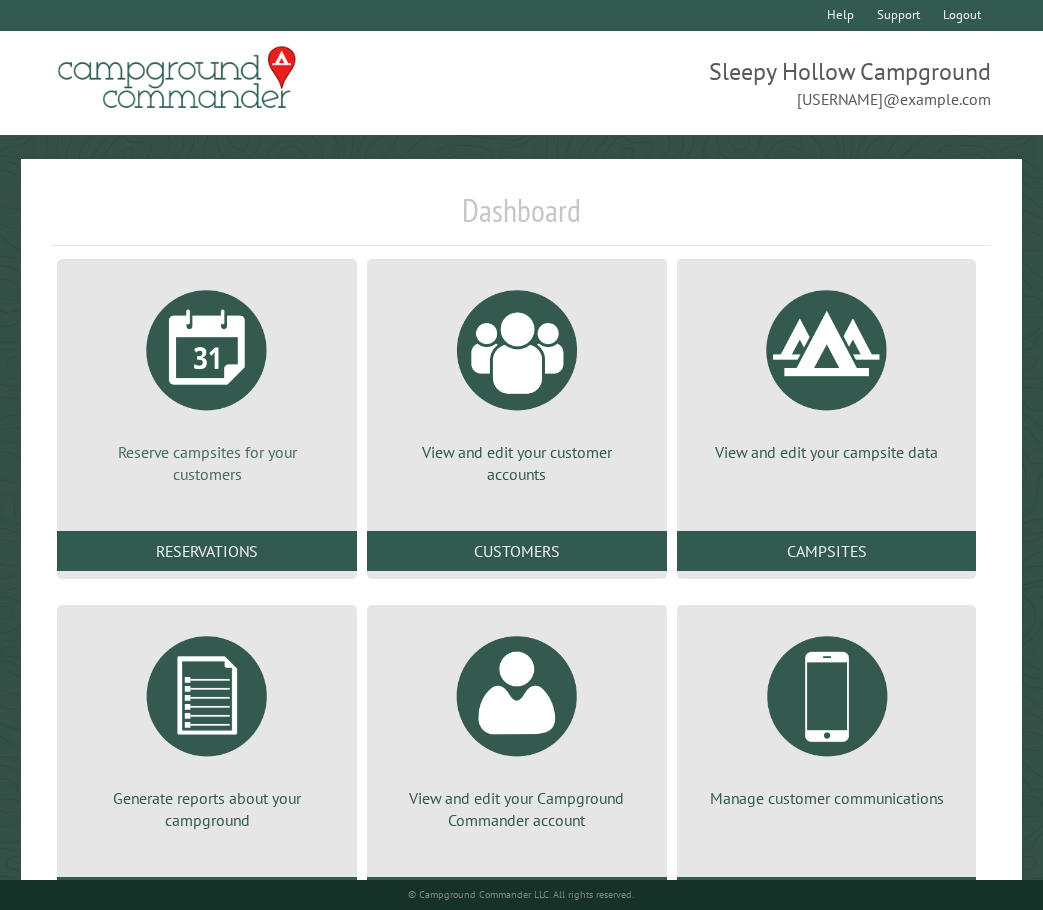 click on "Reserve campsites for your customers" at bounding box center [207, 380] 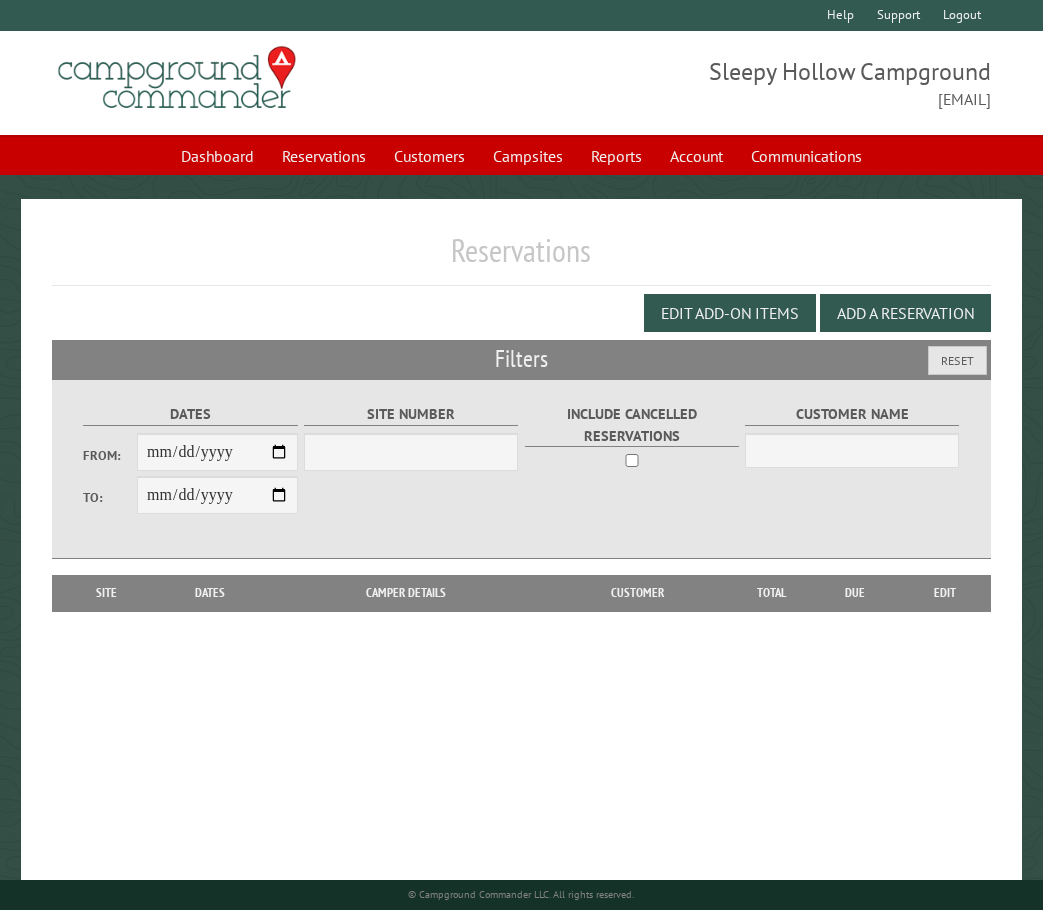 scroll, scrollTop: 0, scrollLeft: 0, axis: both 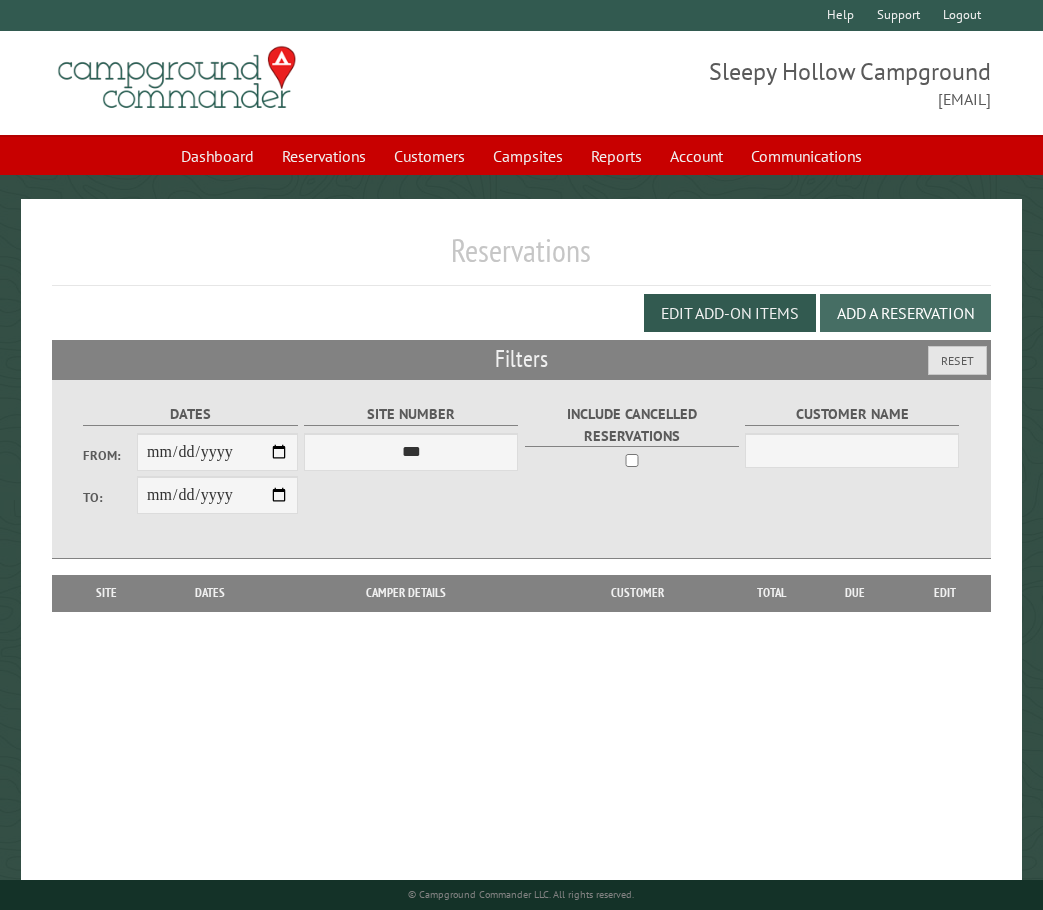 click on "Add a Reservation" at bounding box center [905, 313] 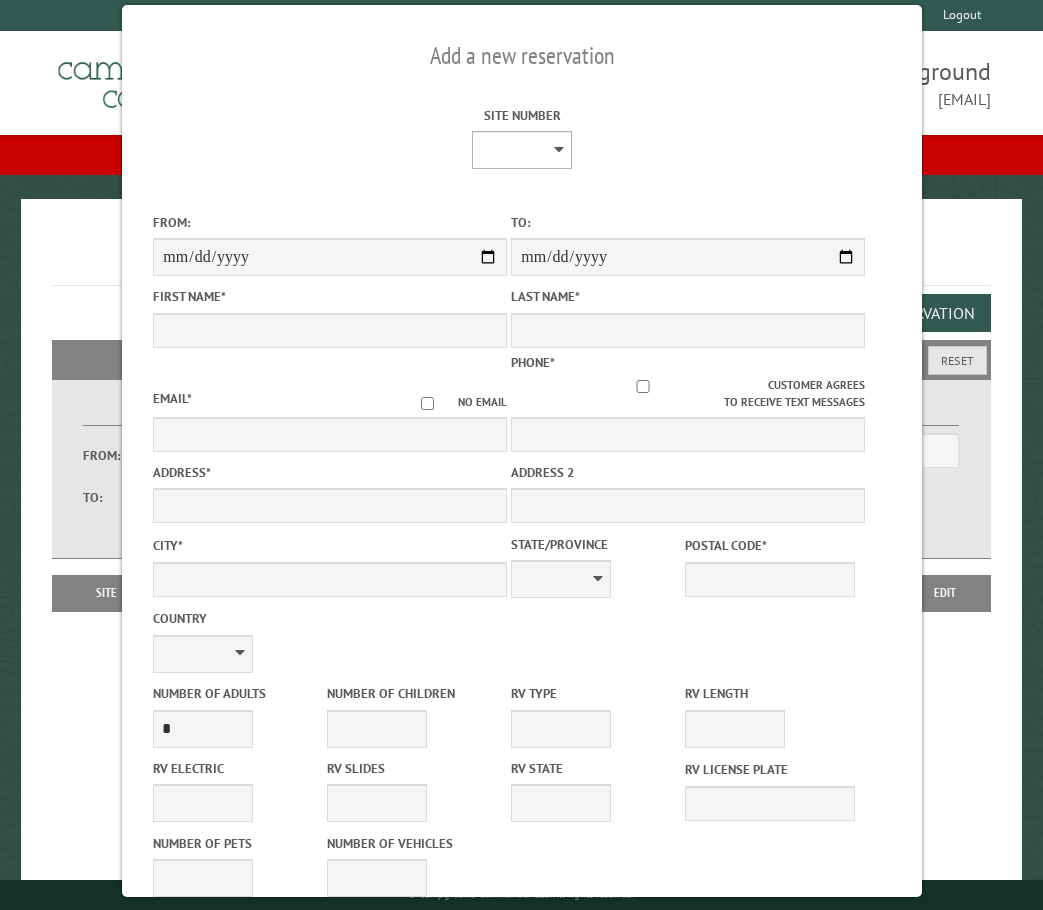 click on "* * * * * * * * * ** *** *** ** ** ** ** ** ** ** ** ** ** *** *** ** ** ** ** ** ** ** ** ** ** *** *** ** ** ** ** ** ** ** ** *** *** ** ** ** ** ** ** *** *** ** ** ** ** ** *** ** ** ** ** ** ** ** ** ** ** ** ** ** ** ** ** ** ** ** ** ** ** ** ** **" at bounding box center (522, 150) 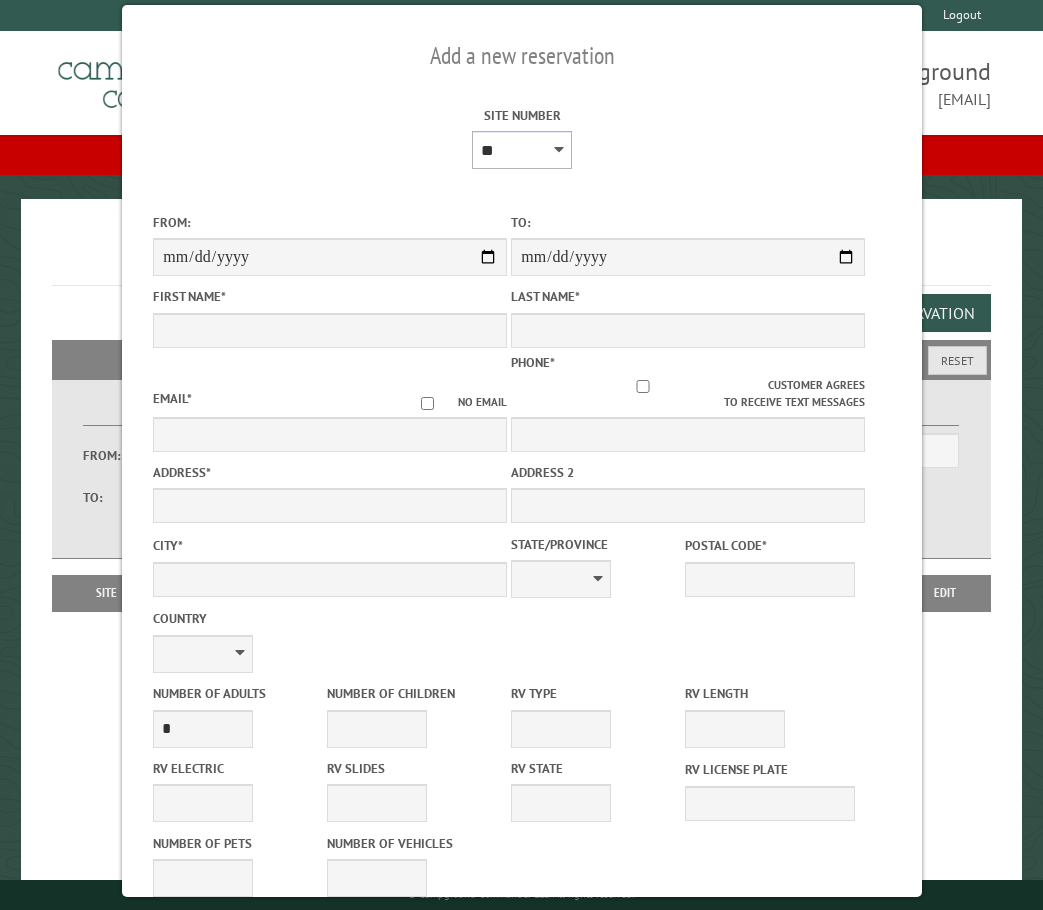 click on "* * * * * * * * * ** *** *** ** ** ** ** ** ** ** ** ** ** *** *** ** ** ** ** ** ** ** ** ** ** *** *** ** ** ** ** ** ** ** ** *** *** ** ** ** ** ** ** *** *** ** ** ** ** ** *** ** ** ** ** ** ** ** ** ** ** ** ** ** ** ** ** ** ** ** ** ** ** ** ** **" at bounding box center [522, 150] 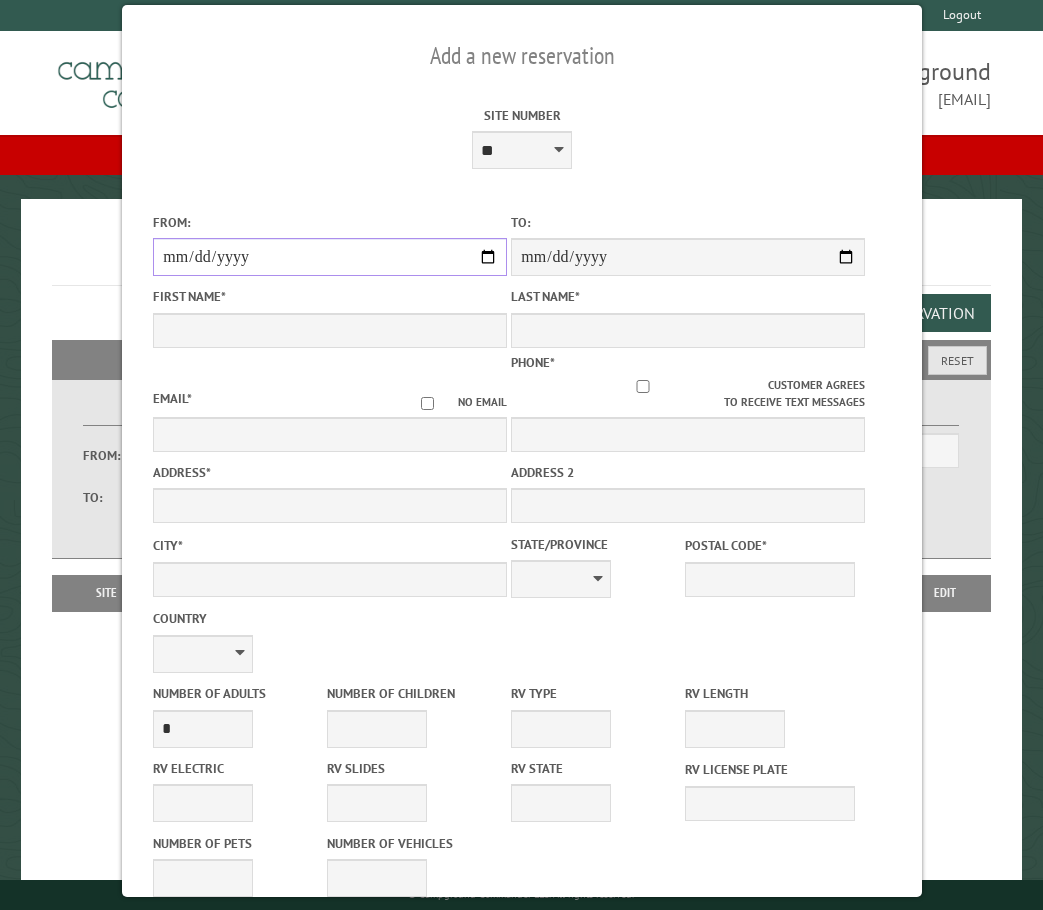 click on "From:" at bounding box center [330, 257] 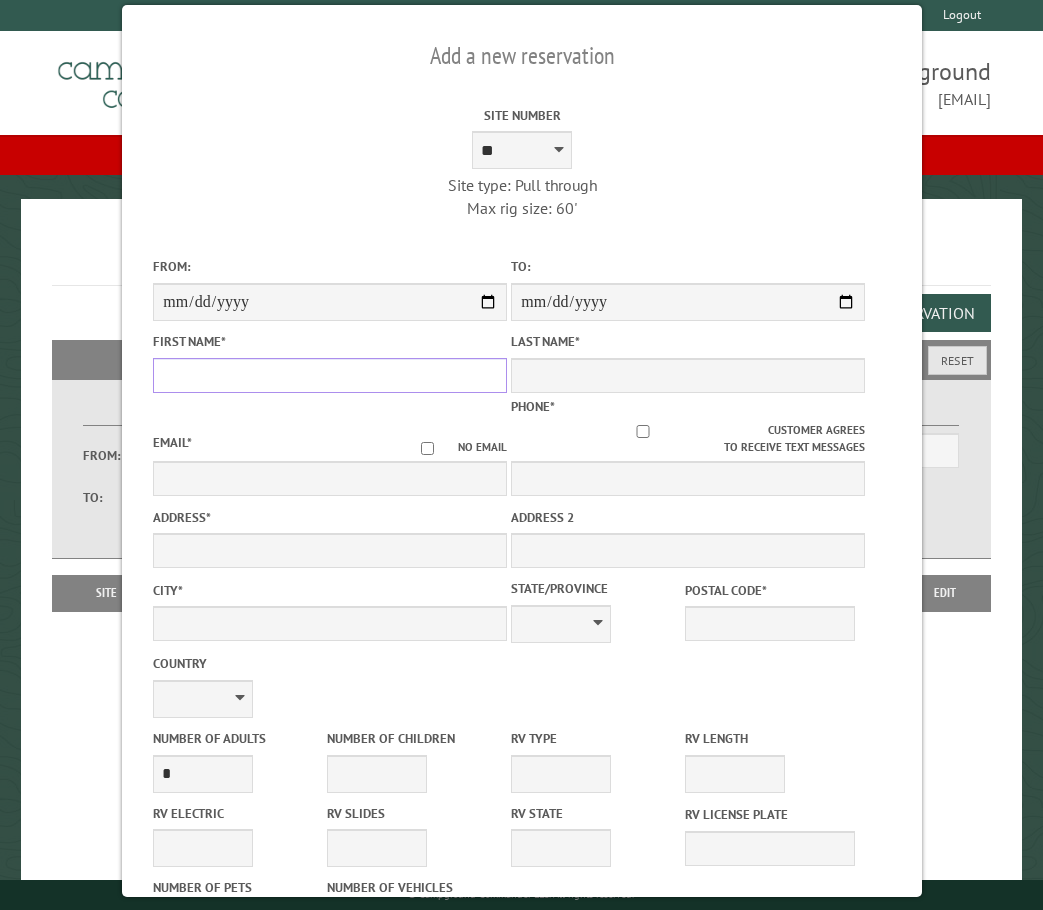 click on "First Name *" at bounding box center [330, 375] 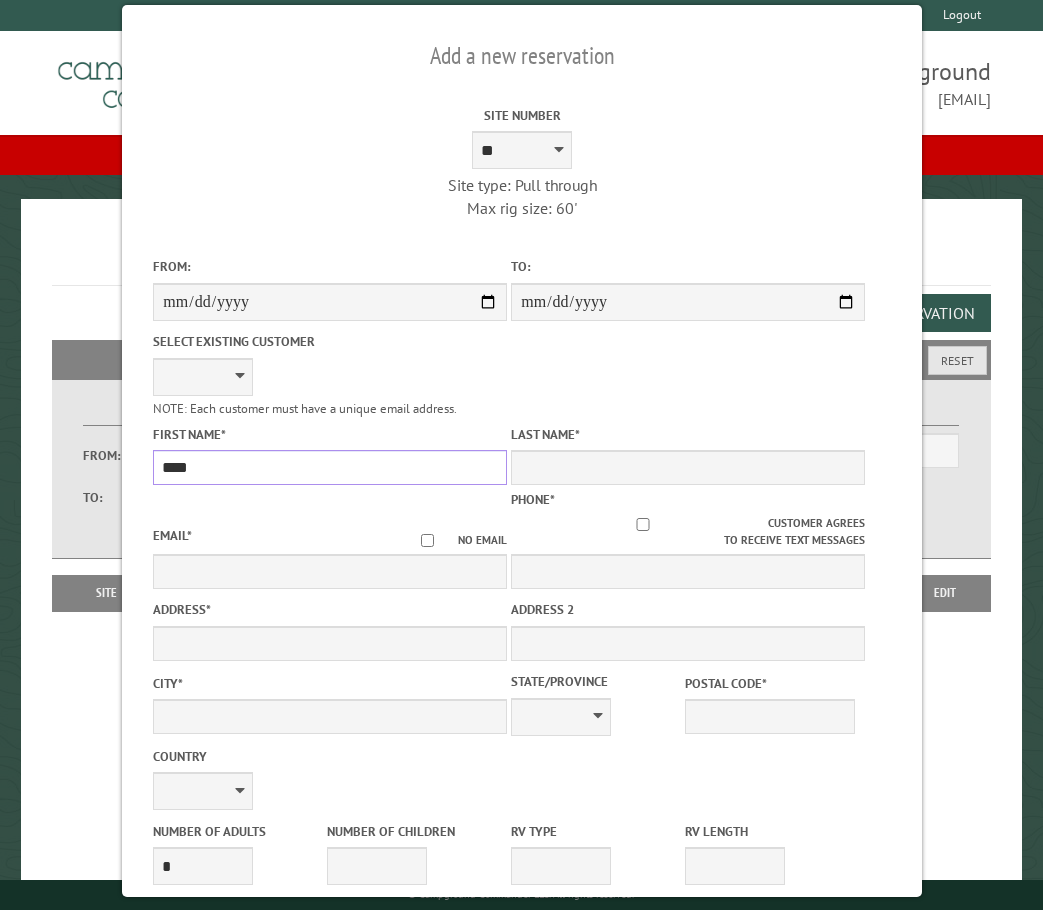 type on "****" 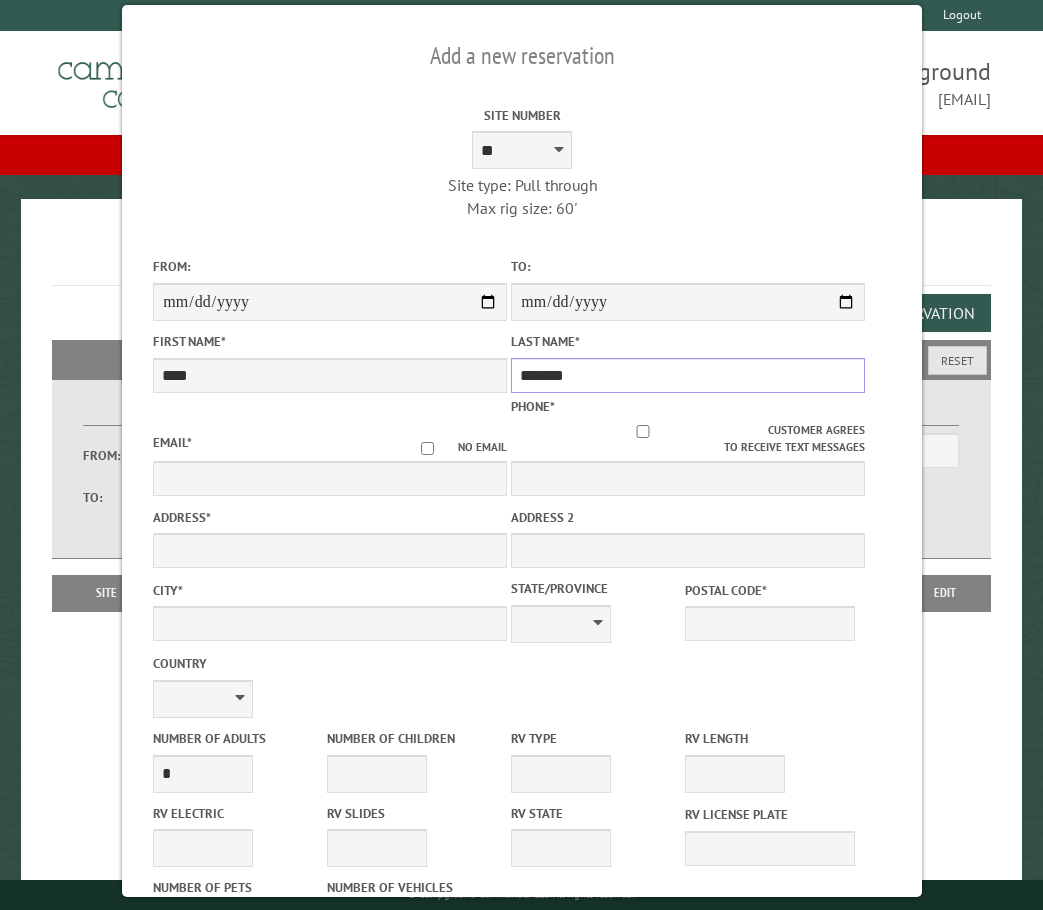 type on "*******" 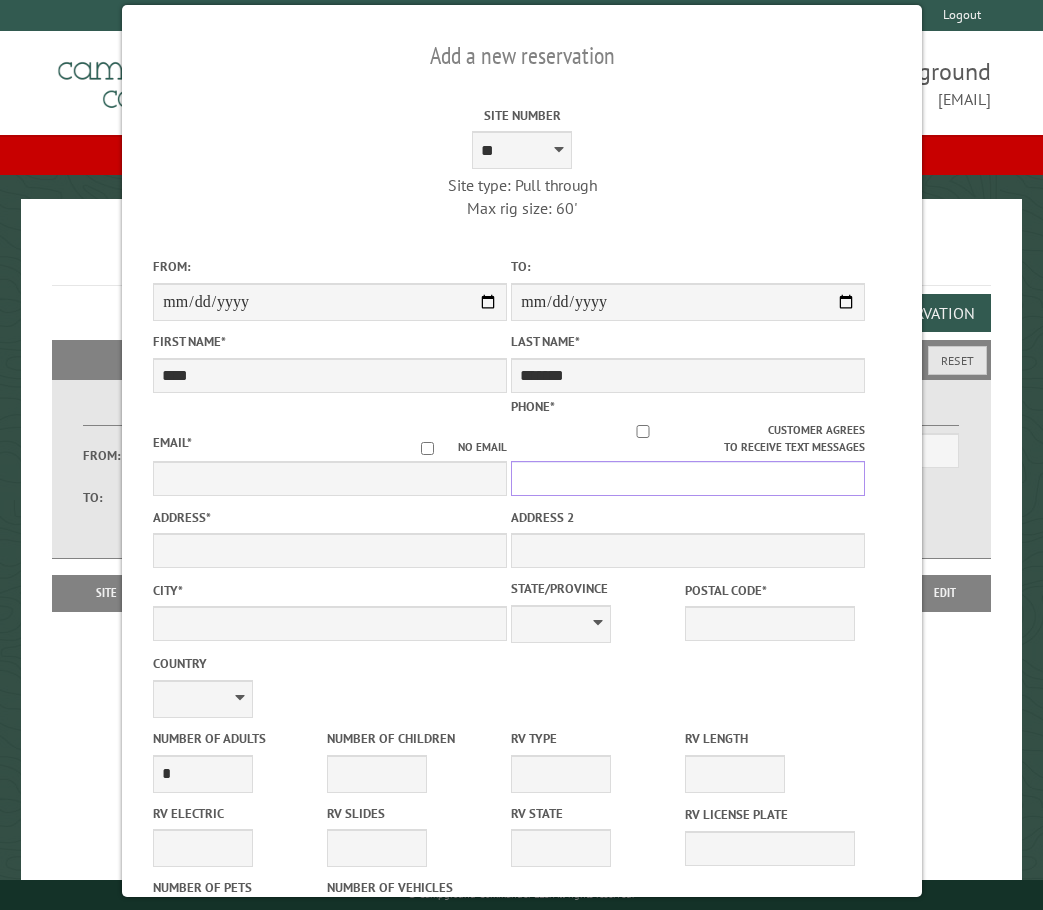 click on "Phone *" at bounding box center [688, 478] 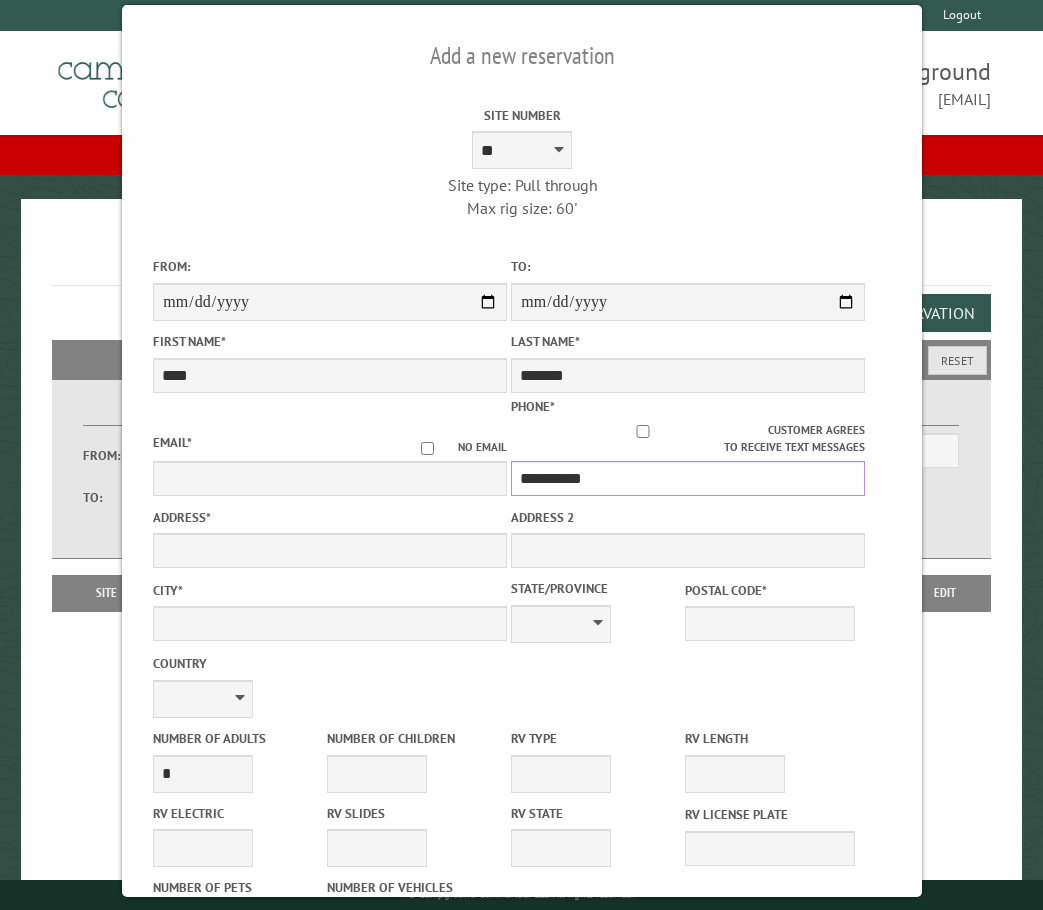type on "**********" 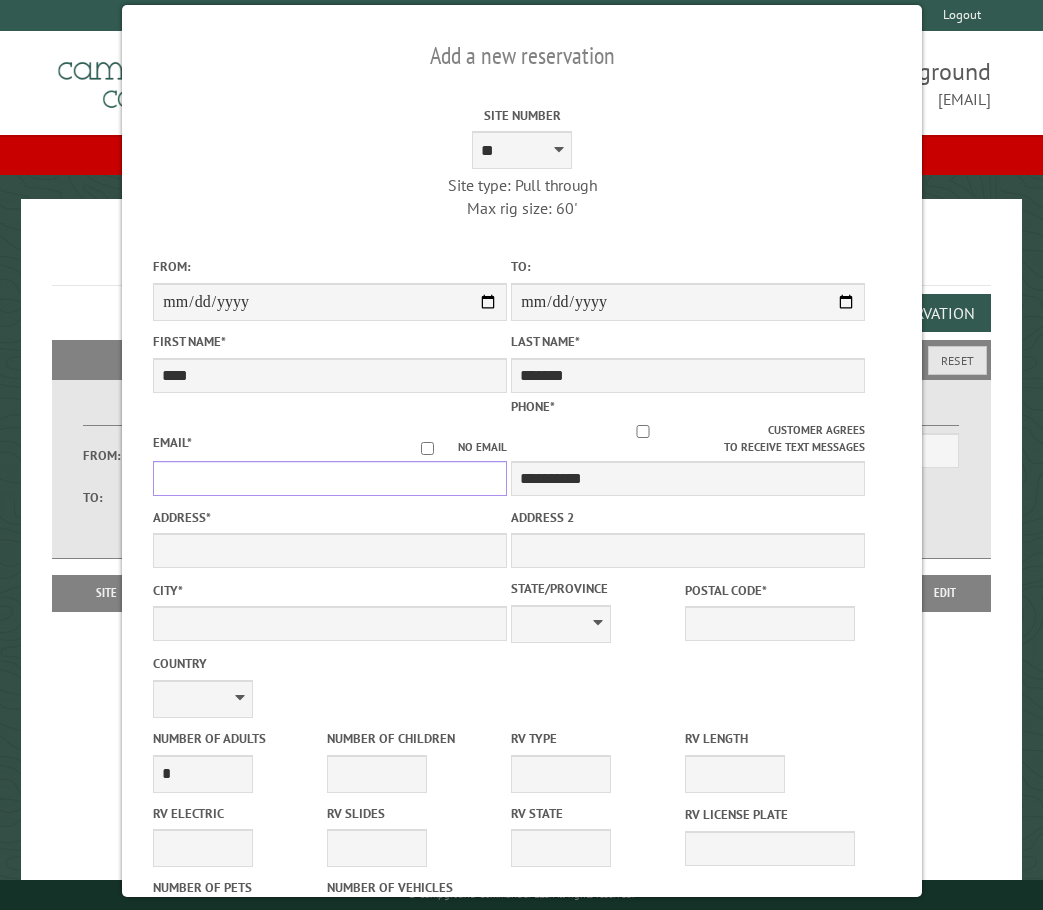 click on "Email *" at bounding box center (330, 478) 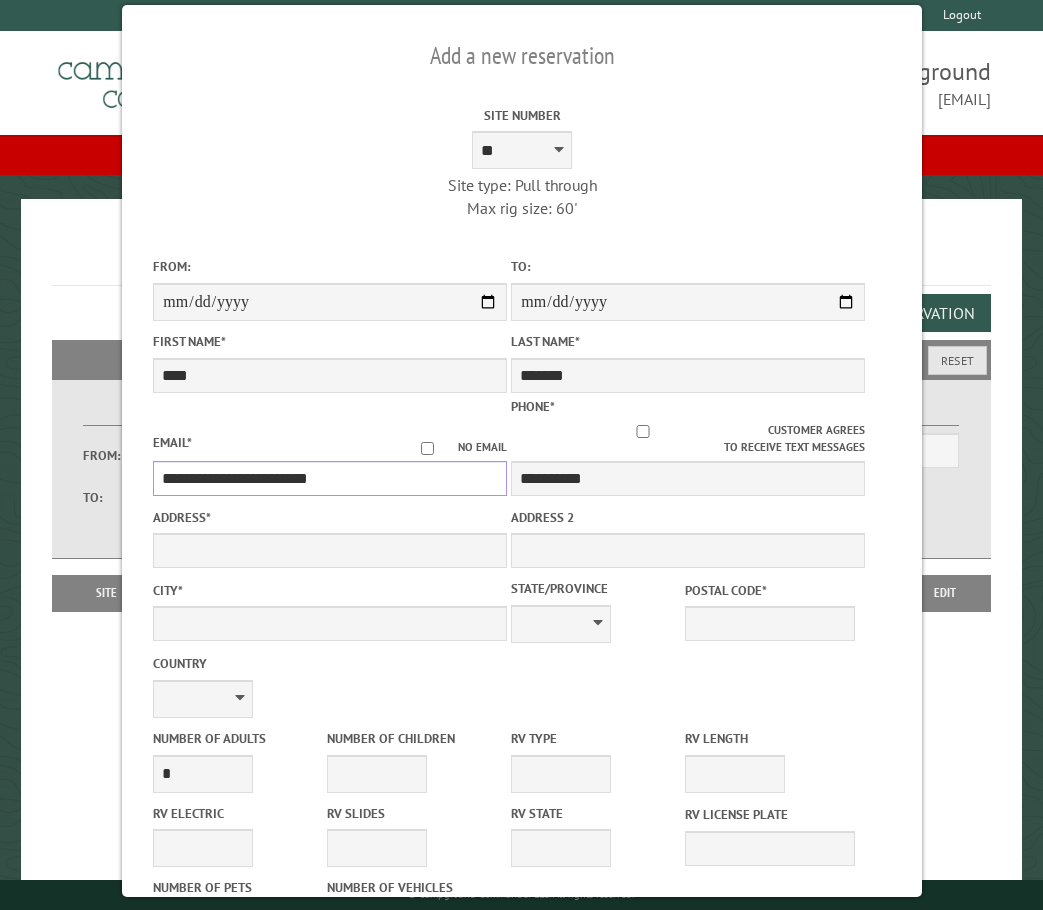 click on "**********" at bounding box center (330, 478) 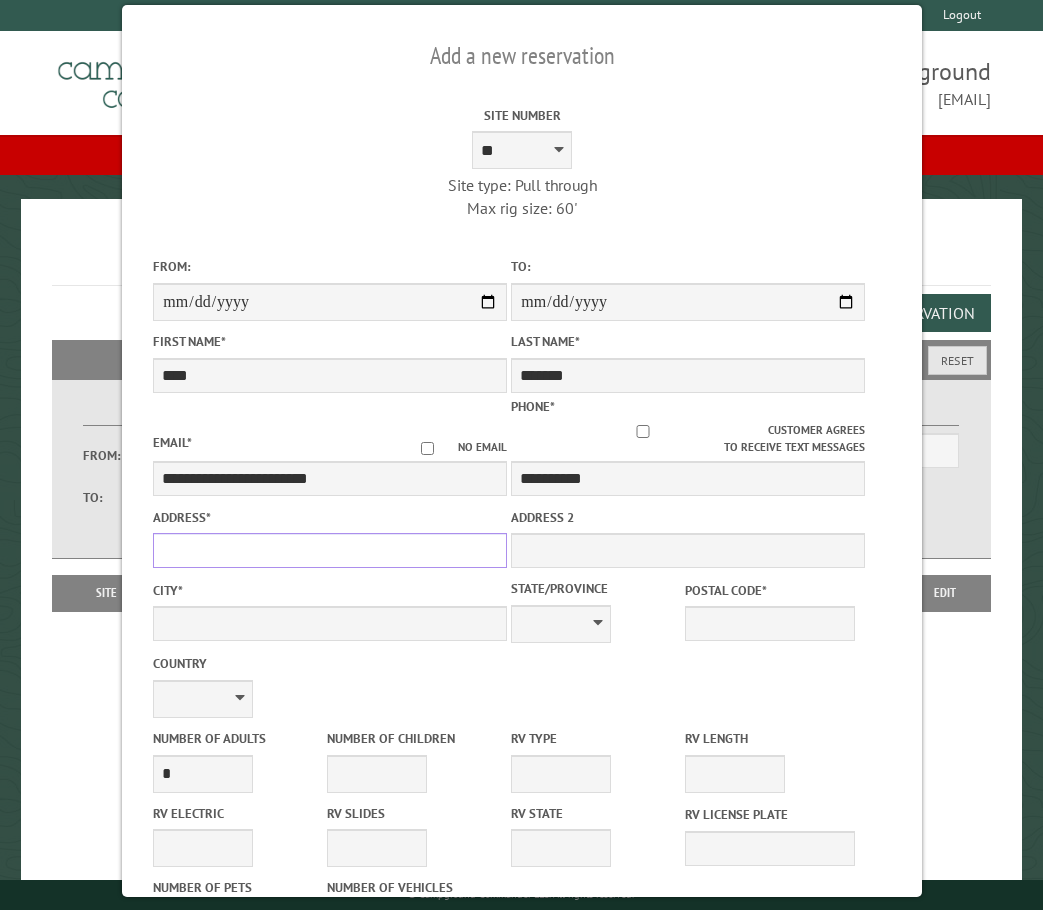 click on "Address *" at bounding box center [330, 550] 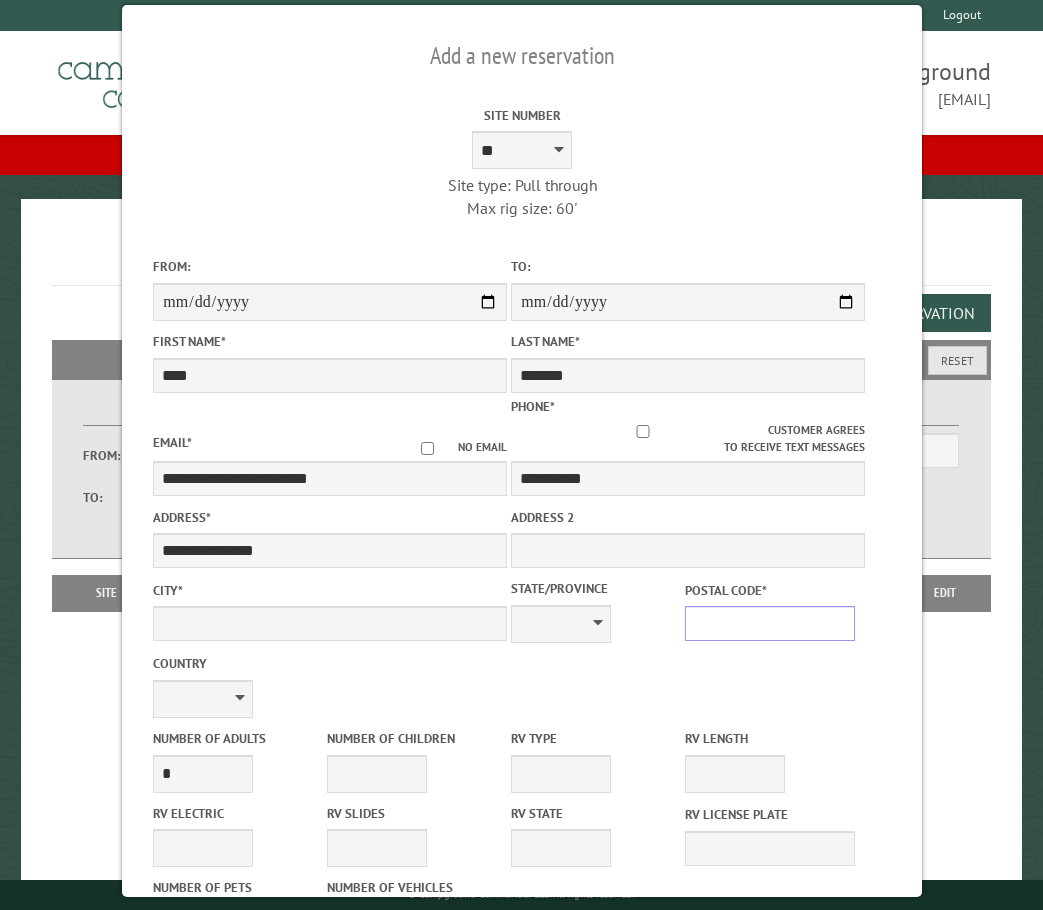 click on "Postal Code *" at bounding box center [770, 623] 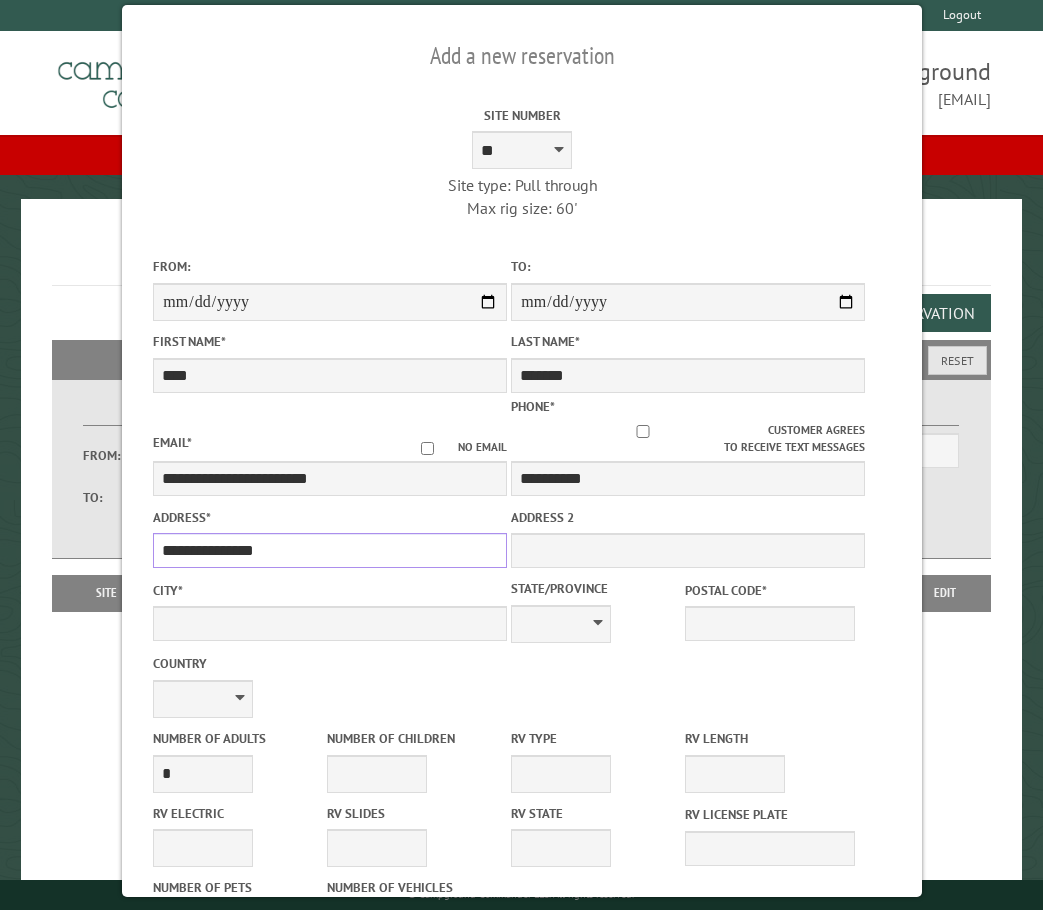 click on "**********" at bounding box center (330, 550) 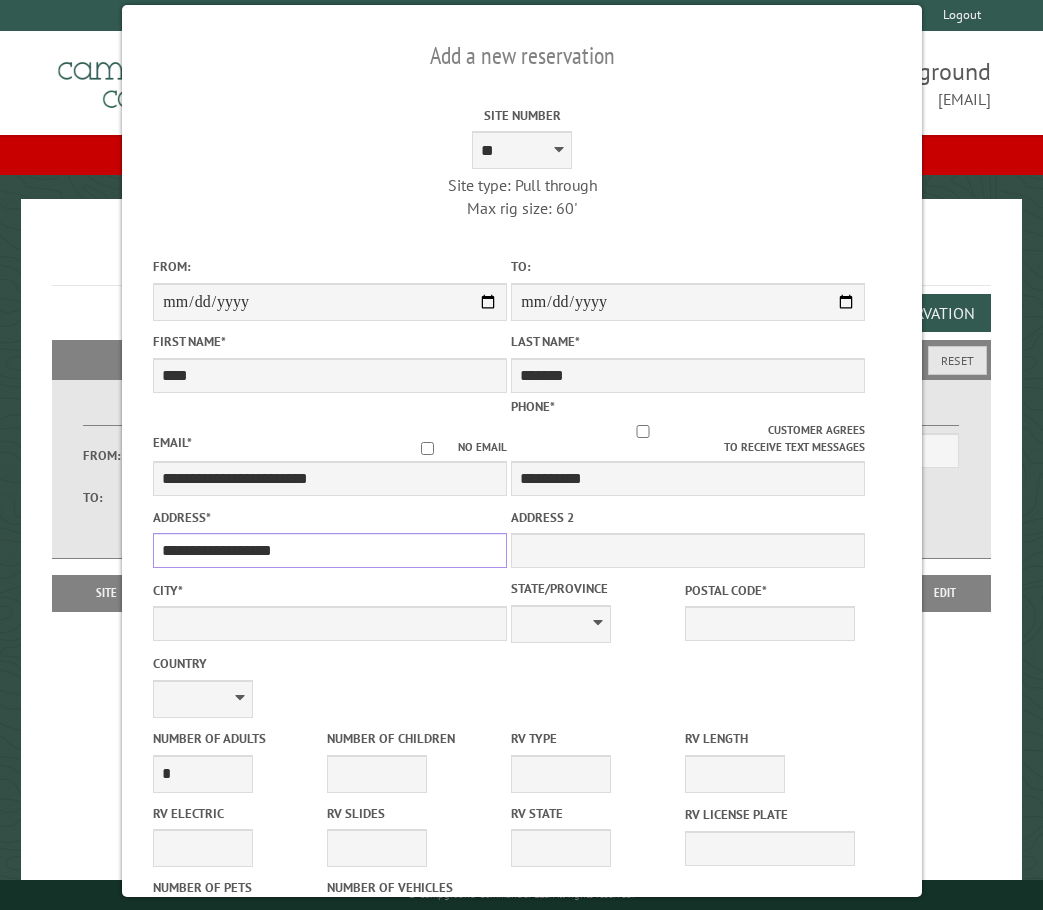 type on "**********" 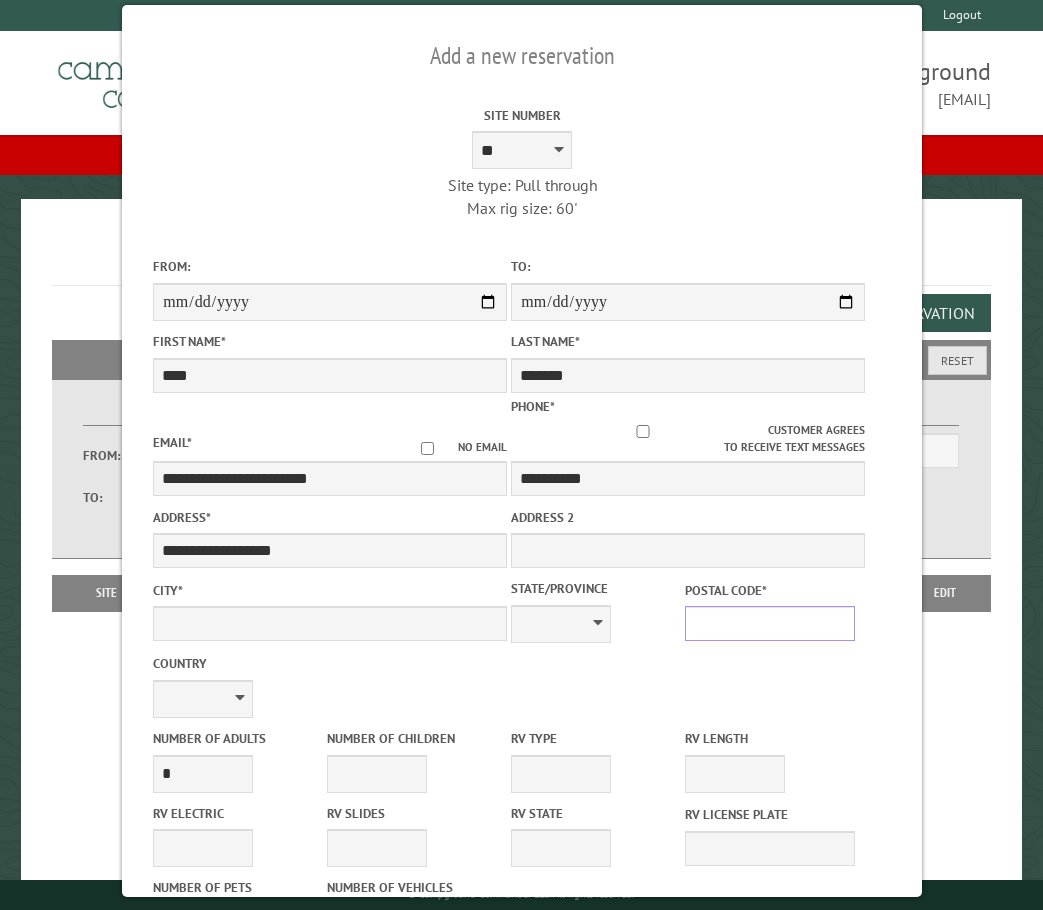 drag, startPoint x: 742, startPoint y: 599, endPoint x: 797, endPoint y: 618, distance: 58.189346 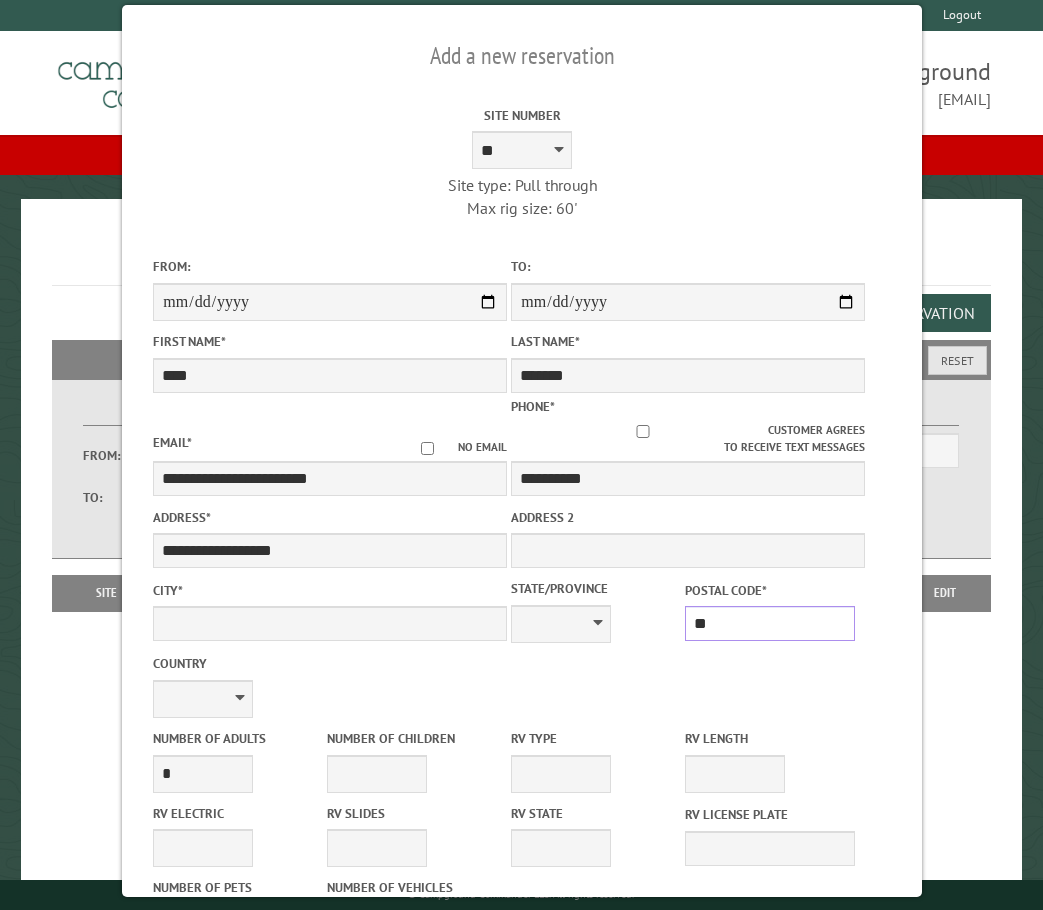 type on "*" 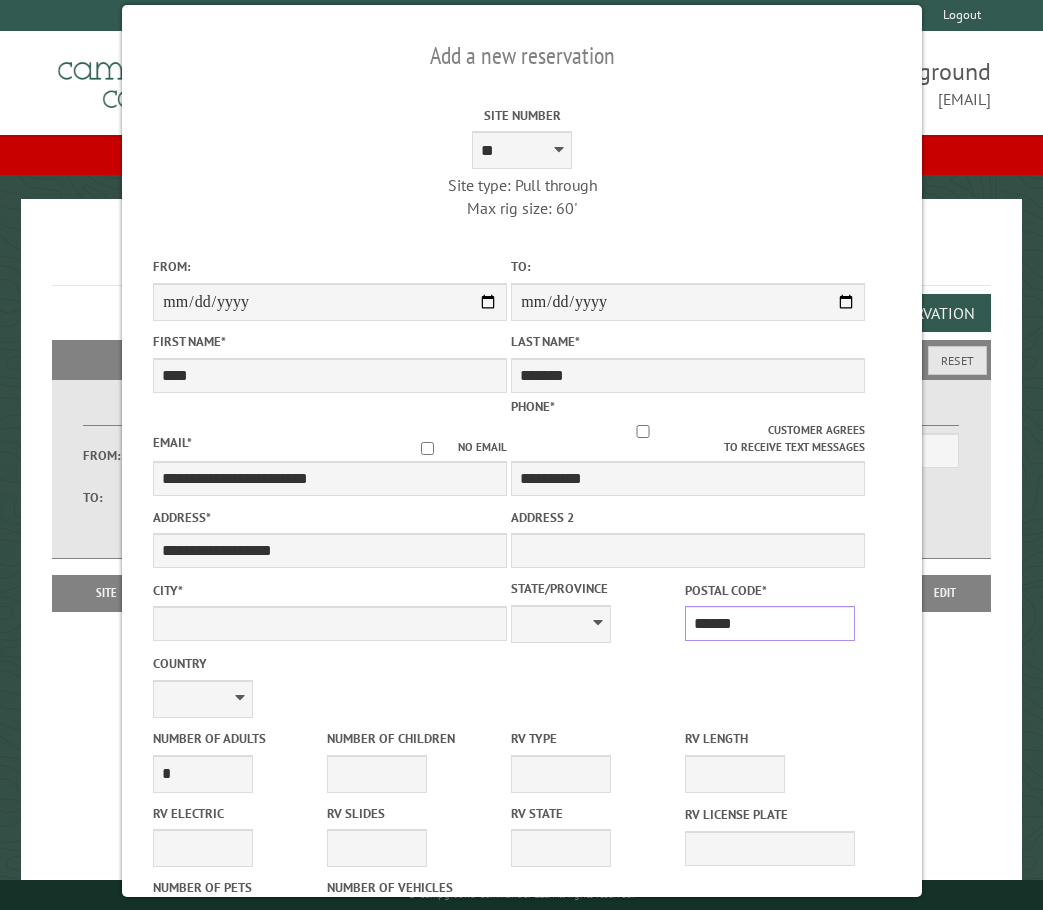type on "******" 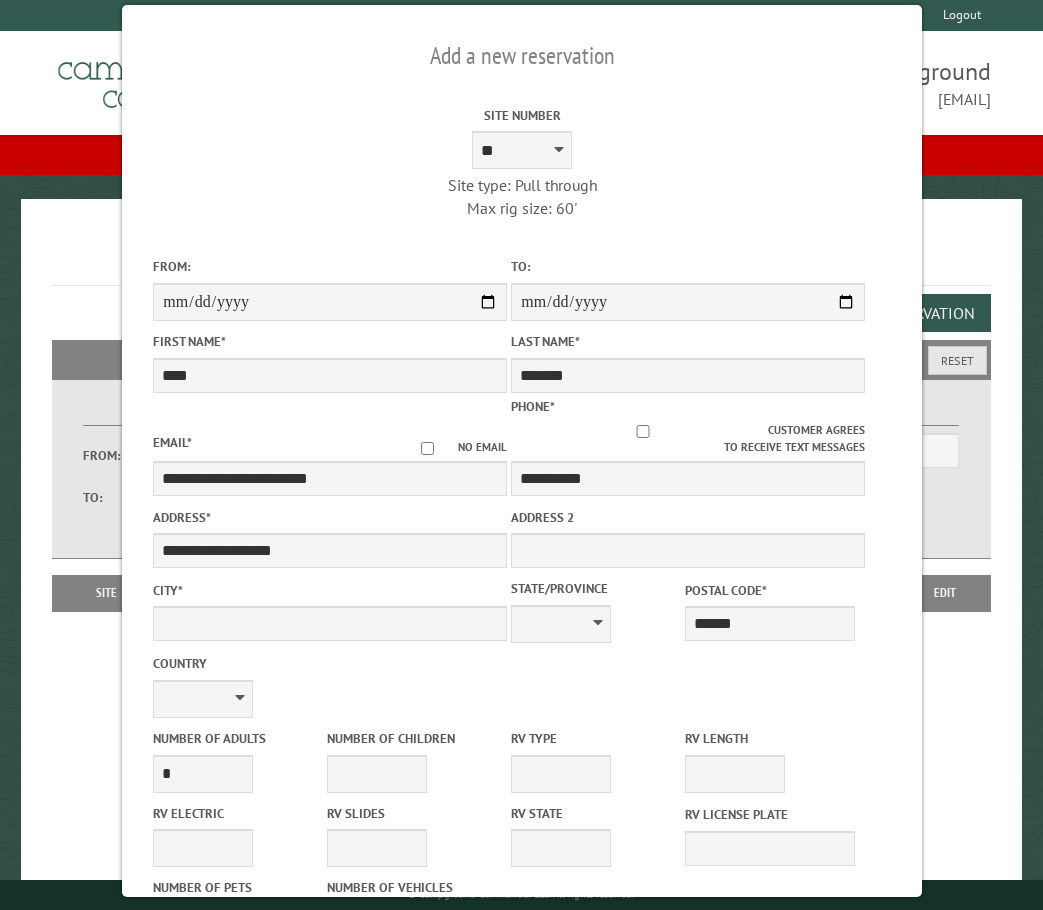 click on "**********" at bounding box center [521, 524] 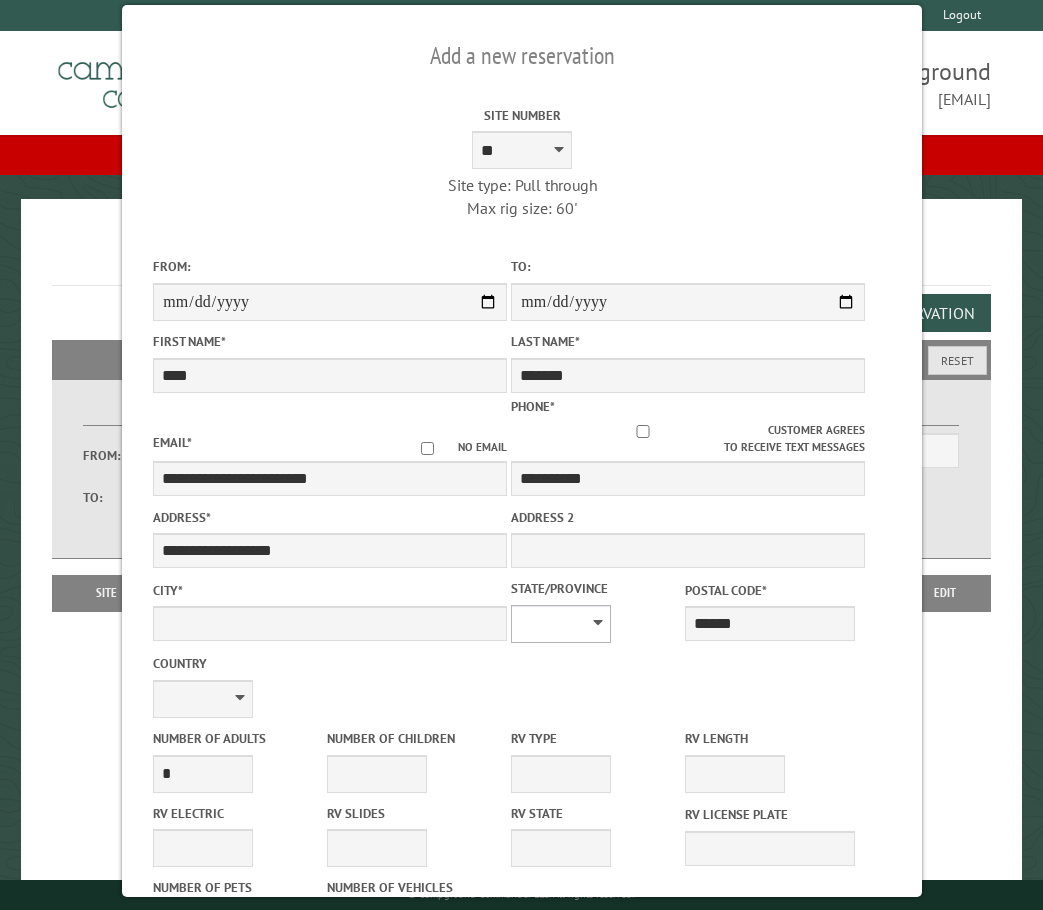 click on "** ** ** ** ** ** ** ** ** ** ** ** ** ** ** ** ** ** ** ** ** ** ** ** ** ** ** ** ** ** ** ** ** ** ** ** ** ** ** ** ** ** ** ** ** ** ** ** ** ** ** ** ** ** ** ** ** ** ** ** ** ** ** **" at bounding box center (561, 624) 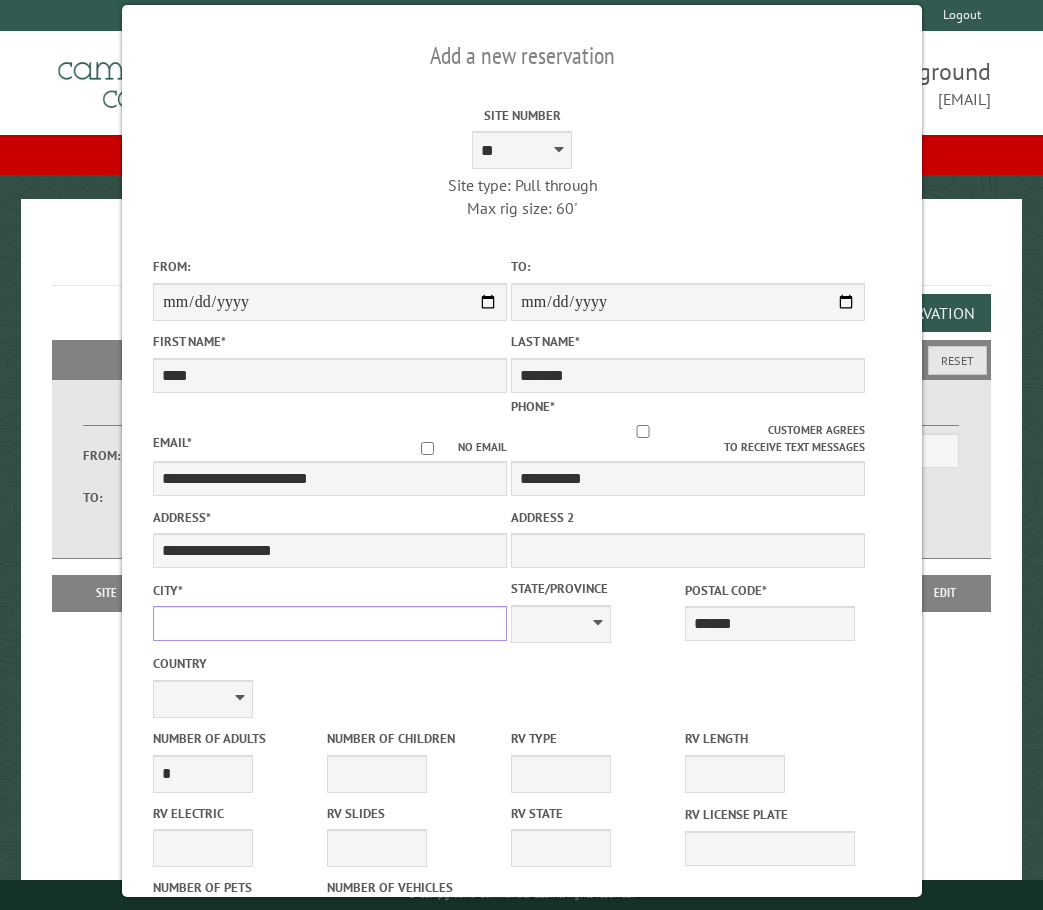 click on "City *" at bounding box center [330, 623] 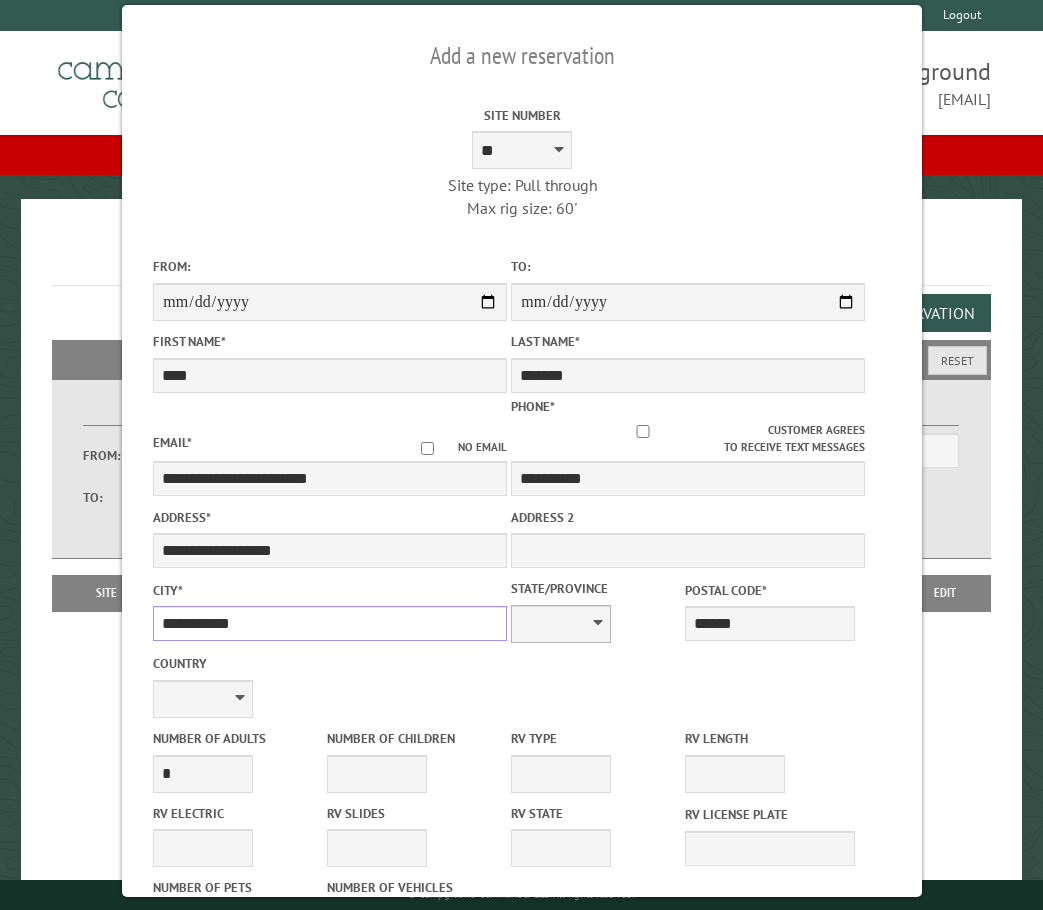type on "**********" 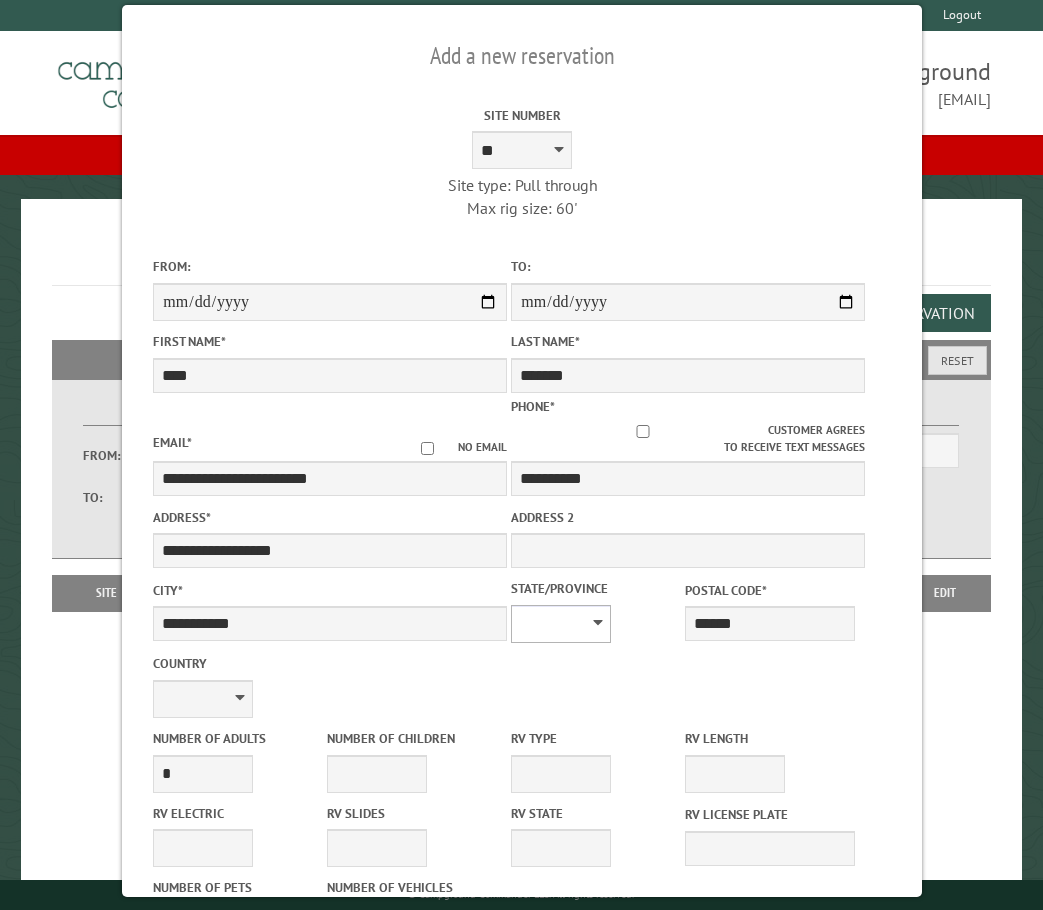 click on "** ** ** ** ** ** ** ** ** ** ** ** ** ** ** ** ** ** ** ** ** ** ** ** ** ** ** ** ** ** ** ** ** ** ** ** ** ** ** ** ** ** ** ** ** ** ** ** ** ** ** ** ** ** ** ** ** ** ** ** ** ** ** **" at bounding box center (561, 624) 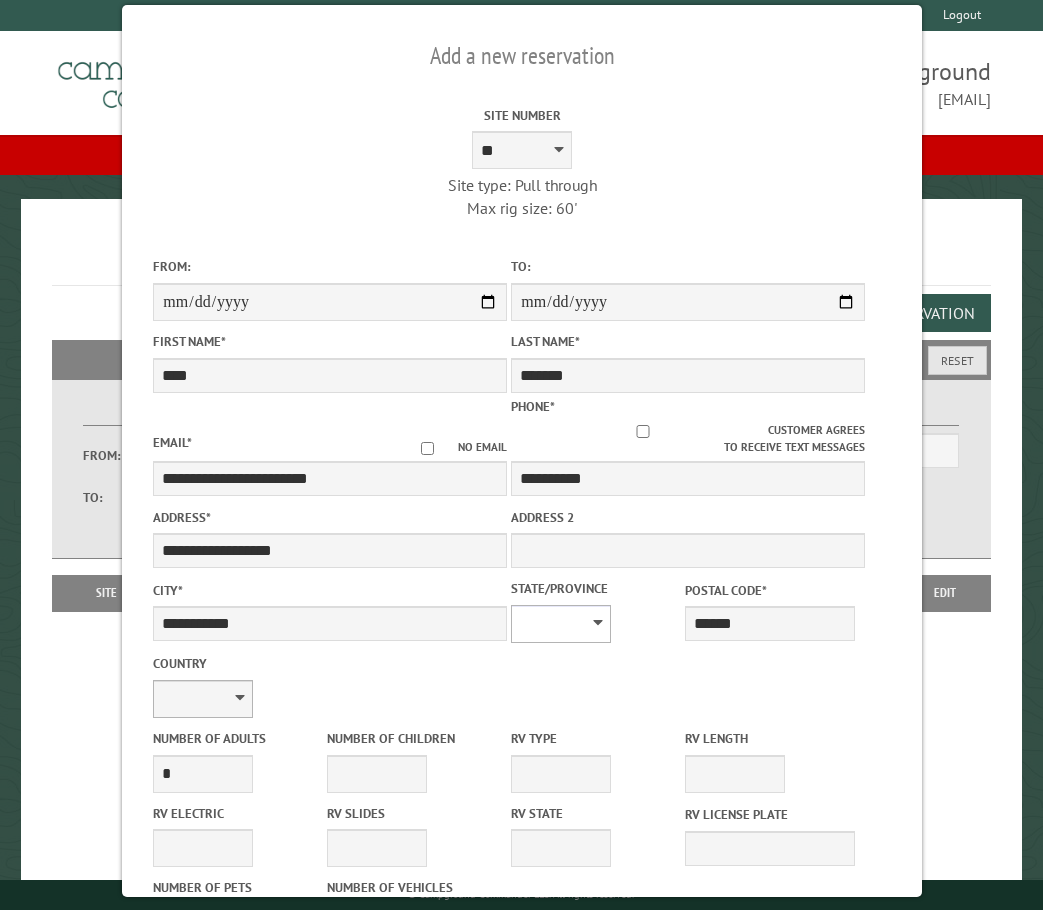 select on "**" 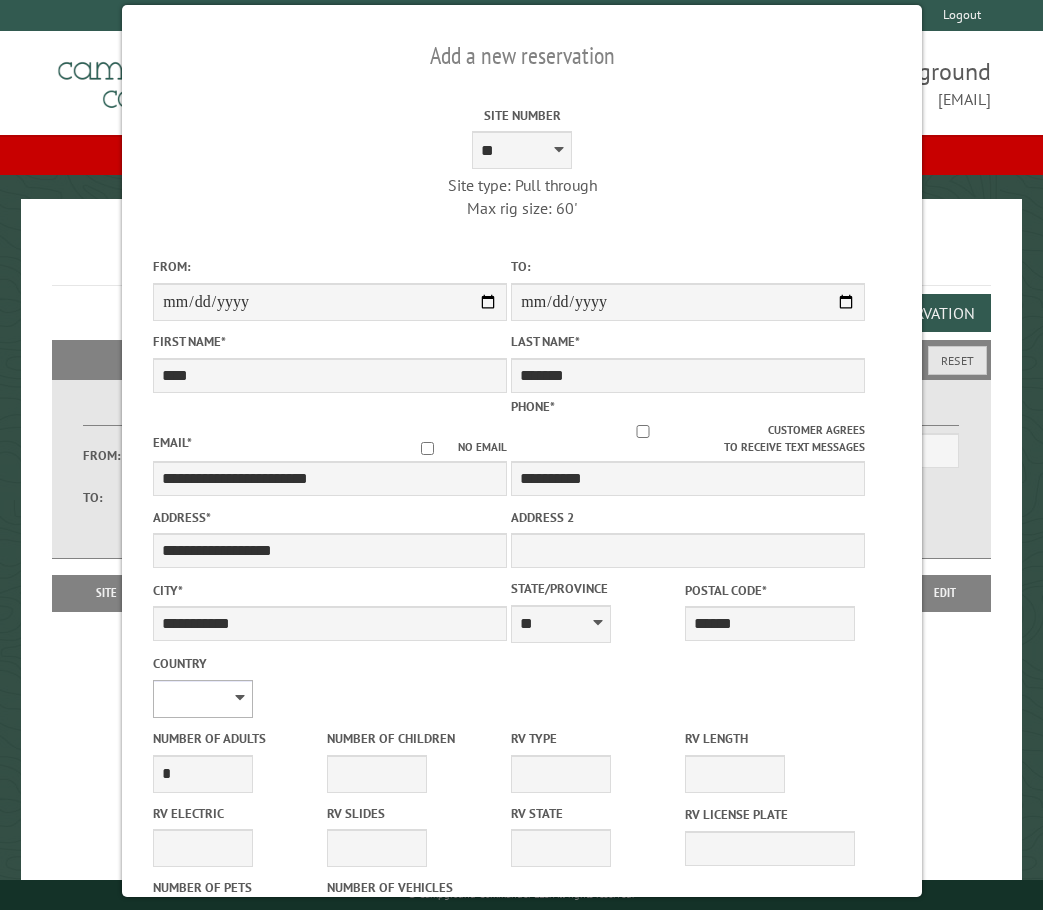 click on "**********" at bounding box center [203, 699] 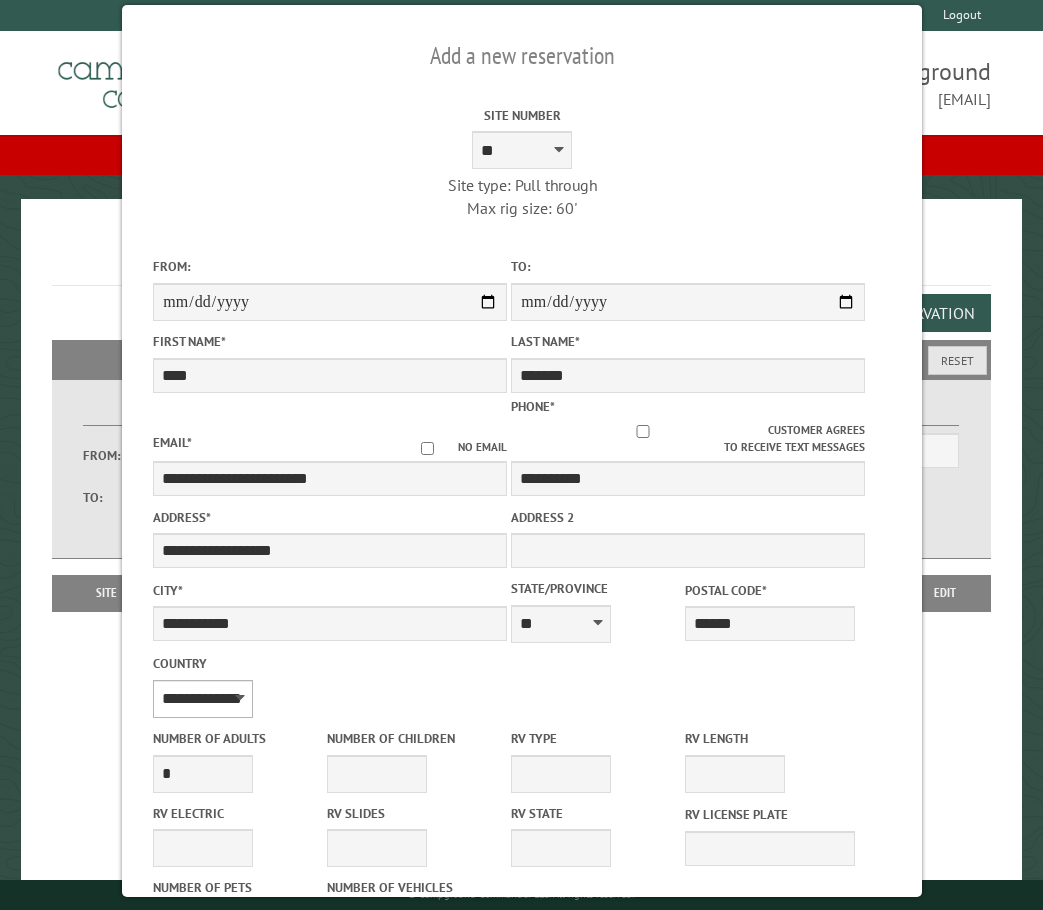 click on "**********" at bounding box center [203, 699] 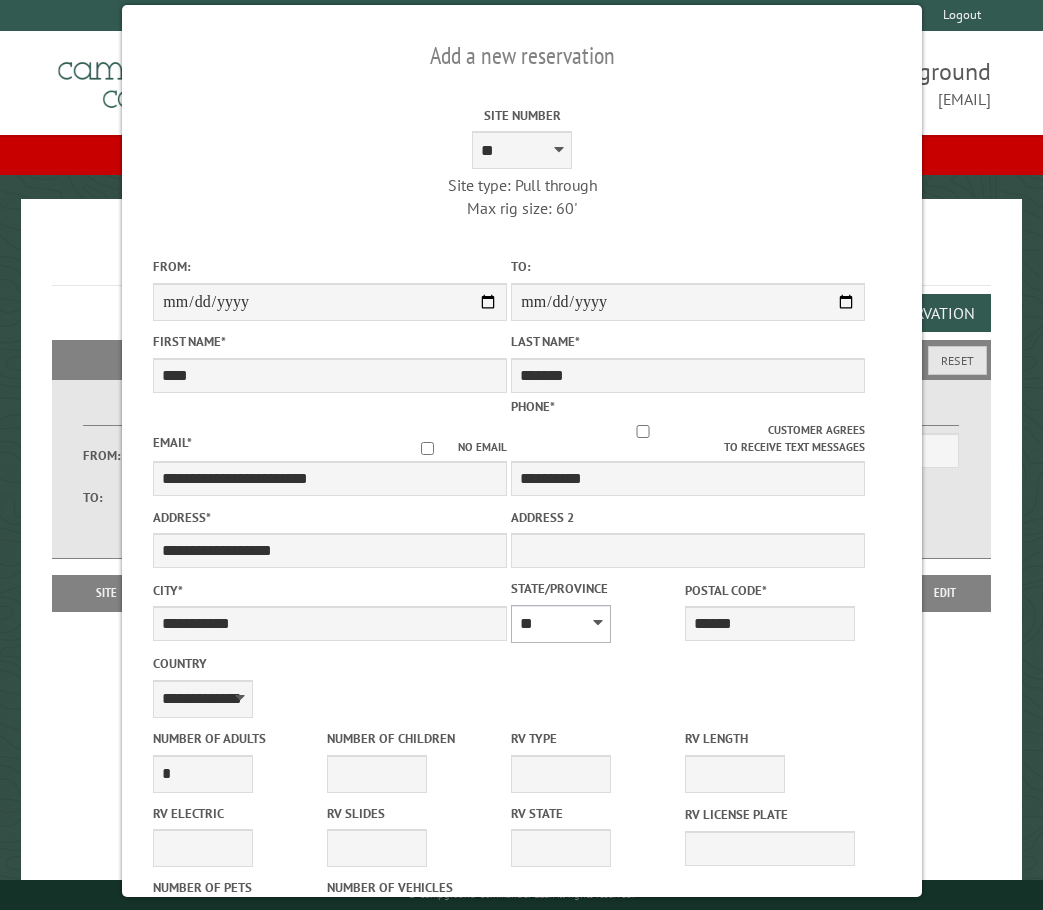 click on "** ** ** ** ** ** ** ** ** ** ** ** ** ** ** ** ** ** ** ** ** ** ** ** ** ** ** ** ** ** ** ** ** ** ** ** ** ** ** ** ** ** ** ** ** ** ** ** ** ** ** ** ** ** ** ** ** ** ** ** ** ** ** **" at bounding box center [561, 624] 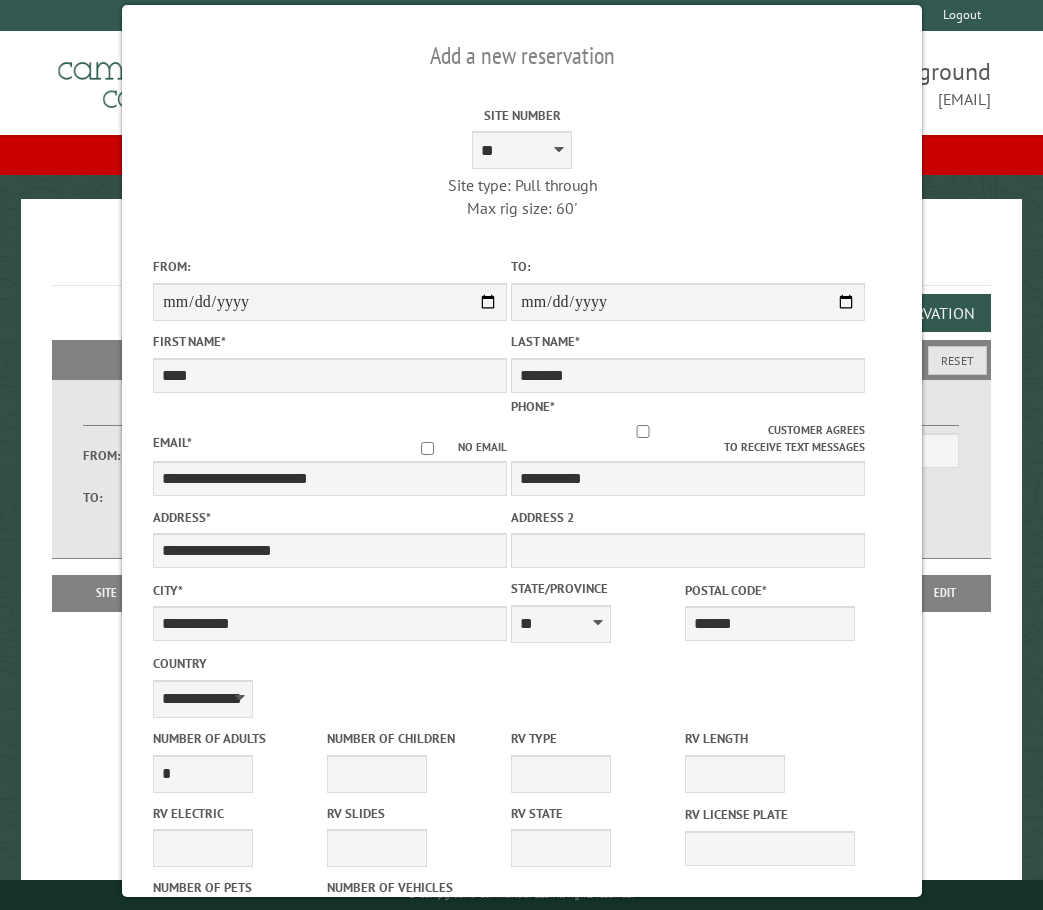 drag, startPoint x: 589, startPoint y: 609, endPoint x: 316, endPoint y: 165, distance: 521.2149 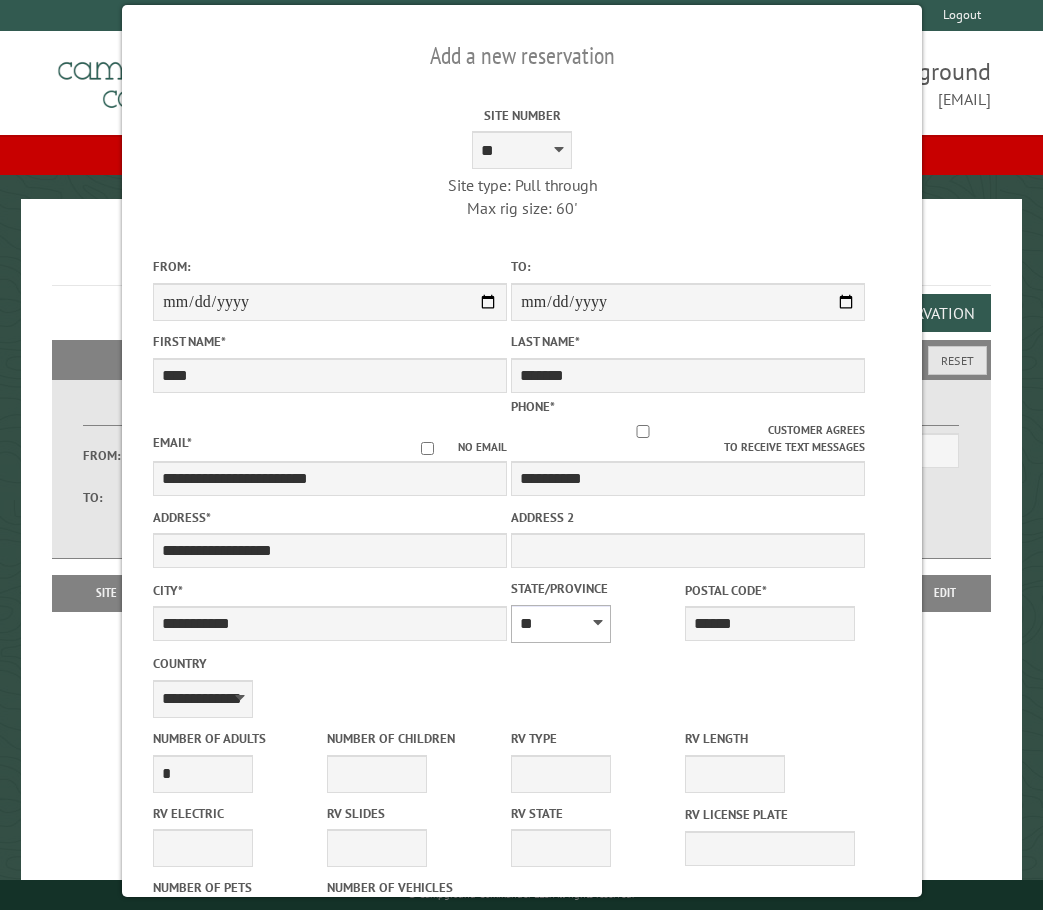 click on "** ** ** ** ** ** ** ** ** ** ** ** ** ** ** ** ** ** ** ** ** ** ** ** ** ** ** ** ** ** ** ** ** ** ** ** ** ** ** ** ** ** ** ** ** ** ** ** ** ** ** ** ** ** ** ** ** ** ** ** ** ** ** **" at bounding box center (561, 624) 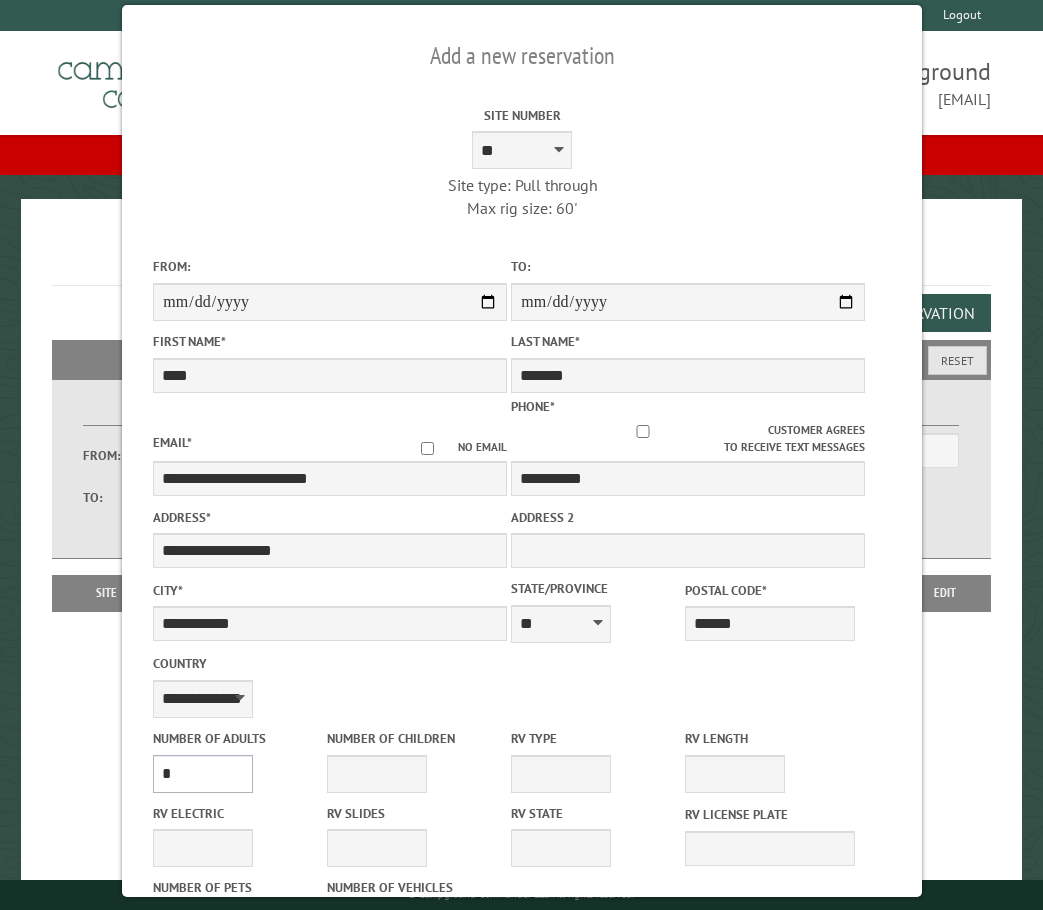click on "* * * * * * * * * * **" at bounding box center (203, 774) 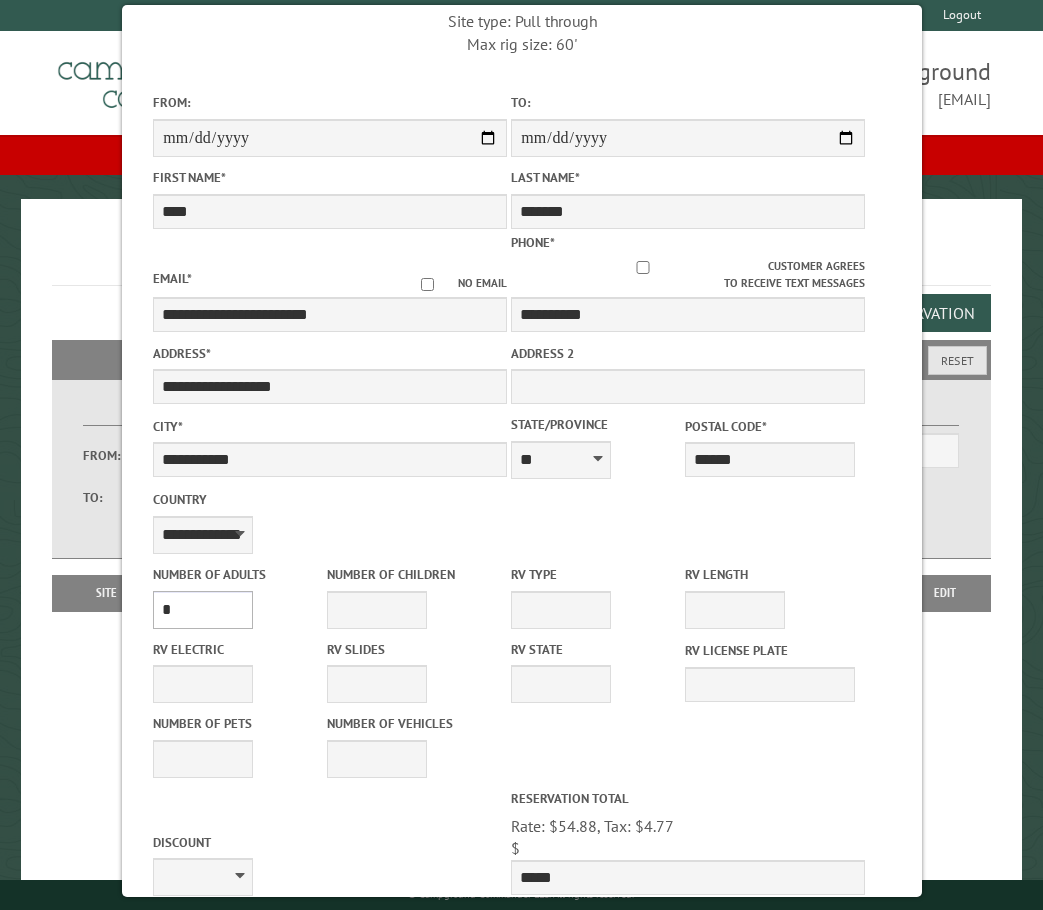 scroll, scrollTop: 200, scrollLeft: 0, axis: vertical 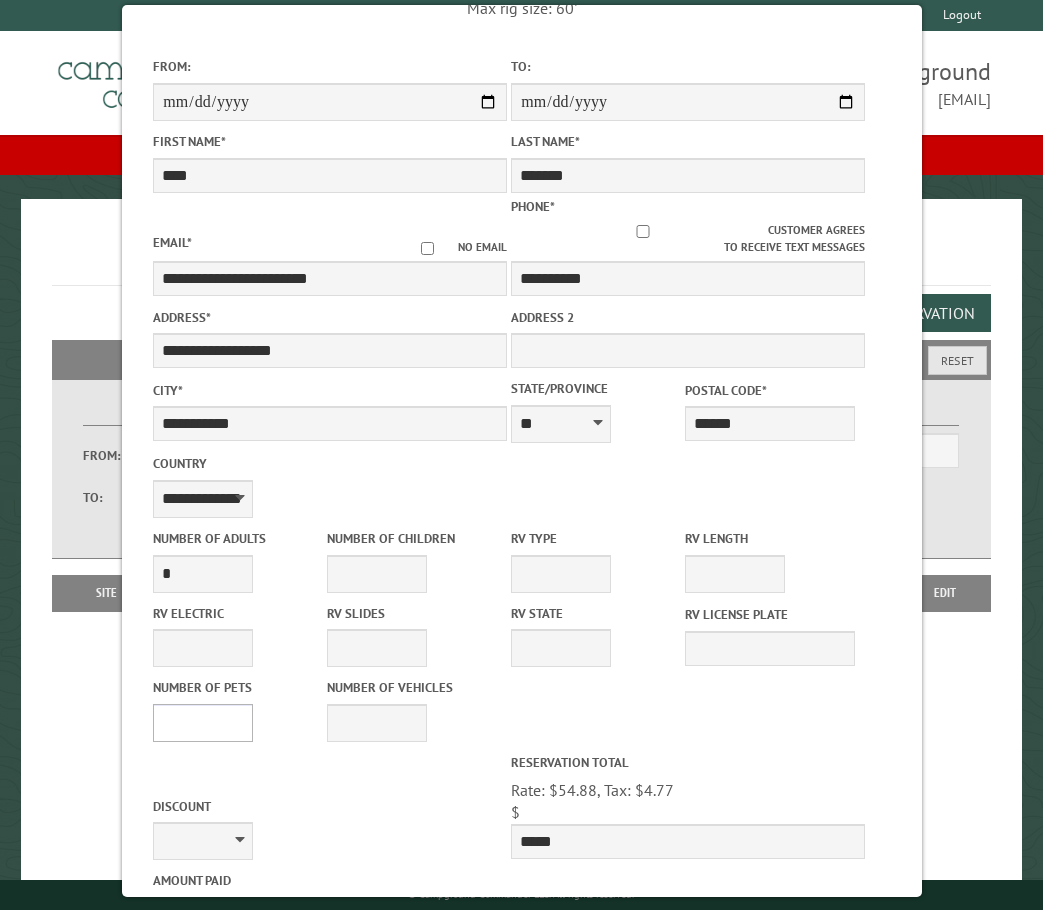 click on "* * * * * * * * * * **" at bounding box center (203, 723) 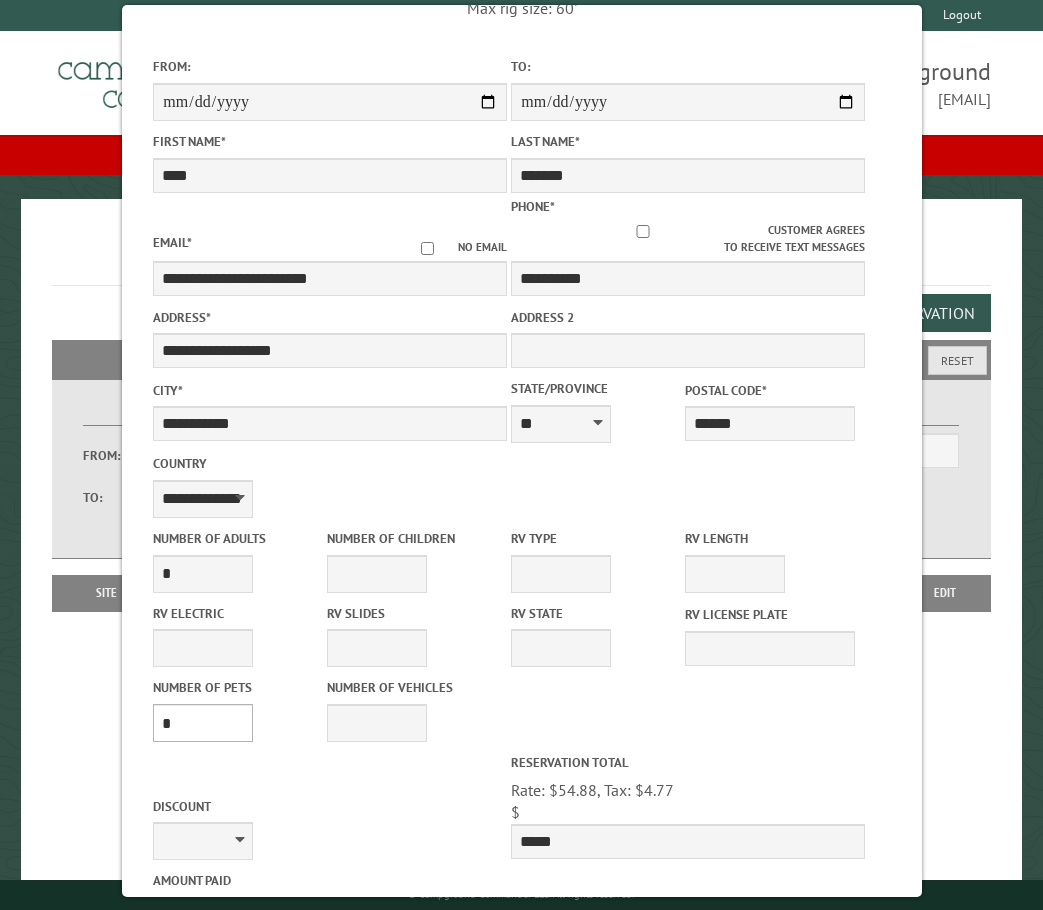 click on "* * * * * * * * * * **" at bounding box center (203, 723) 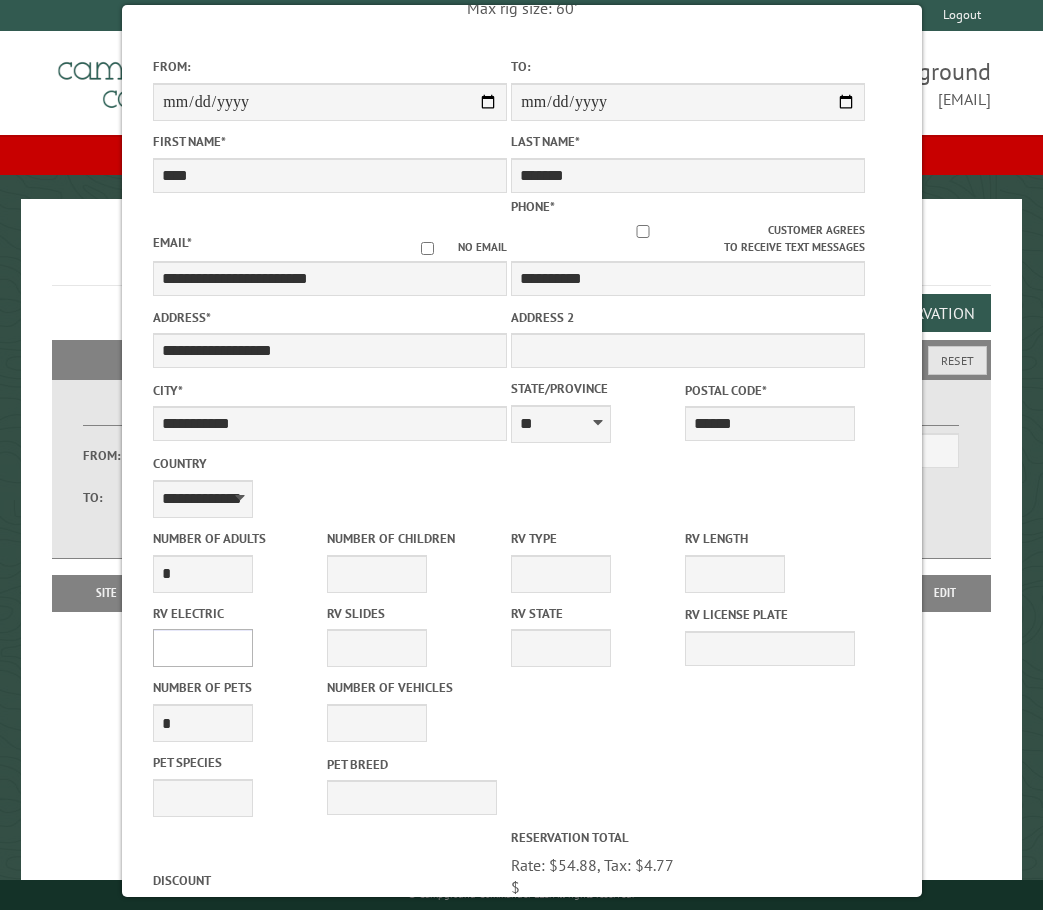 click on "**** *** *** ***" at bounding box center (203, 648) 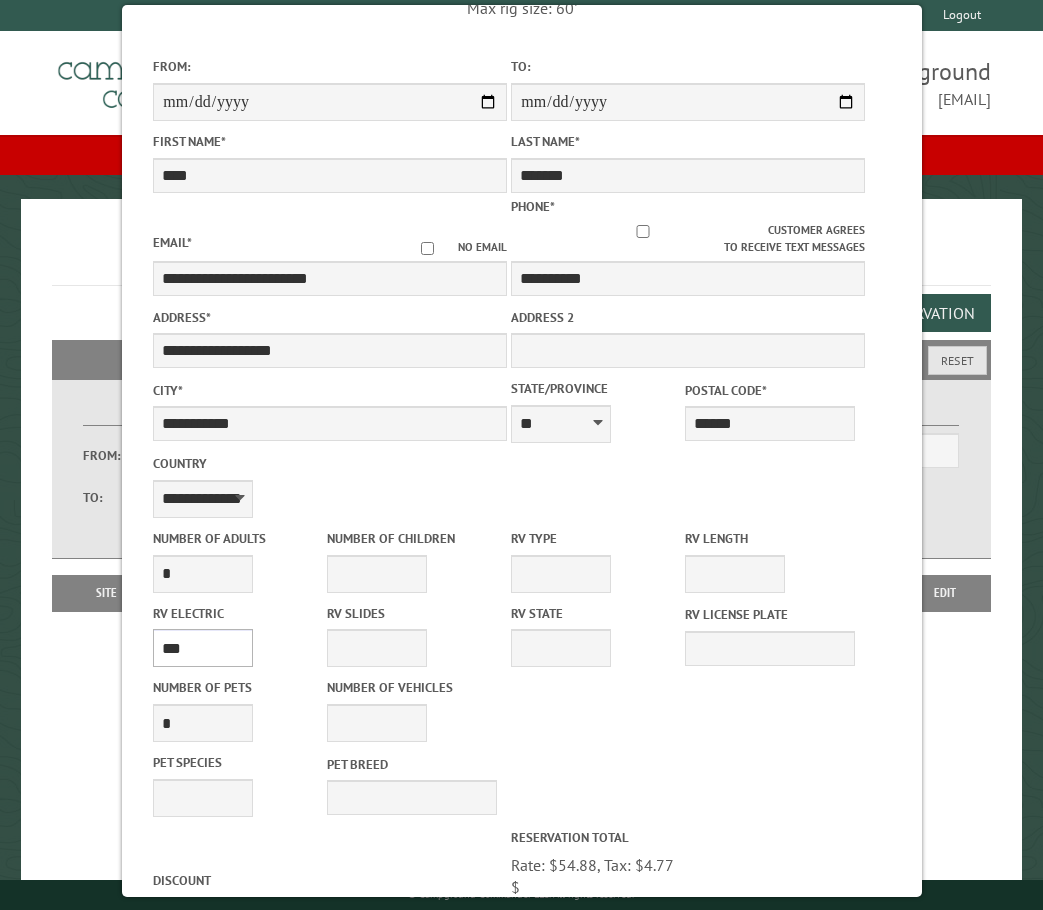 click on "**** *** *** ***" at bounding box center [203, 648] 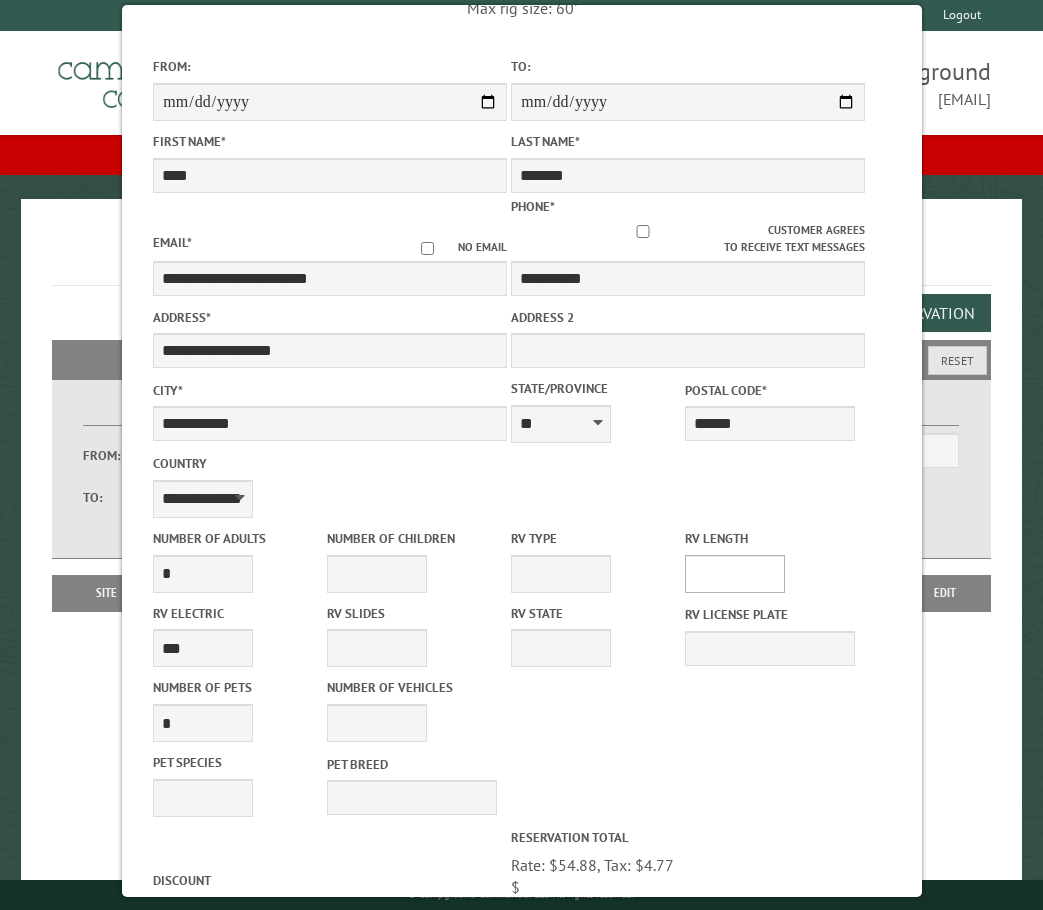 click on "* ** ** ** ** ** ** ** ** ** ** **" at bounding box center (735, 574) 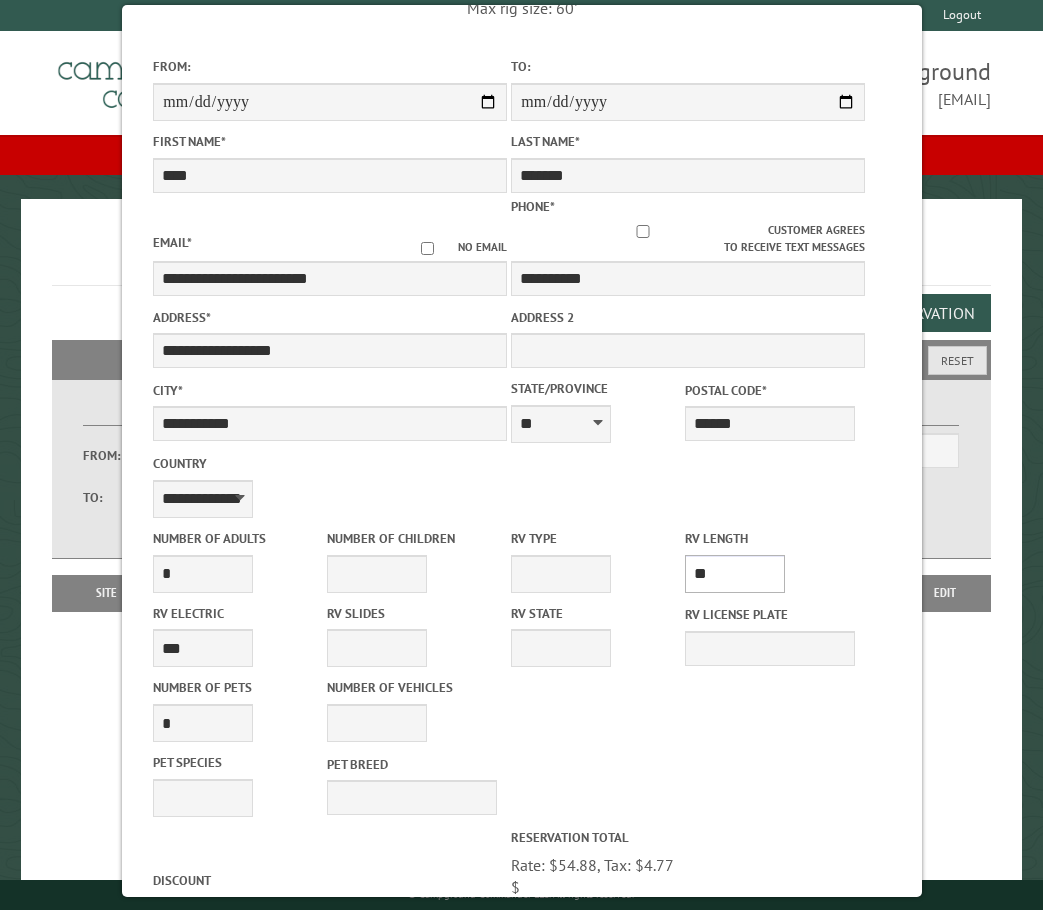 click on "* ** ** ** ** ** ** ** ** ** ** **" at bounding box center [735, 574] 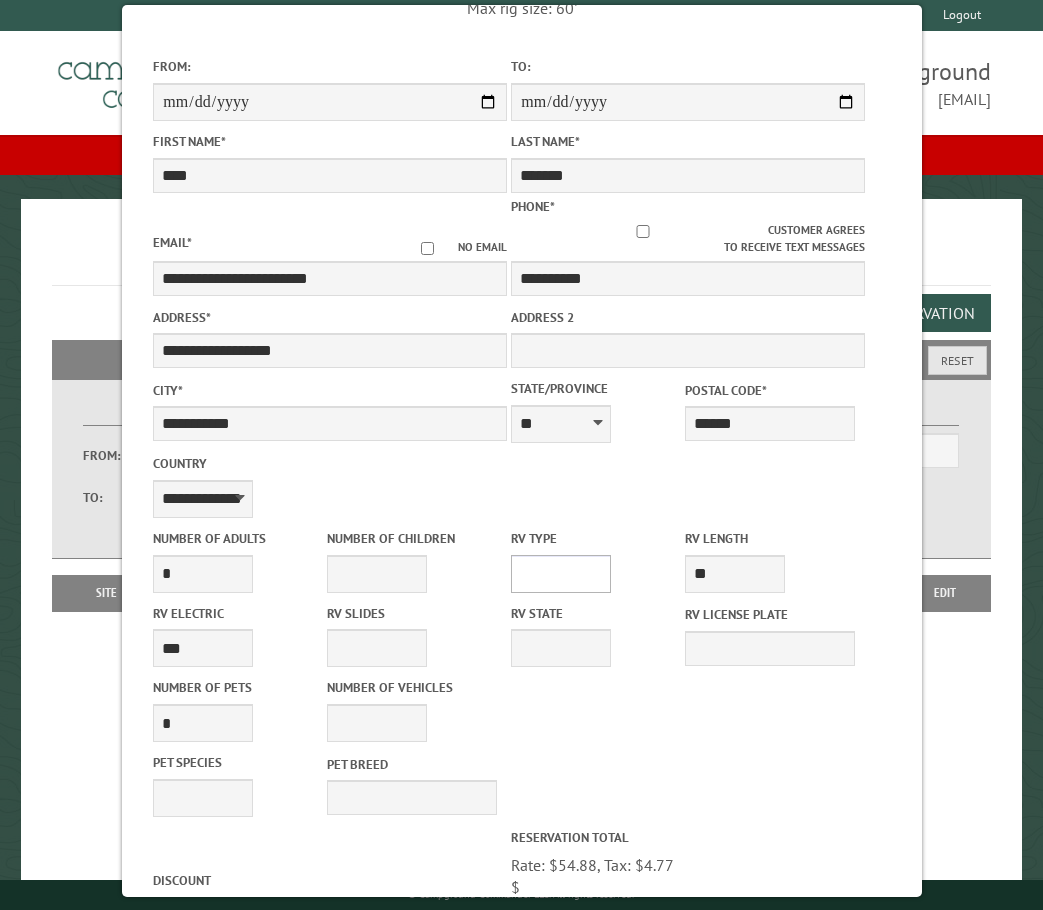 click on "**********" at bounding box center [561, 574] 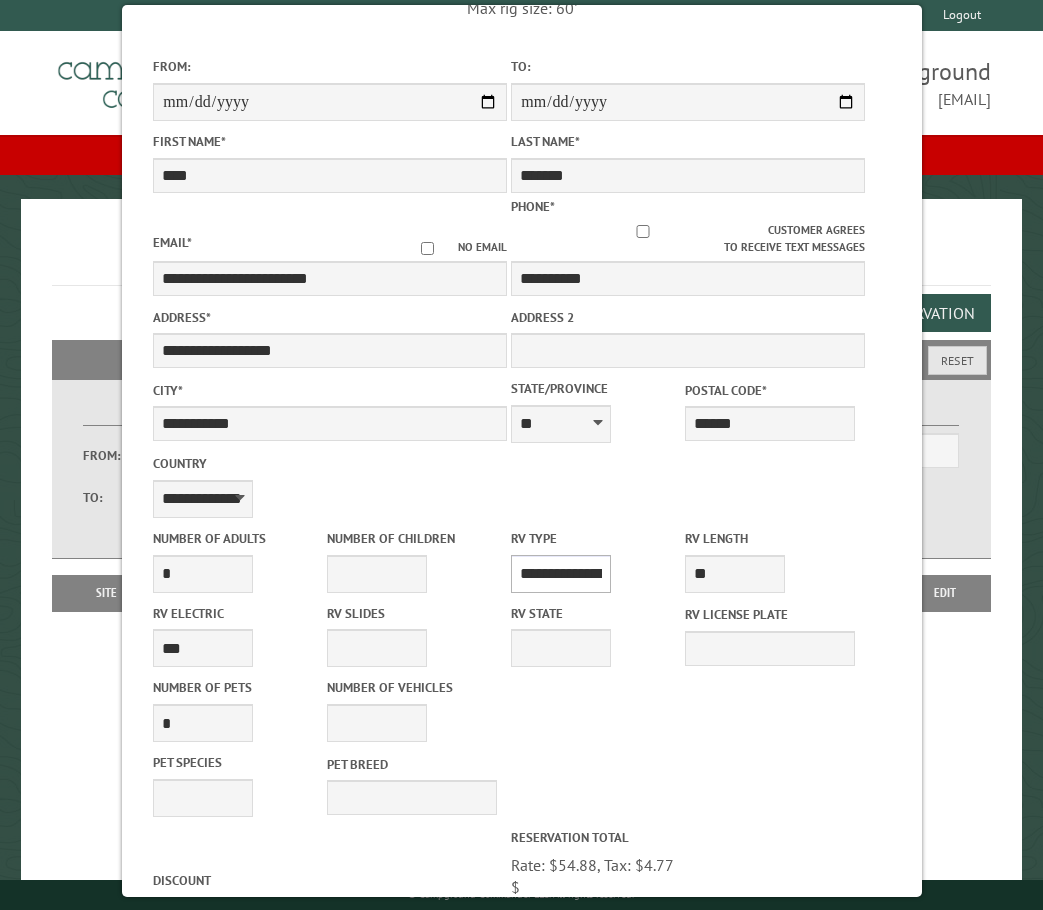 click on "**********" at bounding box center [561, 574] 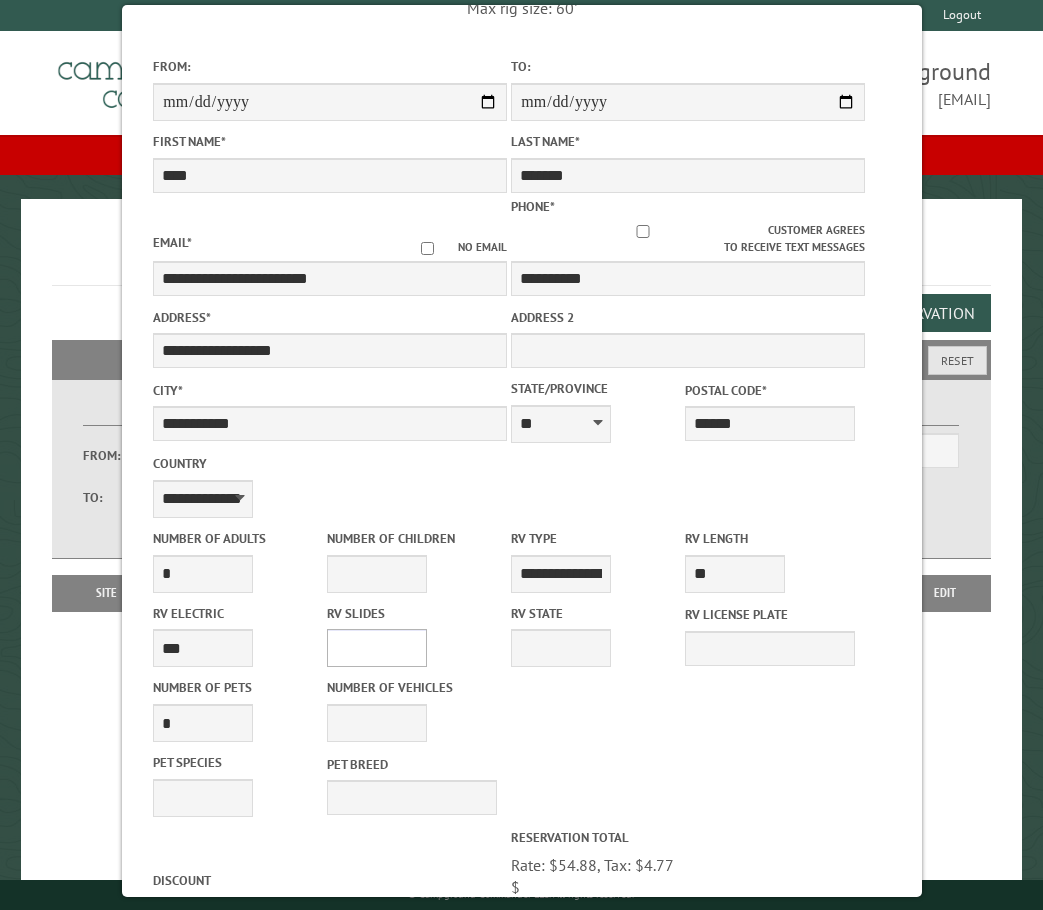 click on "* * * * * * * * * * **" at bounding box center [377, 648] 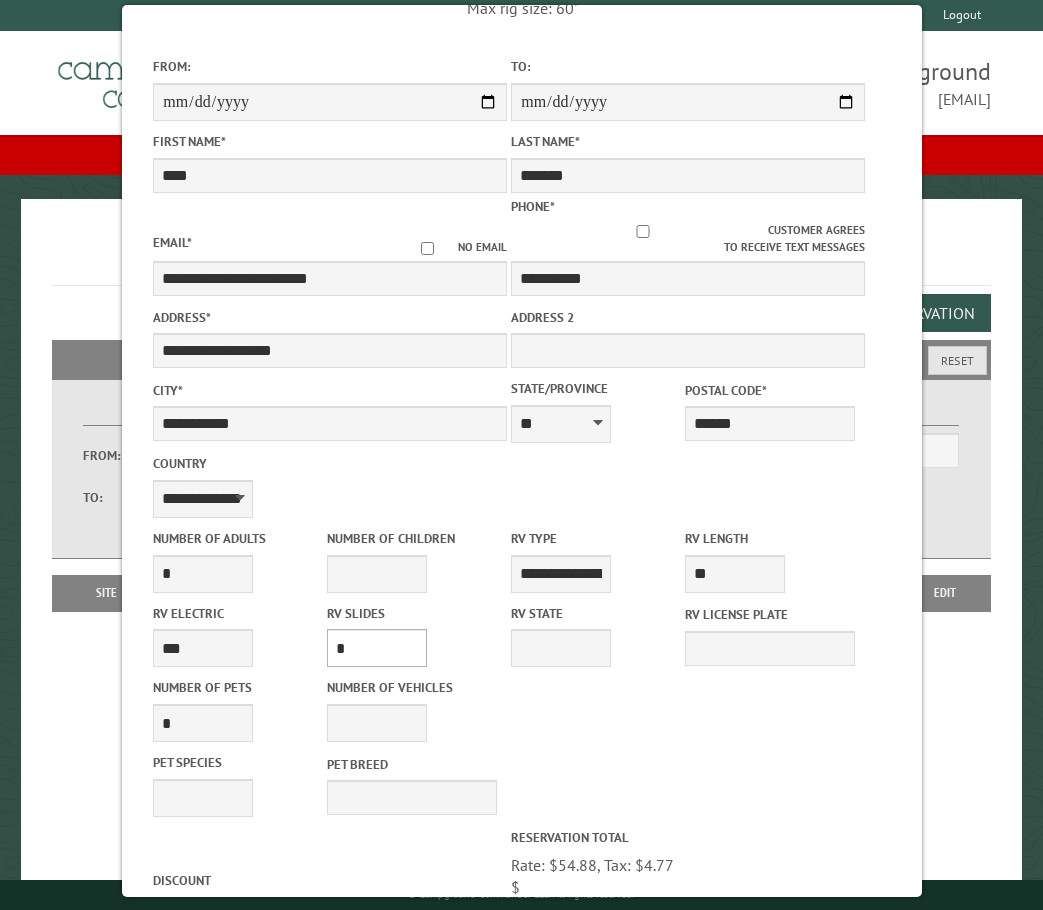 click on "* * * * * * * * * * **" at bounding box center [377, 648] 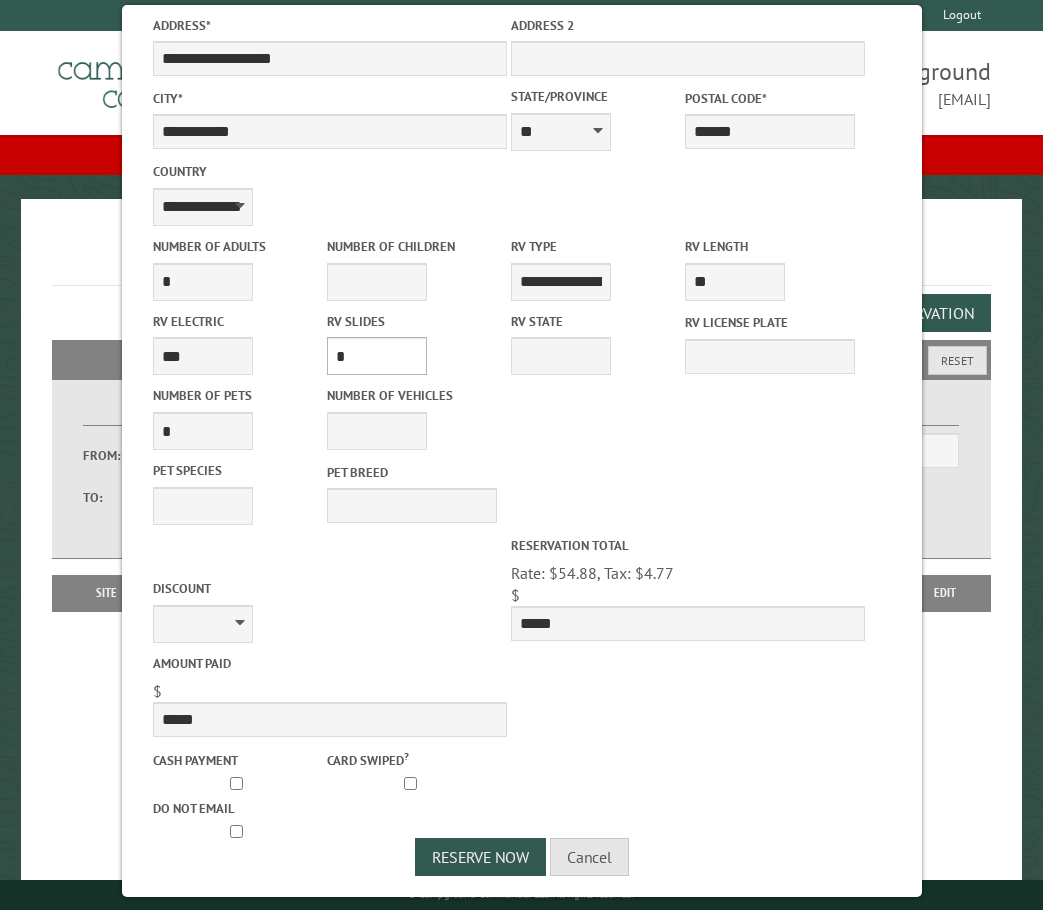 scroll, scrollTop: 495, scrollLeft: 0, axis: vertical 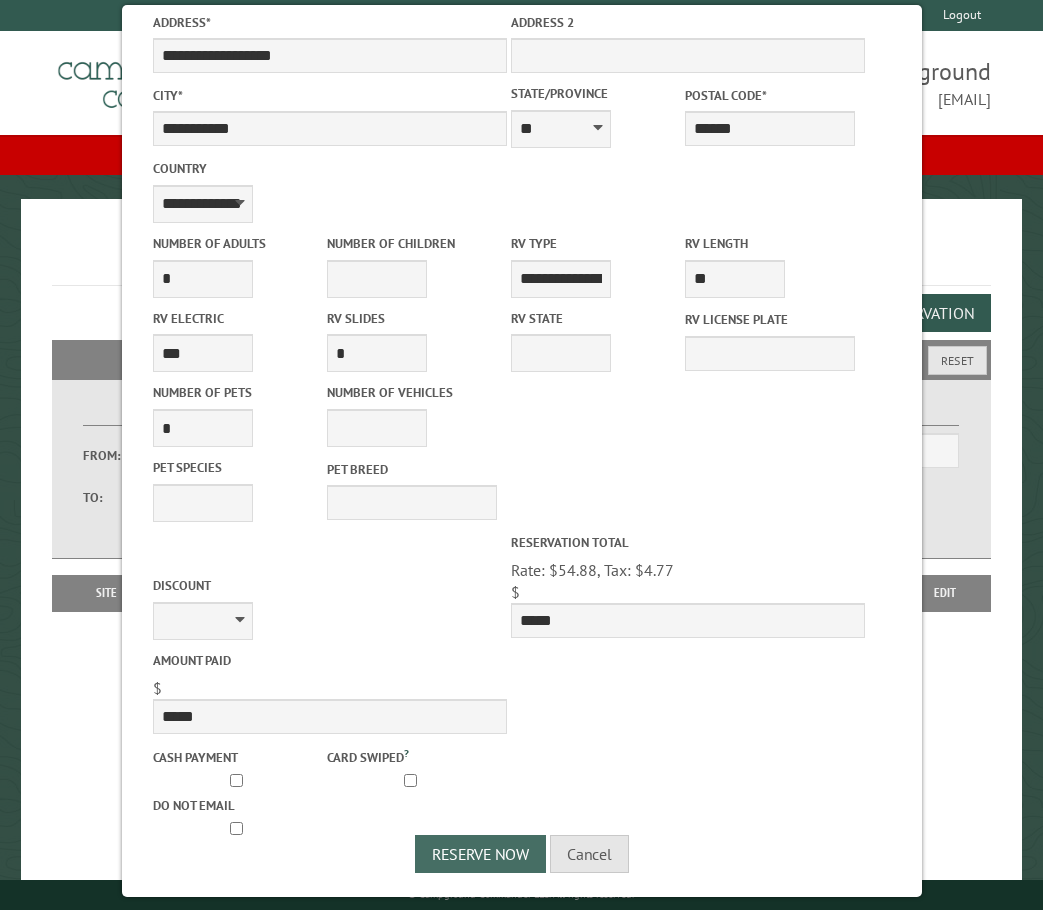 click on "Reserve Now" at bounding box center (480, 854) 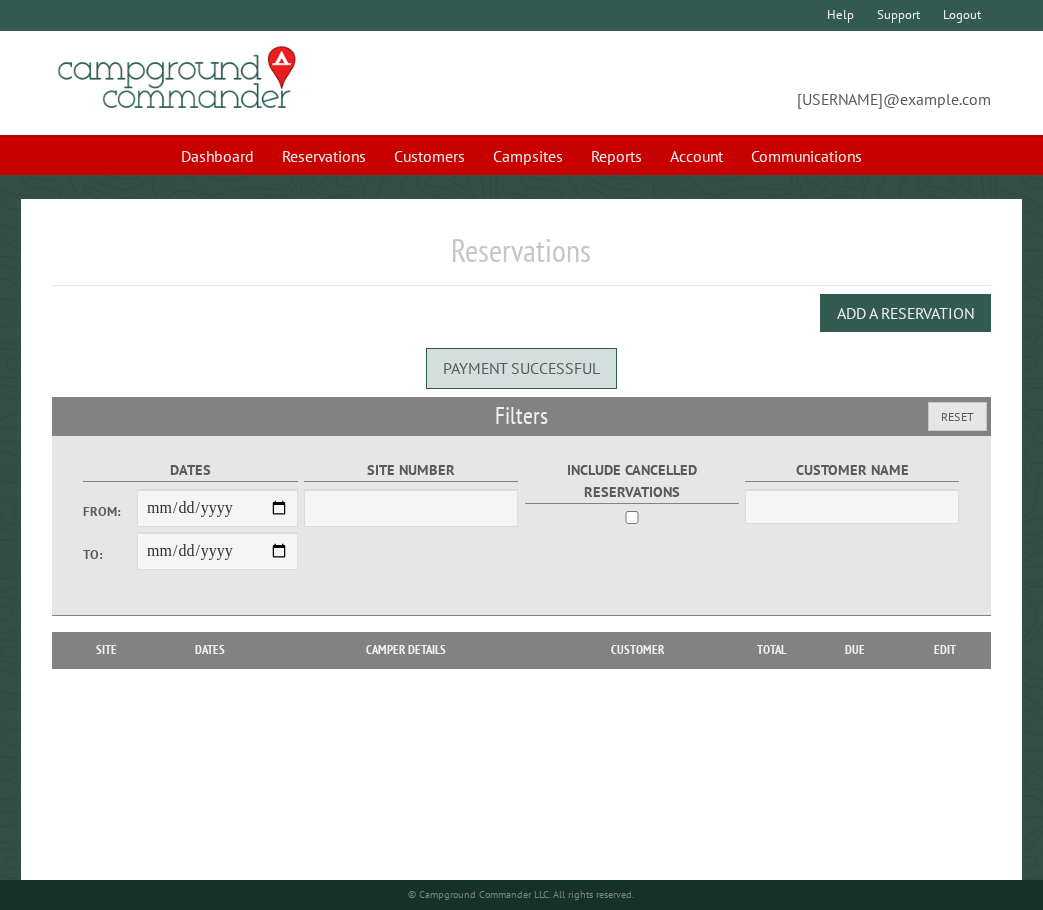 scroll, scrollTop: 0, scrollLeft: 0, axis: both 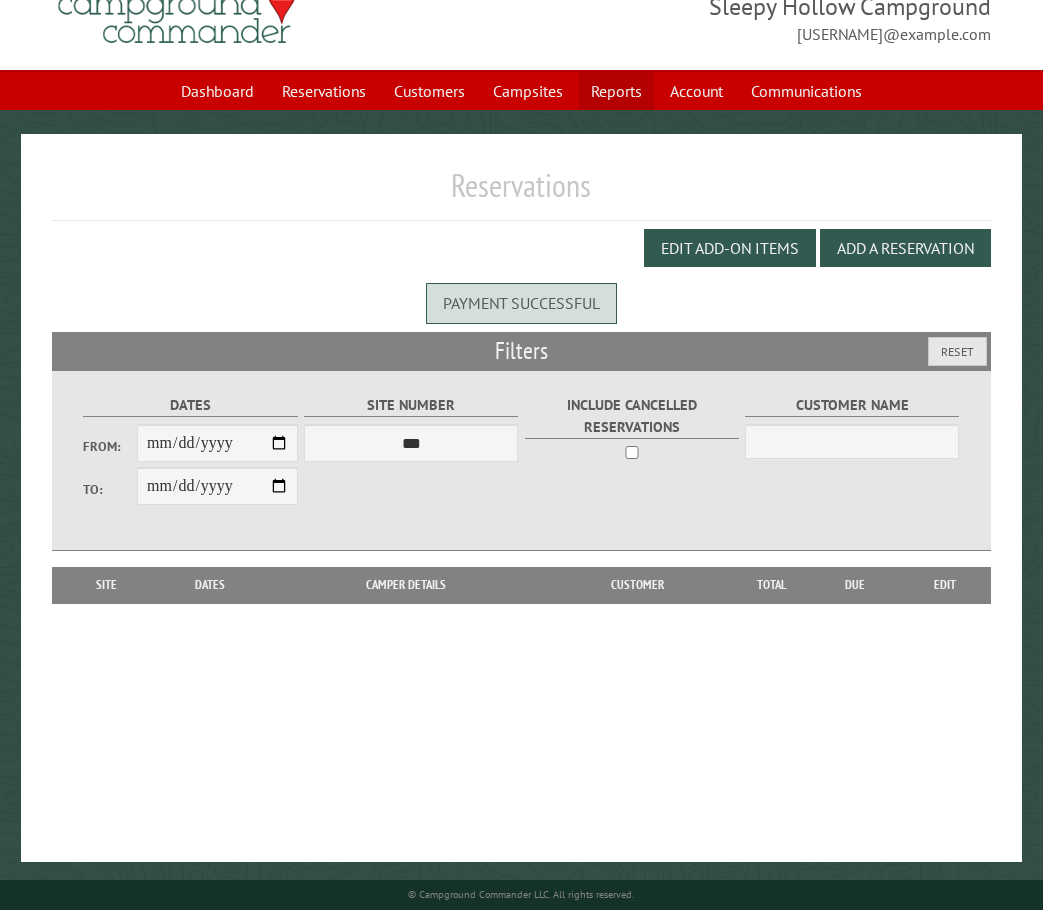 click on "Reports" at bounding box center (616, 91) 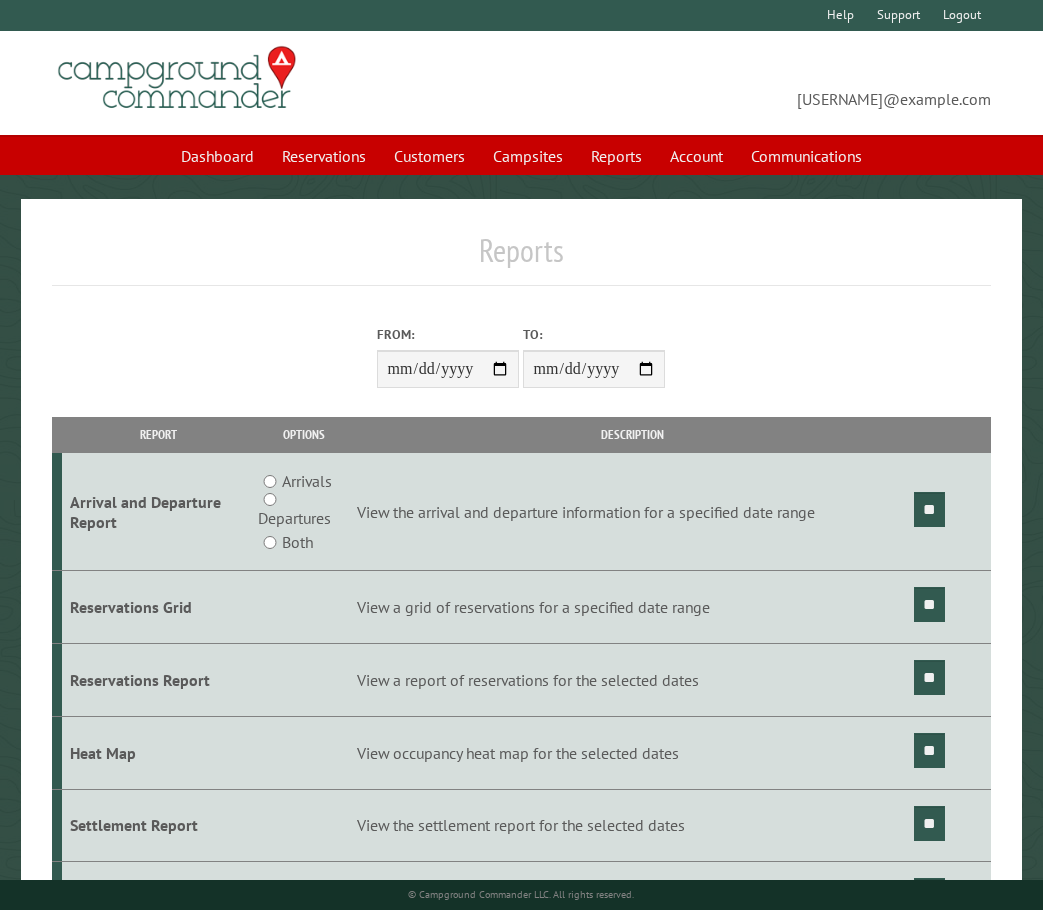 scroll, scrollTop: 0, scrollLeft: 0, axis: both 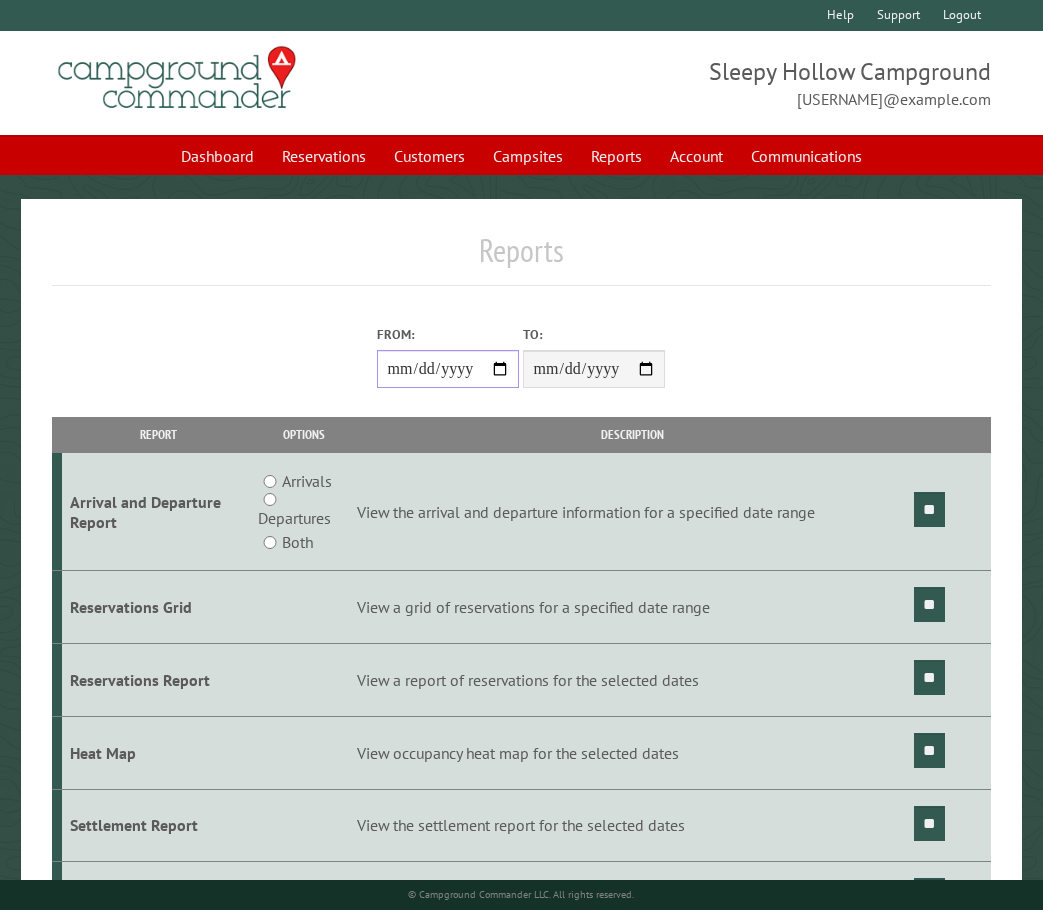 click on "From:" at bounding box center [448, 369] 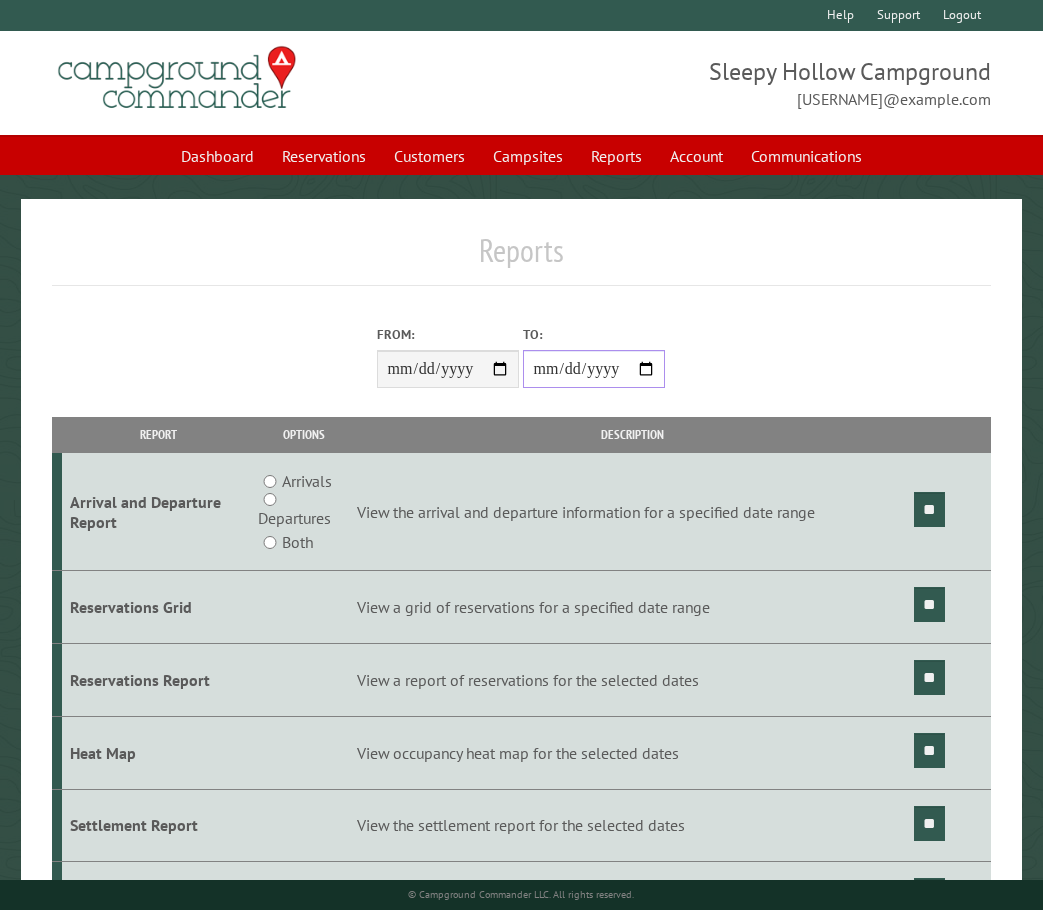 click on "**********" at bounding box center (594, 369) 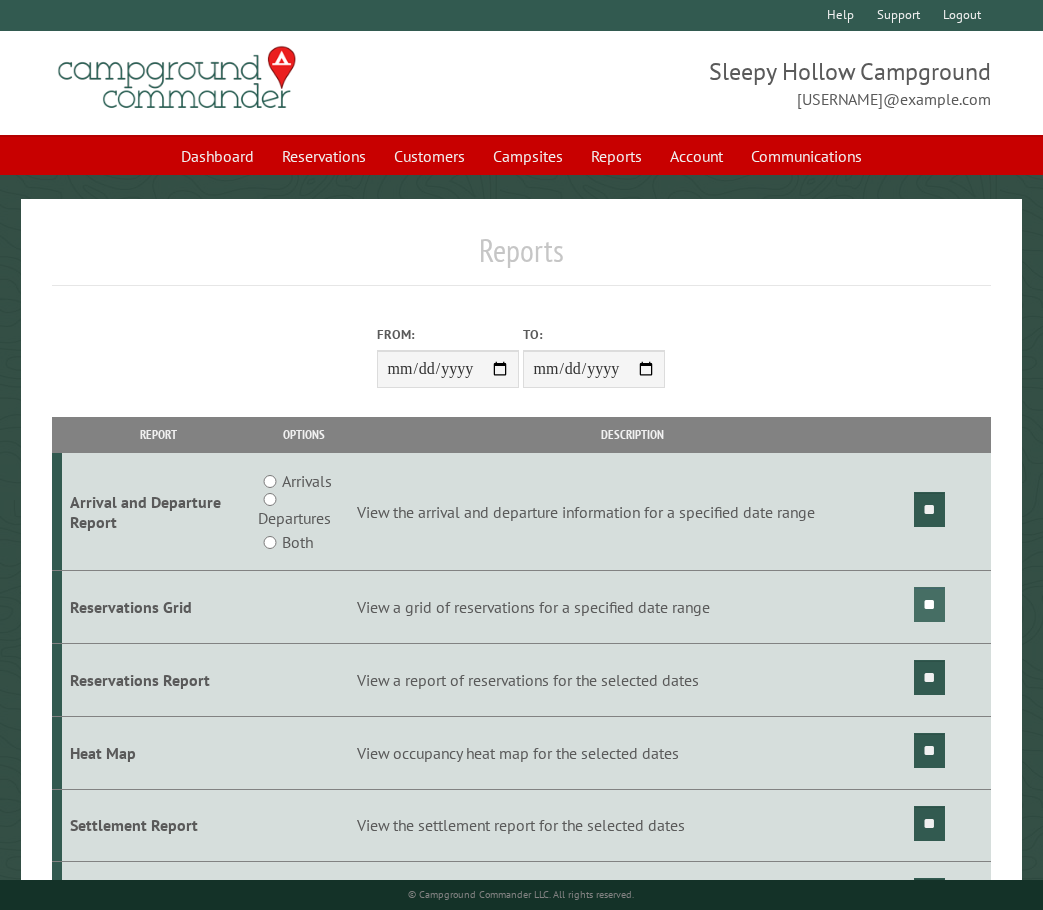 click on "**" at bounding box center [929, 604] 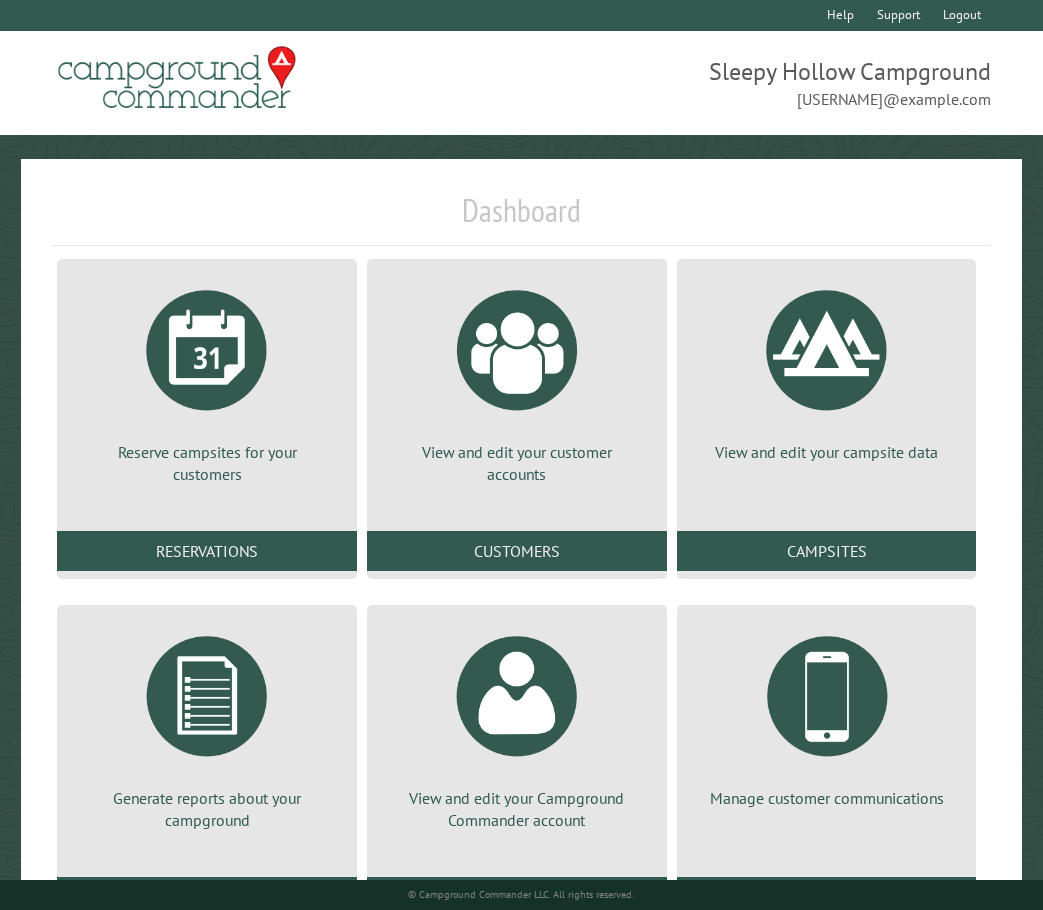 scroll, scrollTop: 0, scrollLeft: 0, axis: both 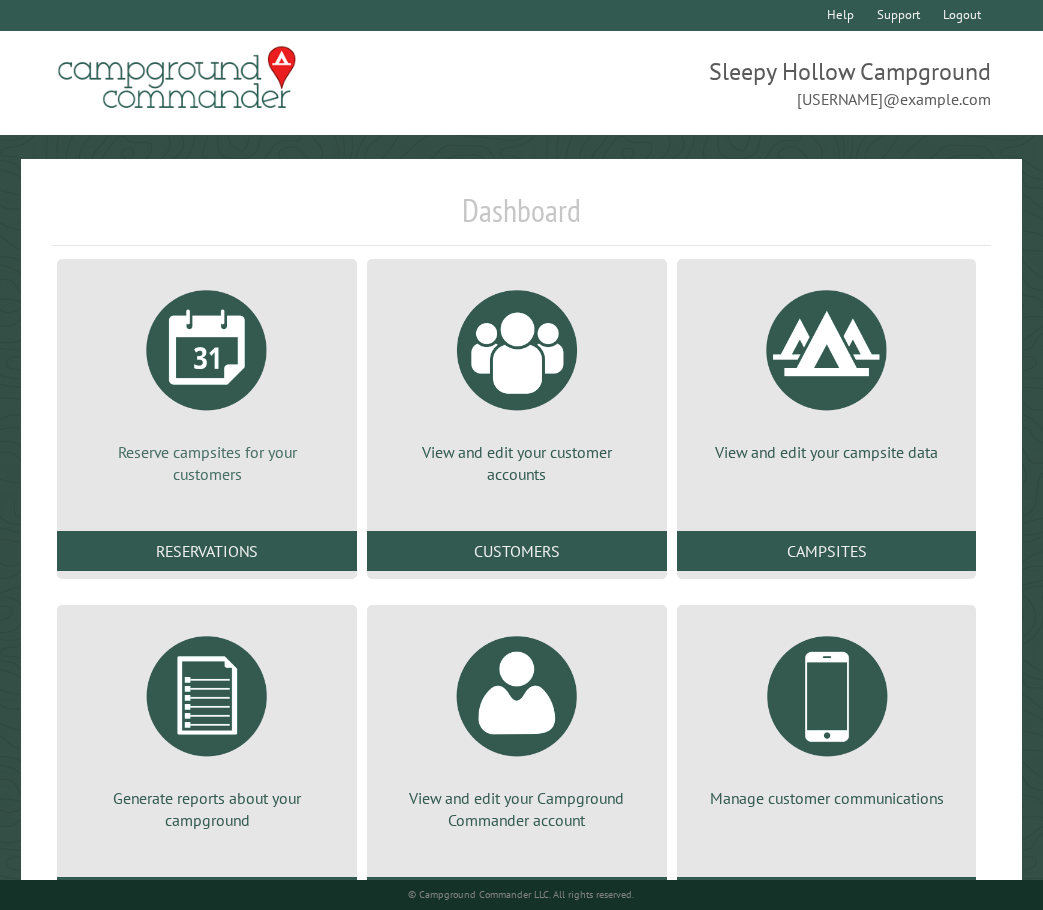 click at bounding box center [207, 350] 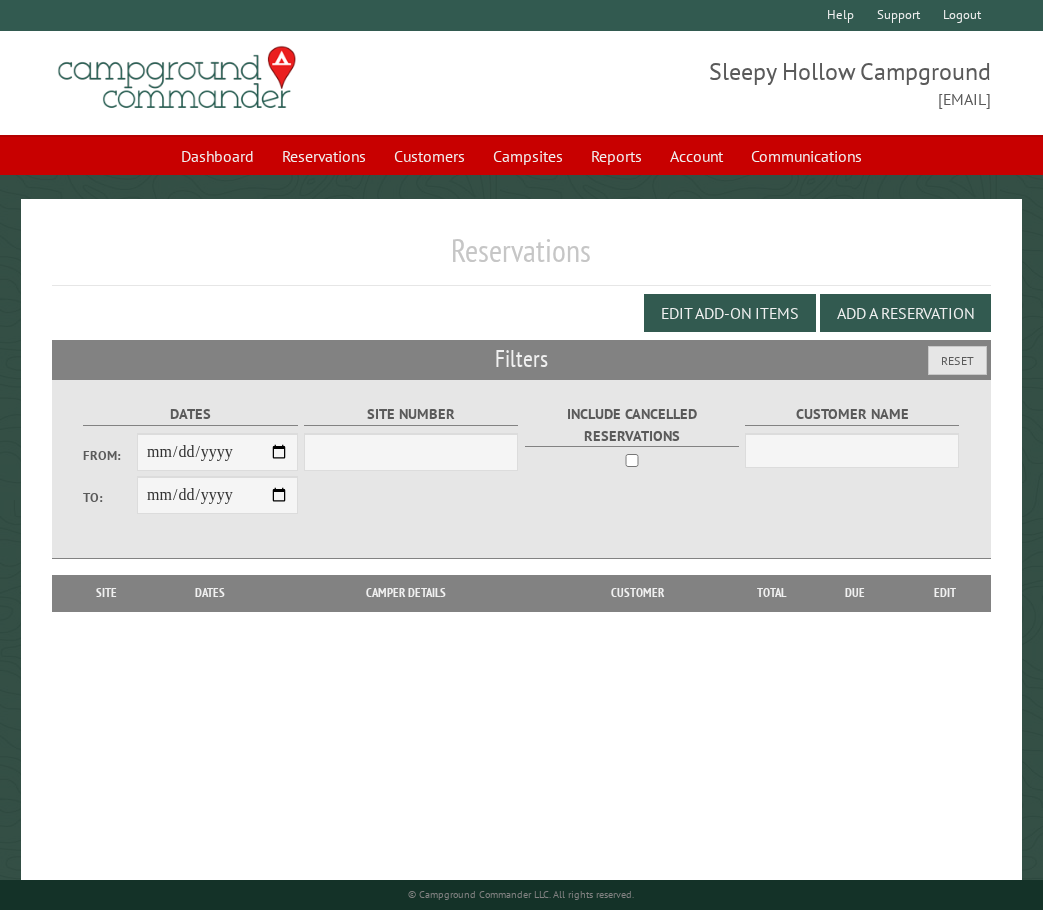 scroll, scrollTop: 0, scrollLeft: 0, axis: both 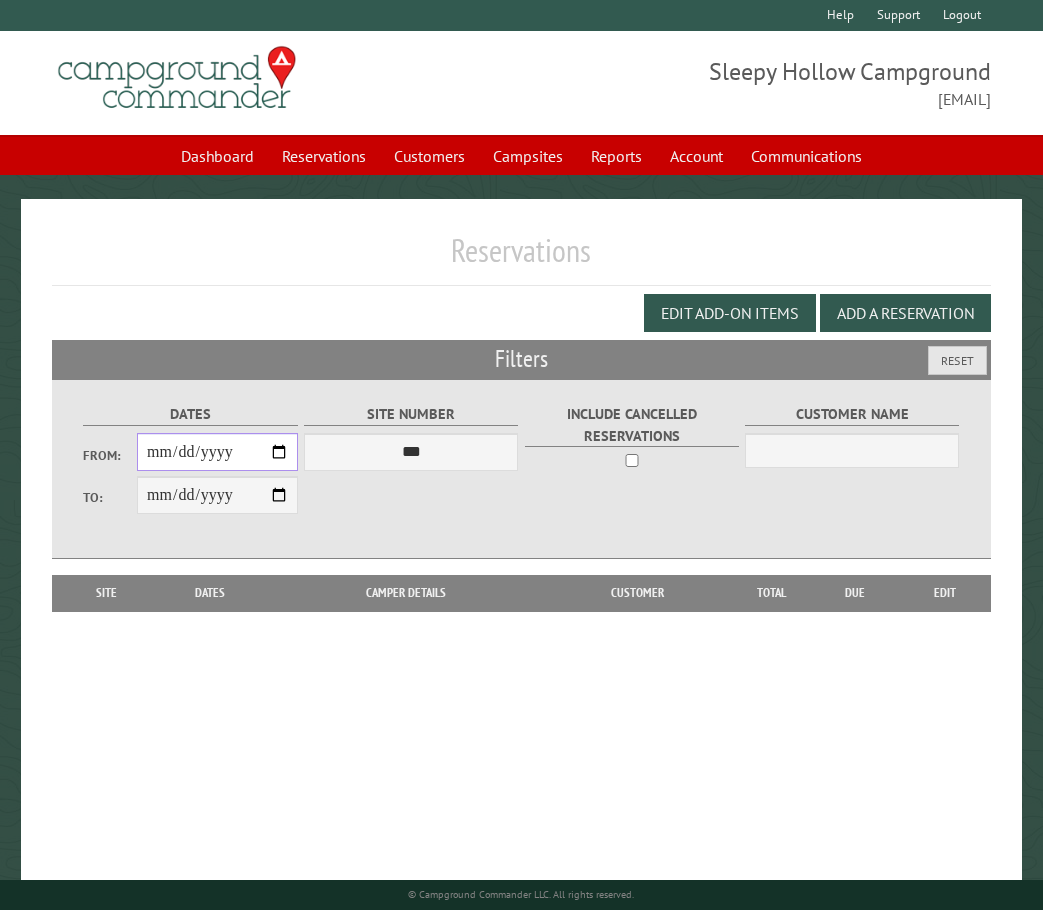 click on "From:" at bounding box center [217, 452] 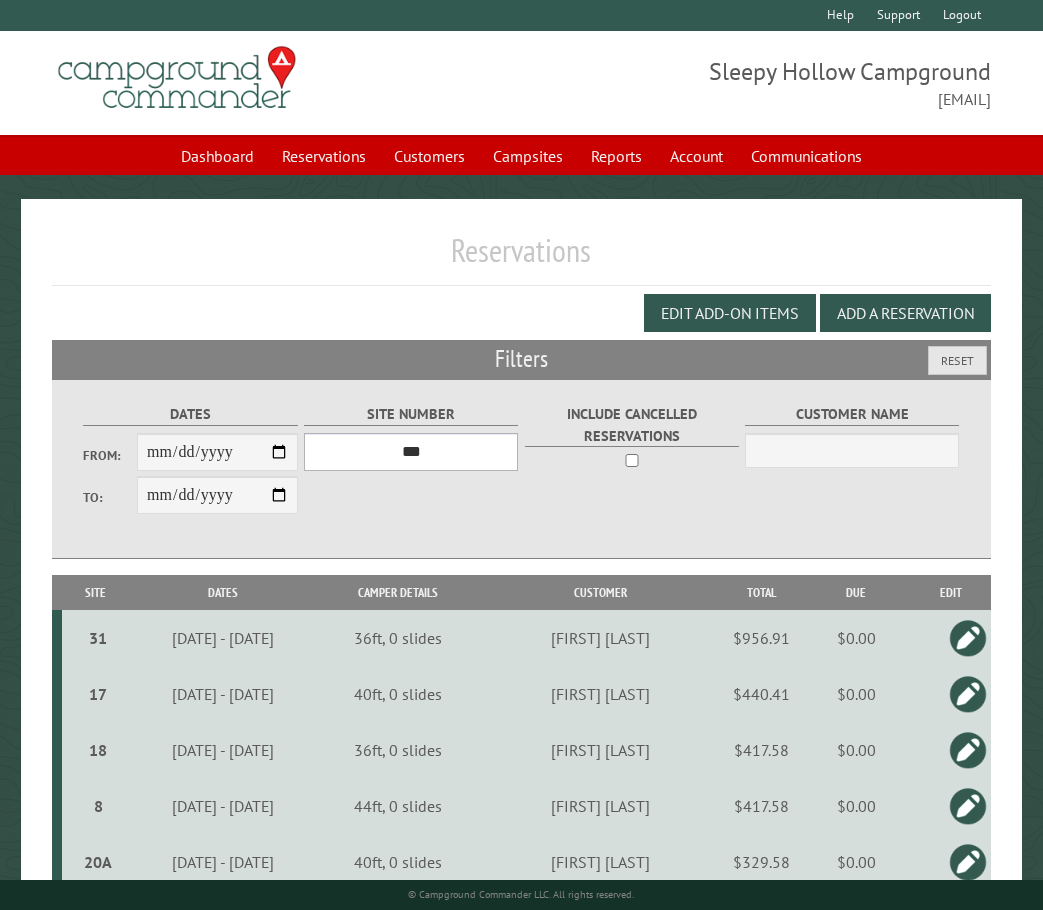 click on "*** * * * * * * * * * ** *** *** ** ** ** ** ** ** ** ** ** ** *** *** ** ** ** ** ** ** ** ** ** ** *** *** ** ** ** ** ** ** ** ** *** *** ** ** ** ** ** ** *** *** ** ** ** ** ** *** ** ** ** ** ** ** ** ** ** ** ** ** ** ** ** ** ** ** ** ** ** ** ** ** **" at bounding box center (411, 452) 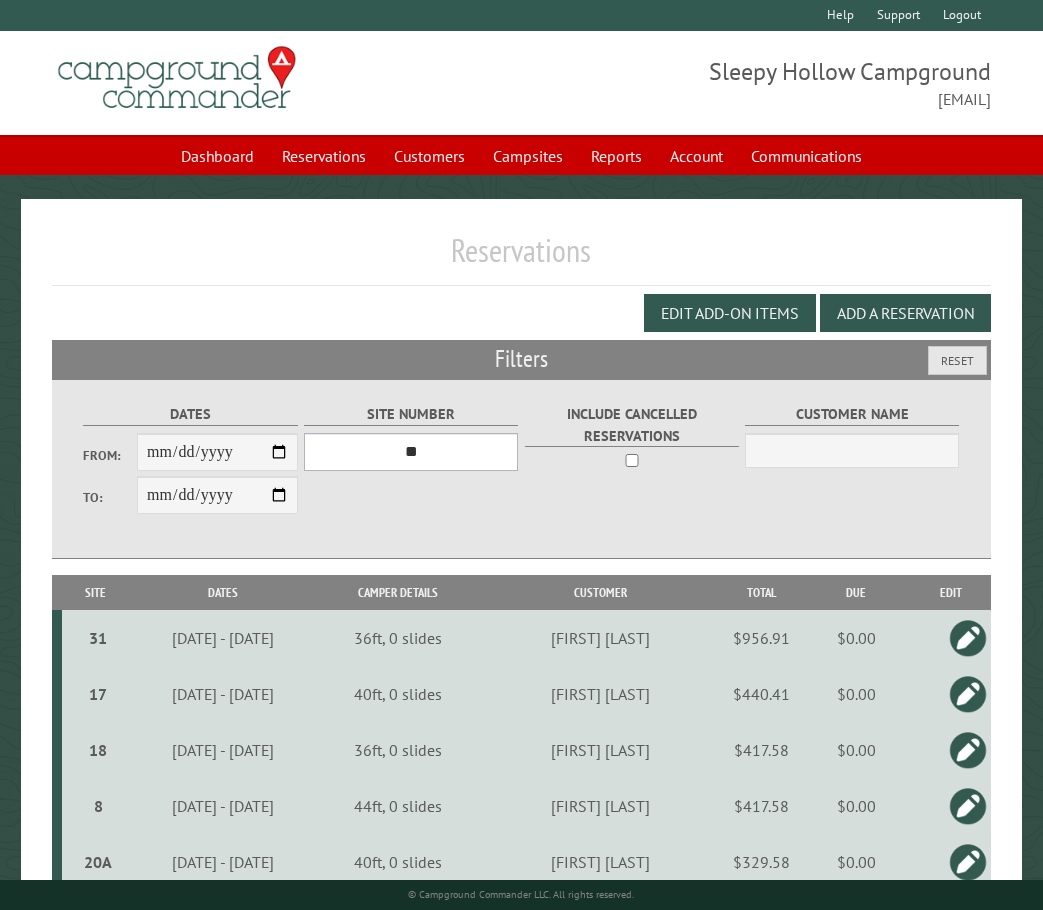 click on "*** * * * * * * * * * ** *** *** ** ** ** ** ** ** ** ** ** ** *** *** ** ** ** ** ** ** ** ** ** ** *** *** ** ** ** ** ** ** ** ** *** *** ** ** ** ** ** ** *** *** ** ** ** ** ** *** ** ** ** ** ** ** ** ** ** ** ** ** ** ** ** ** ** ** ** ** ** ** ** ** **" at bounding box center [411, 452] 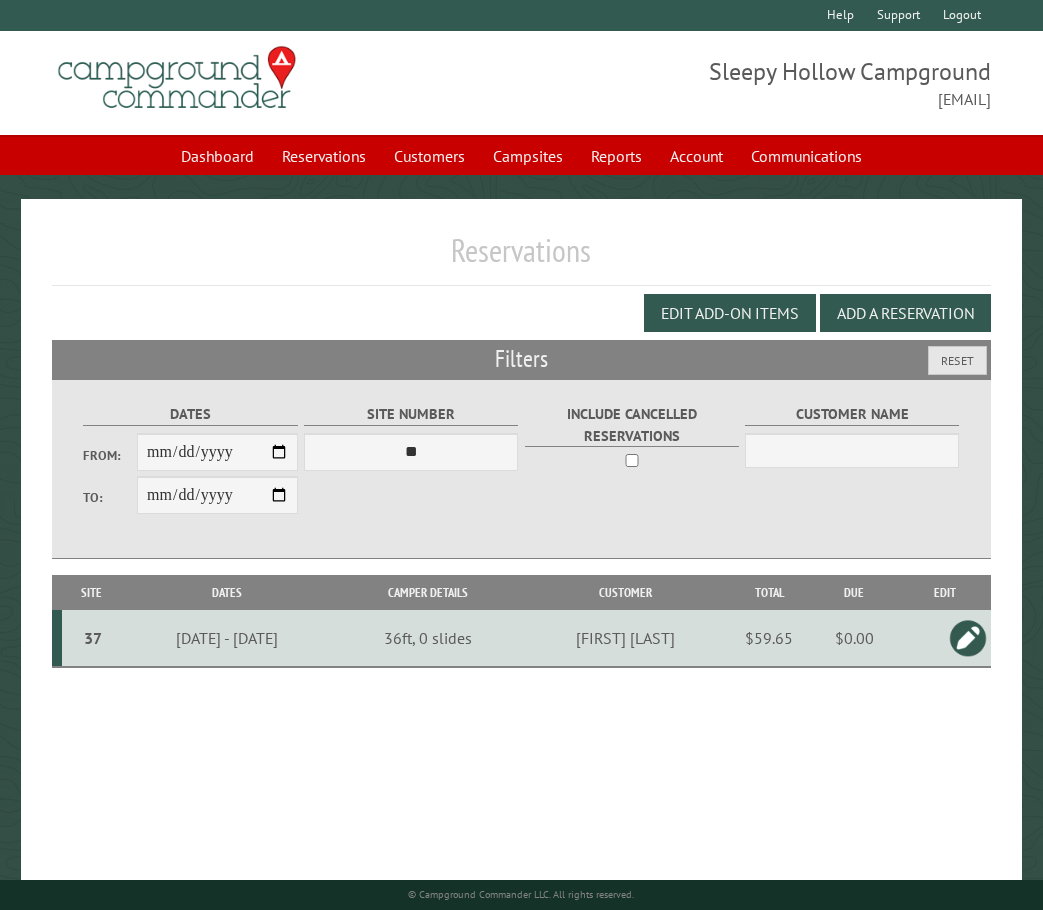 click at bounding box center [968, 638] 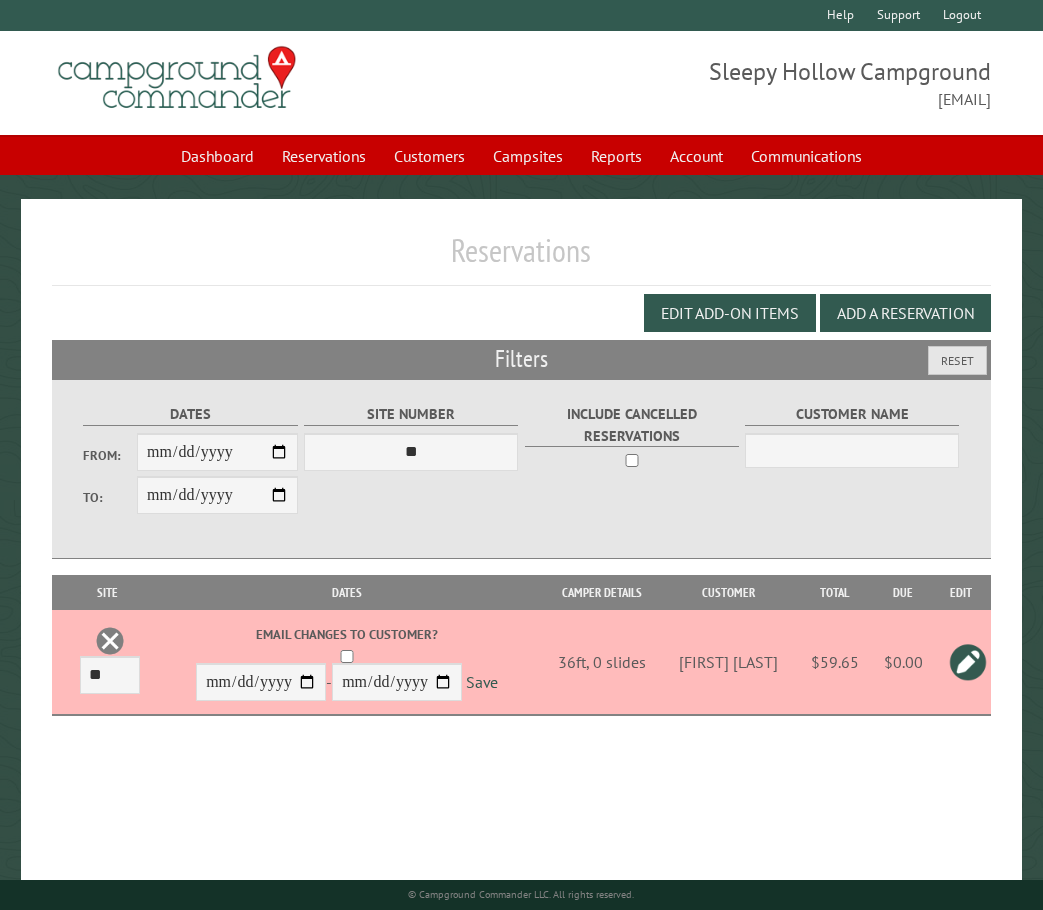 click at bounding box center (968, 662) 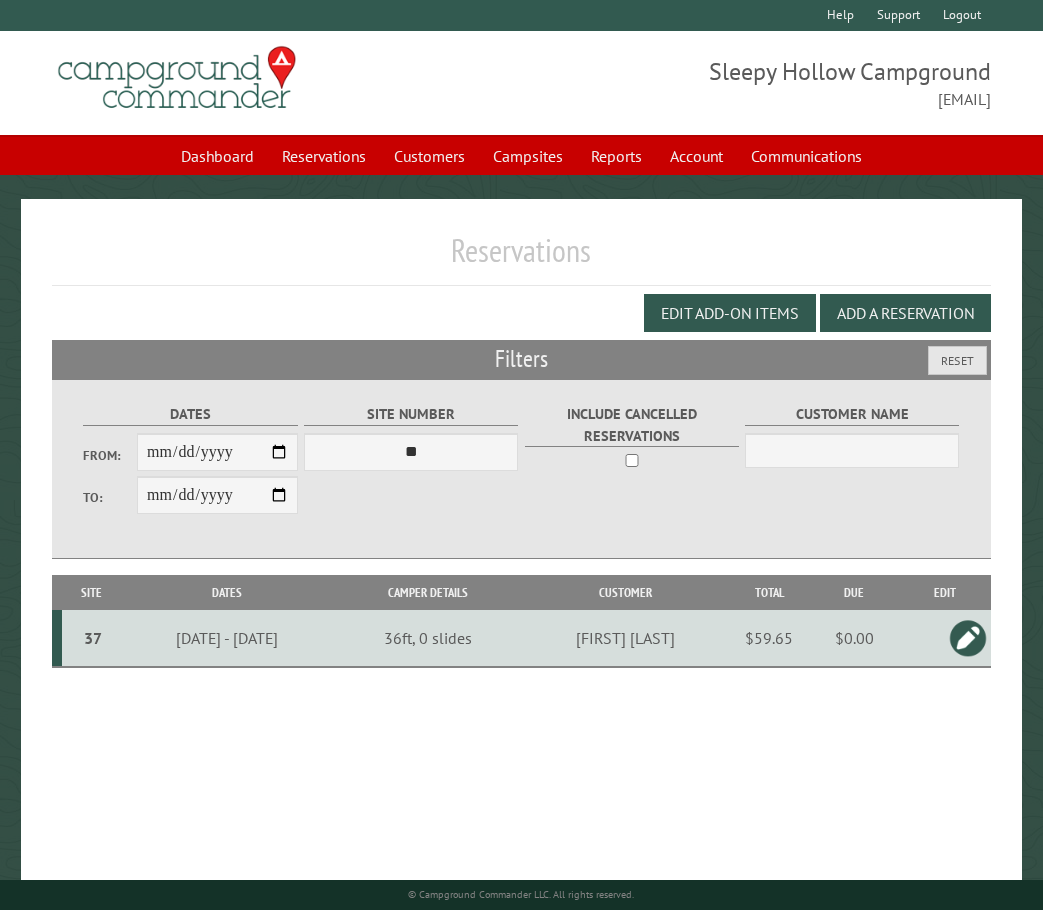 click on "37" at bounding box center (93, 638) 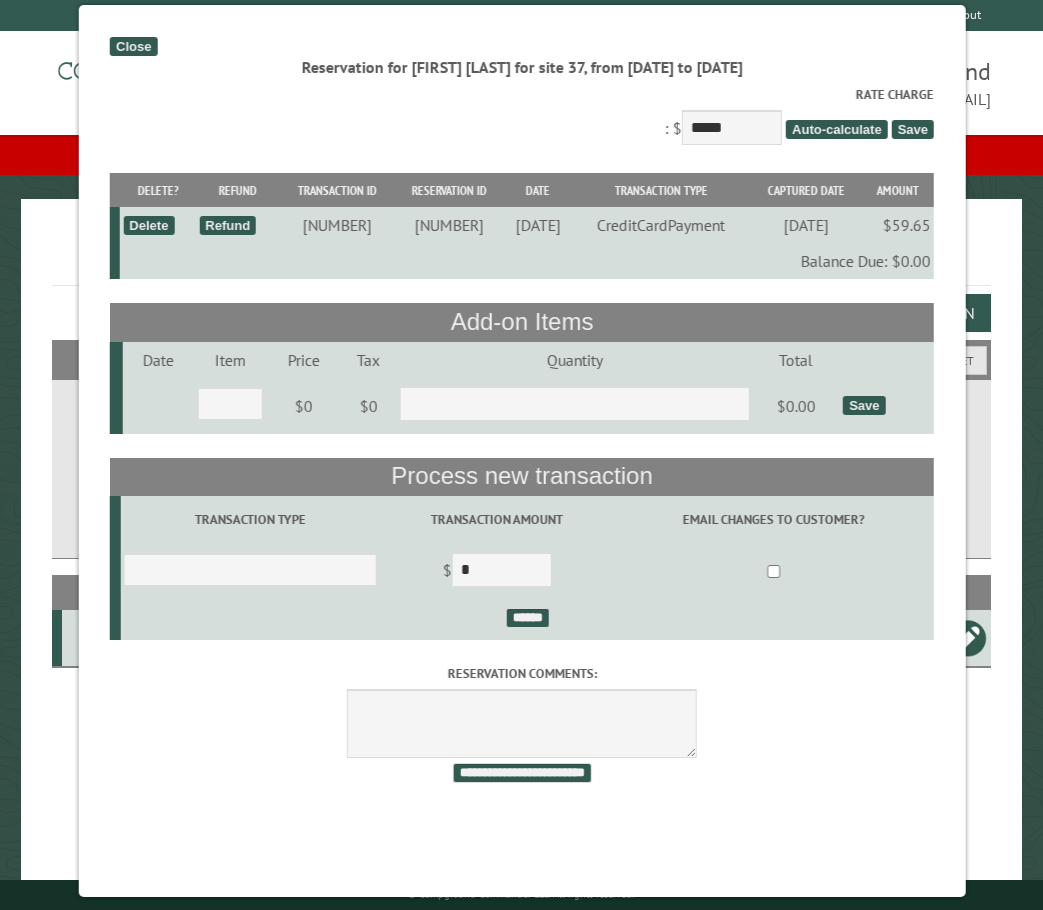 click on "Close" at bounding box center [133, 46] 